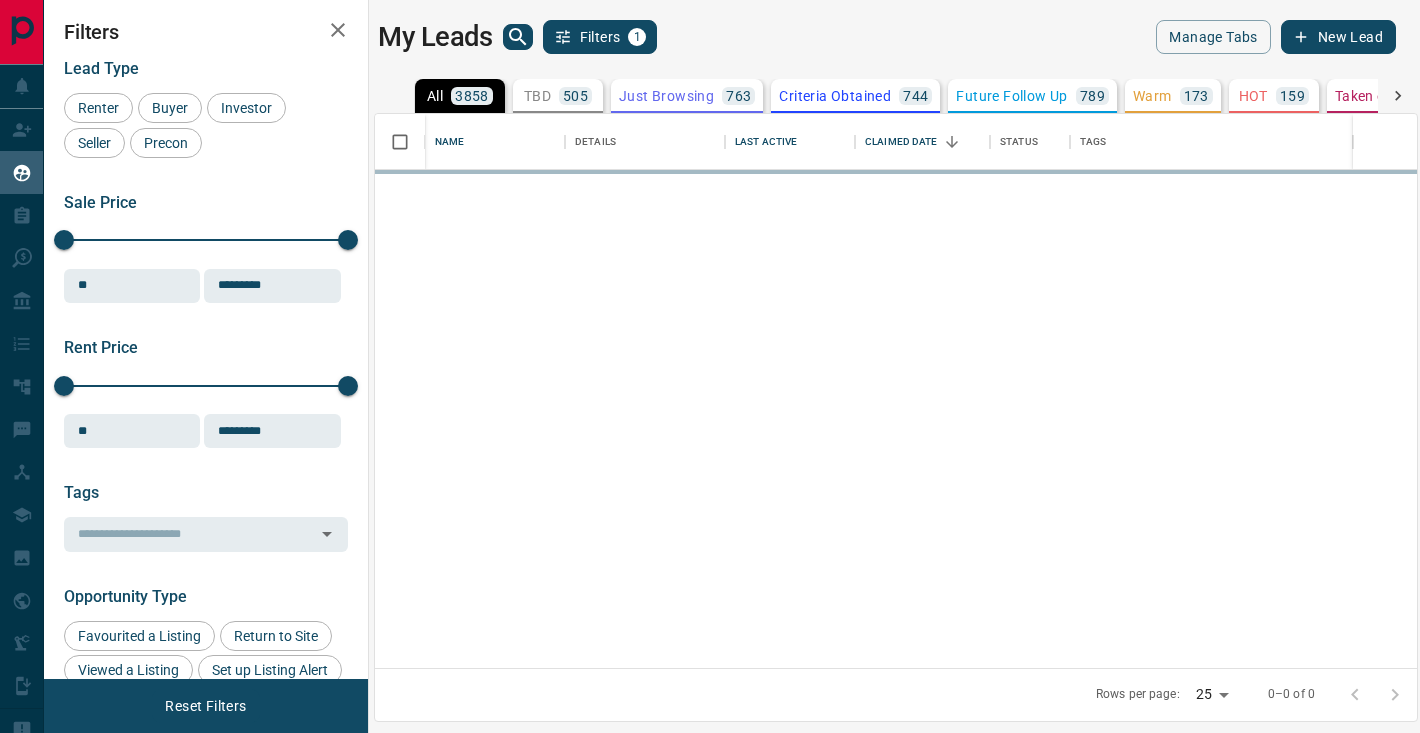 scroll, scrollTop: 0, scrollLeft: 0, axis: both 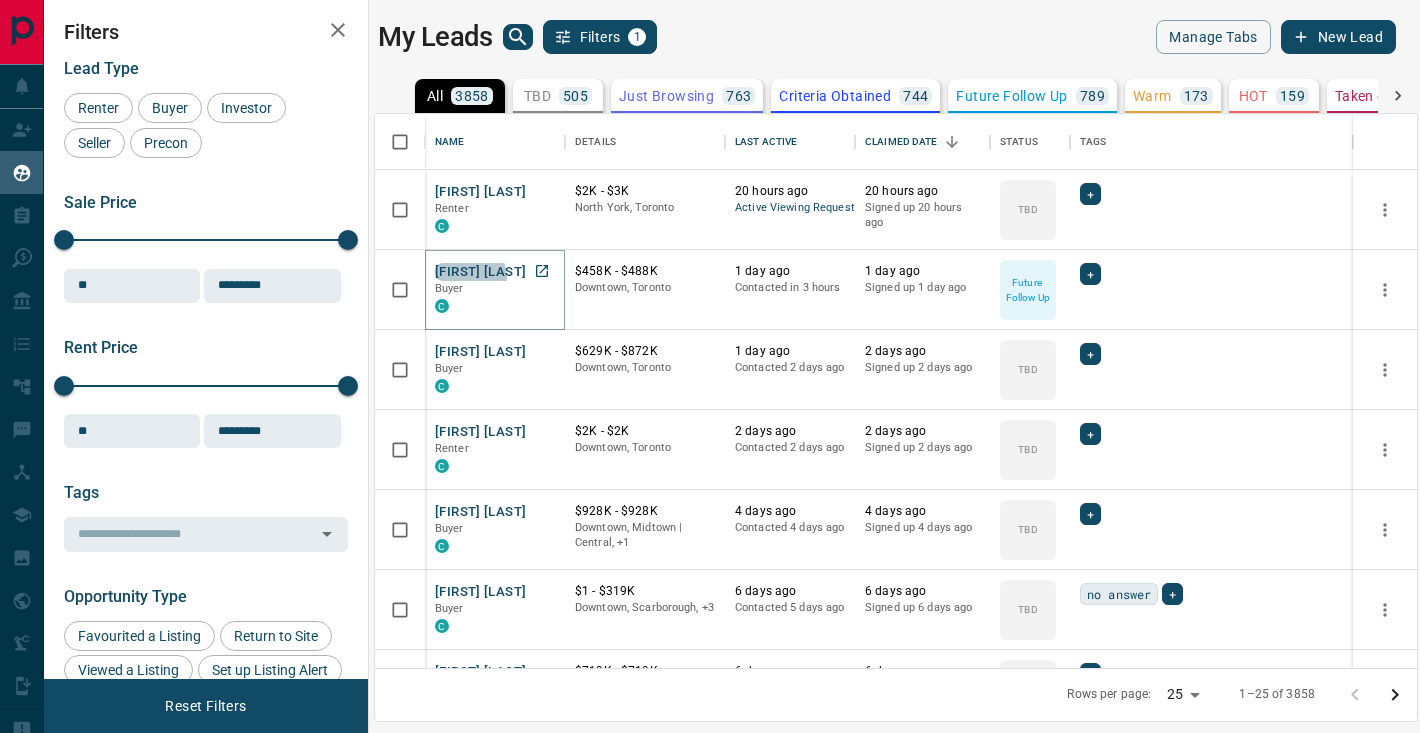 click on "[FIRST] [LAST]" at bounding box center (480, 272) 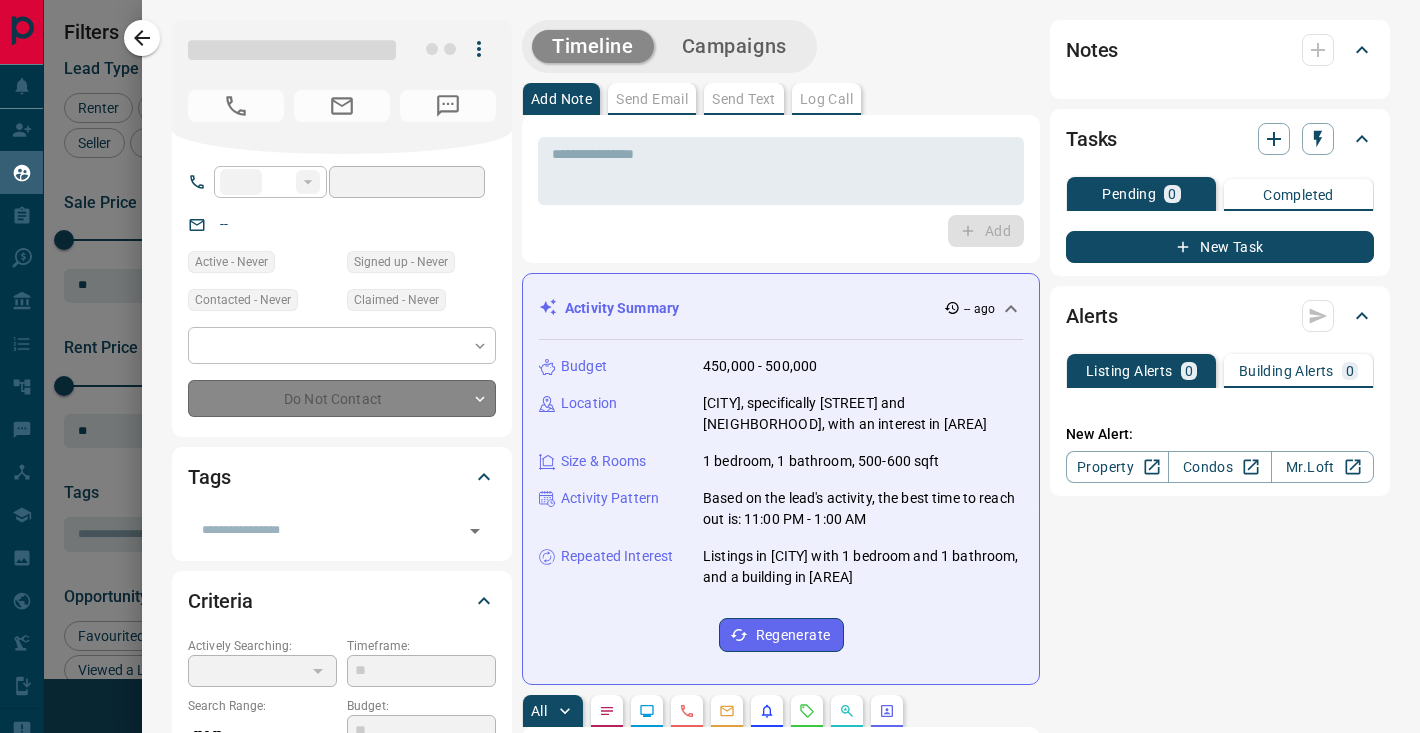 type on "**" 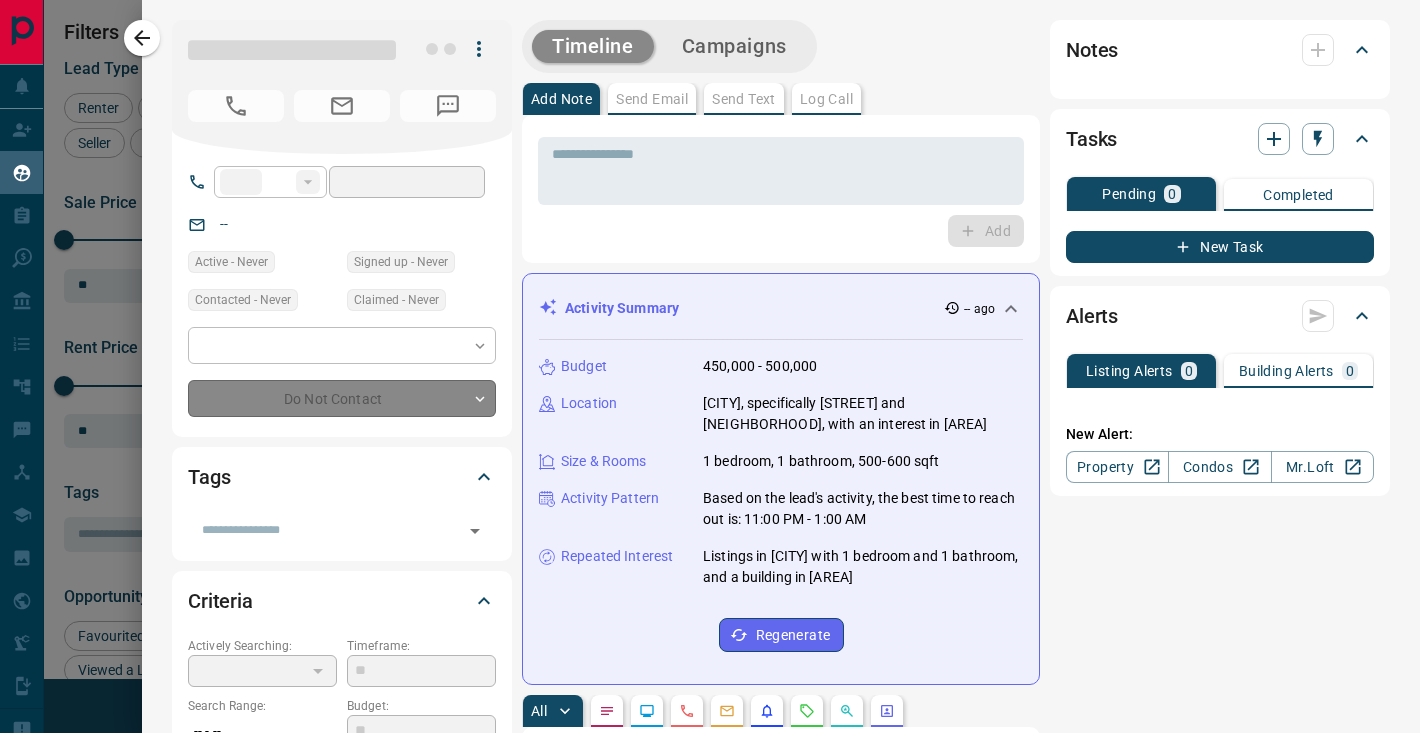 type on "**********" 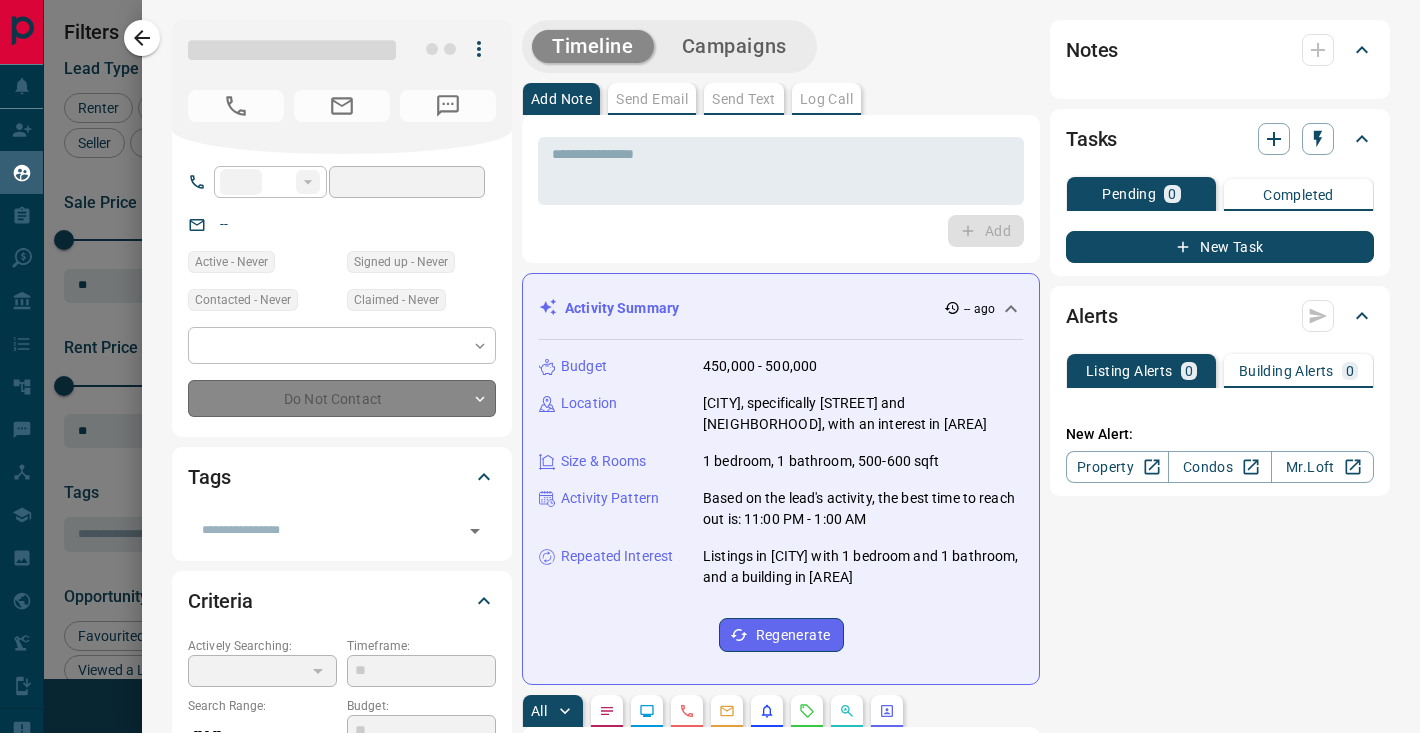 type on "**********" 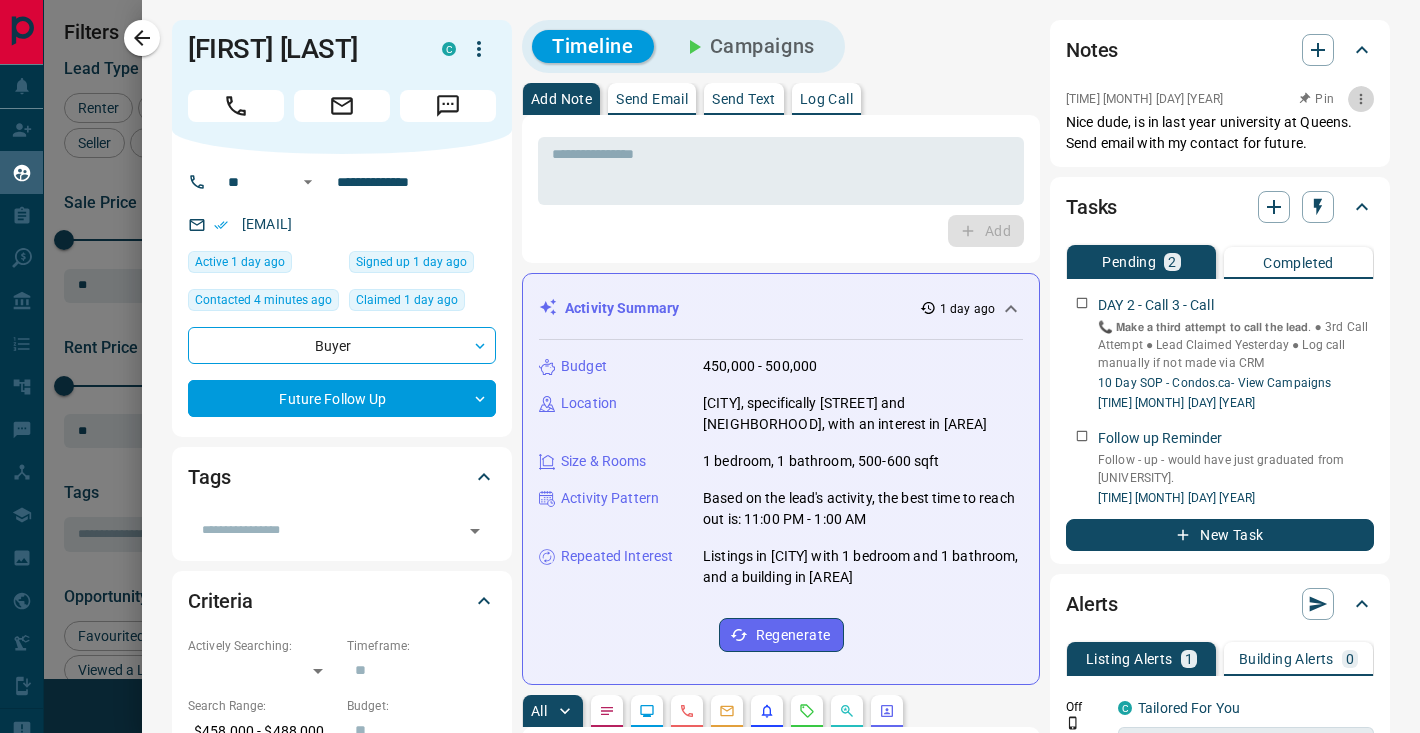 click at bounding box center [1361, 99] 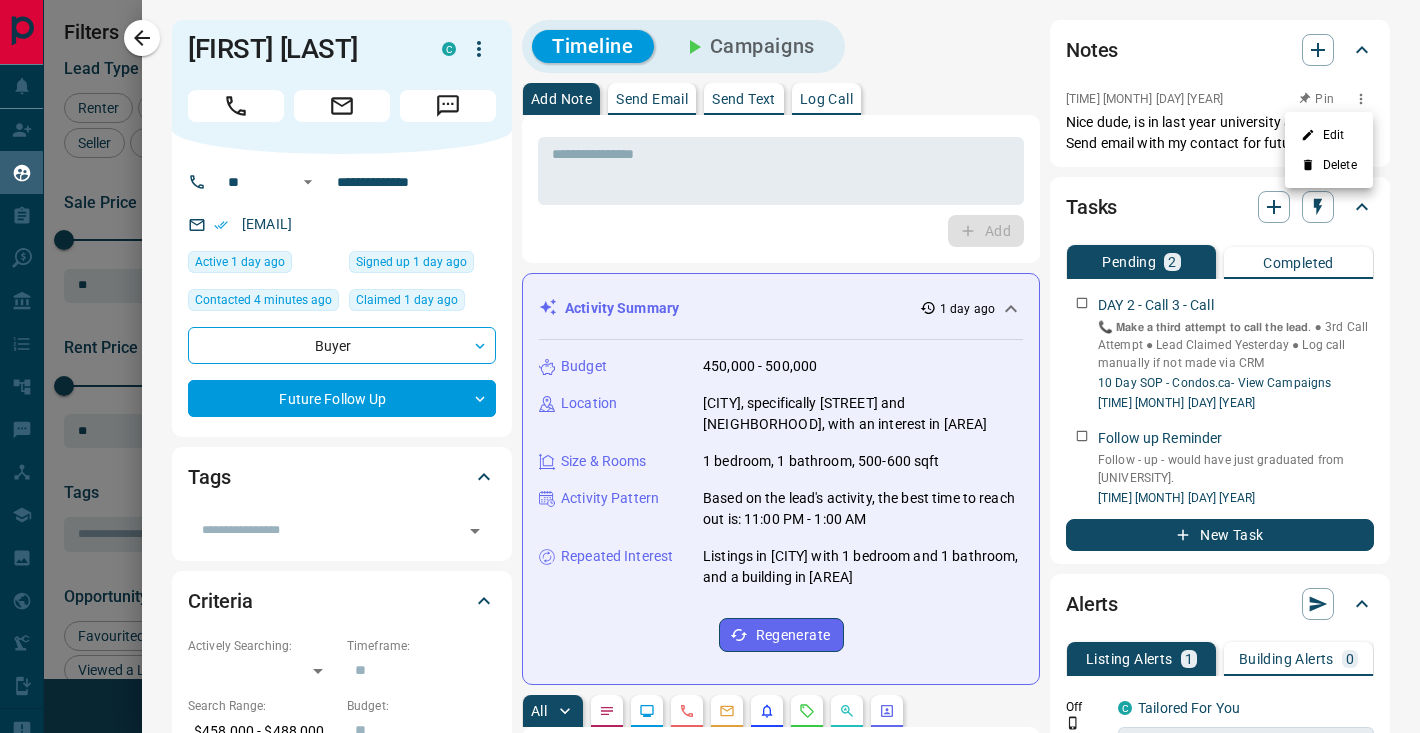click on "Edit" at bounding box center [1329, 135] 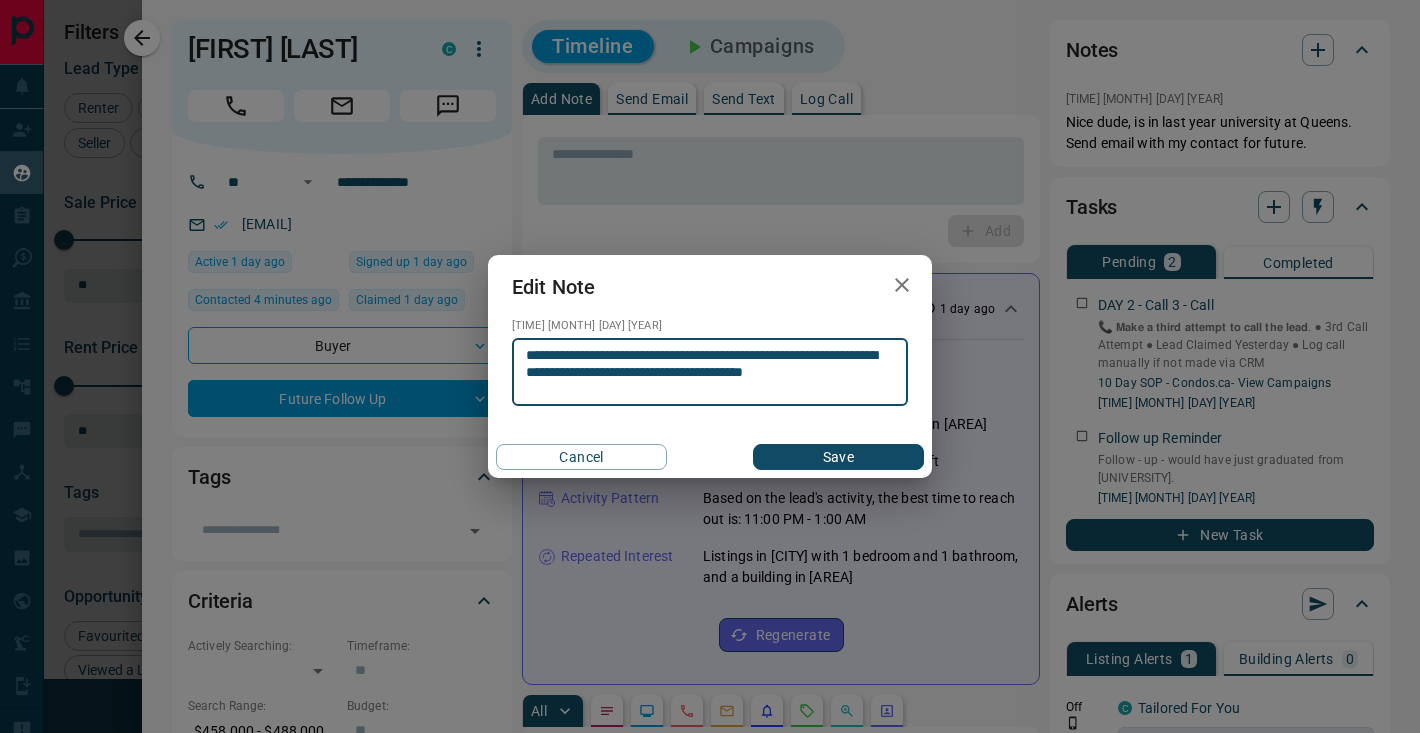 type on "**********" 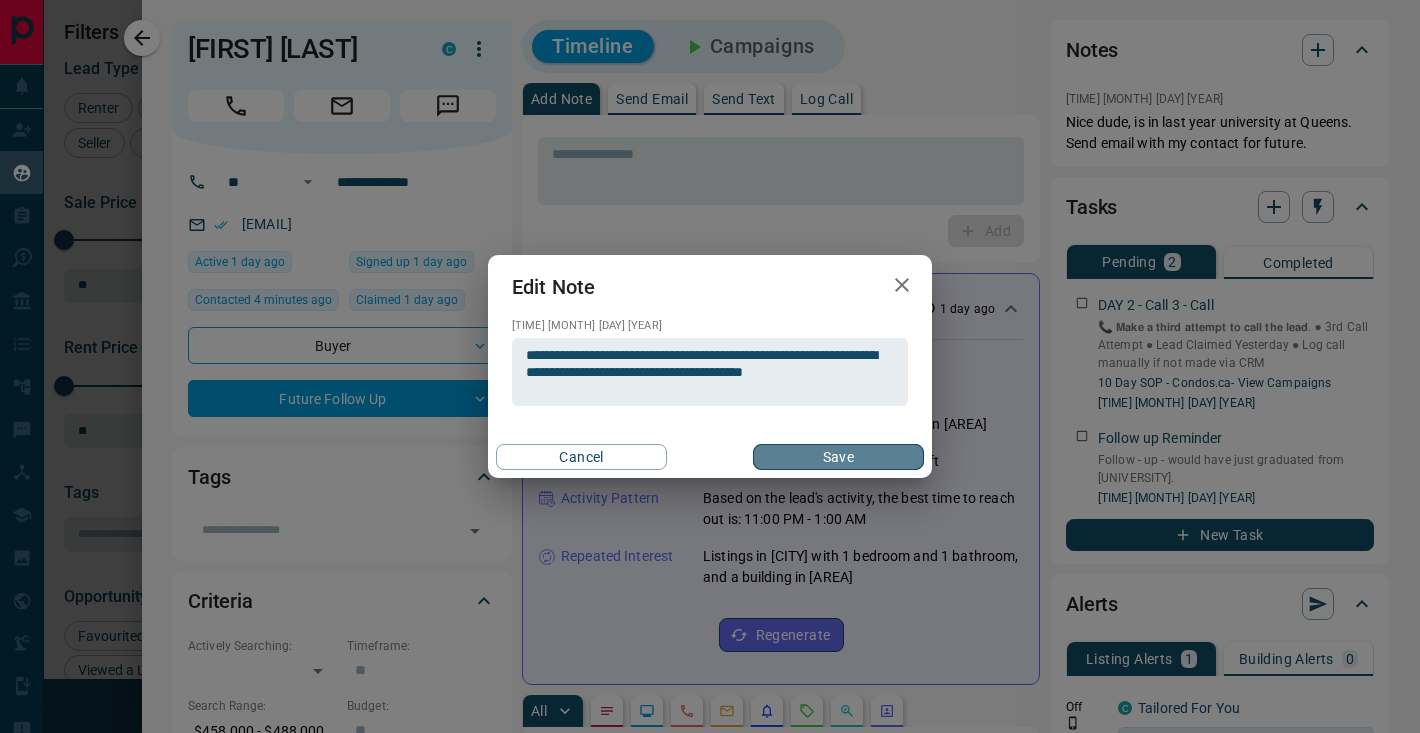 click on "Save" at bounding box center [838, 457] 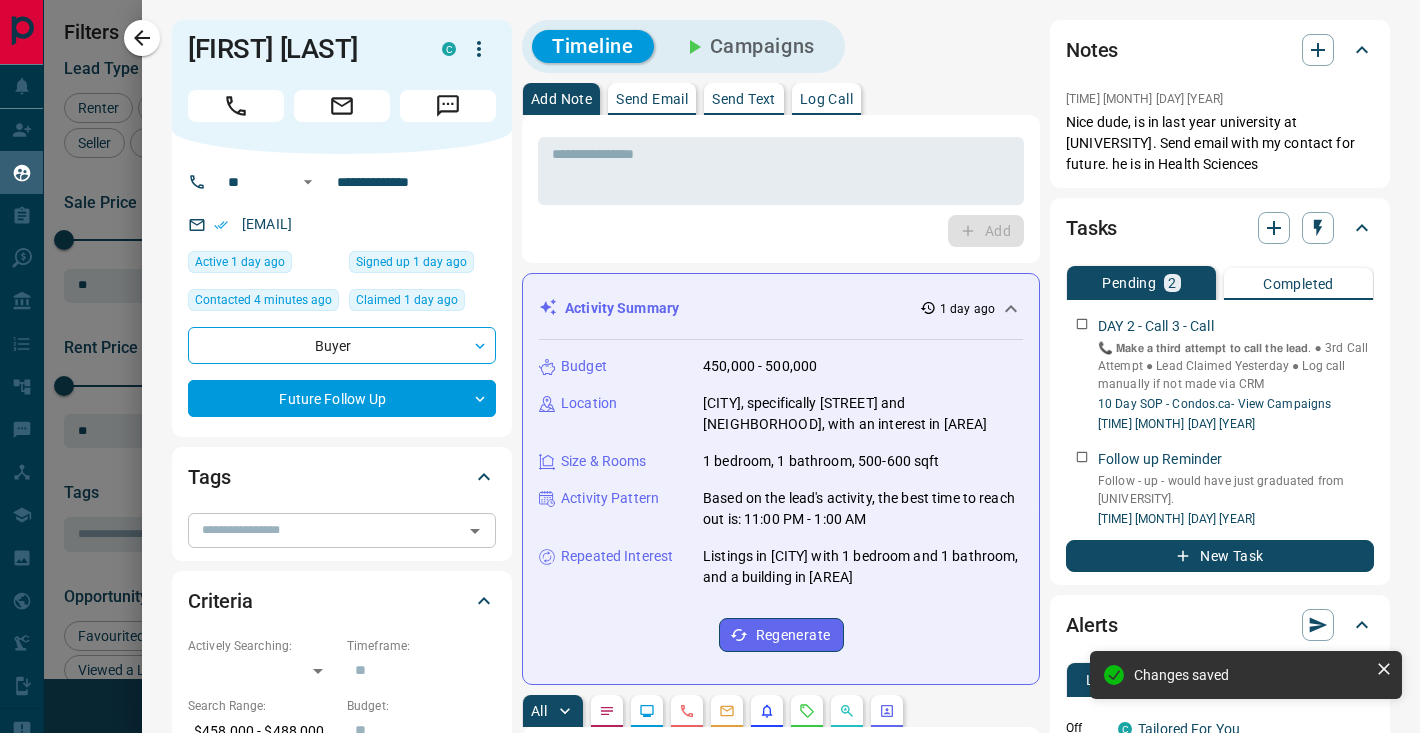 click at bounding box center [325, 530] 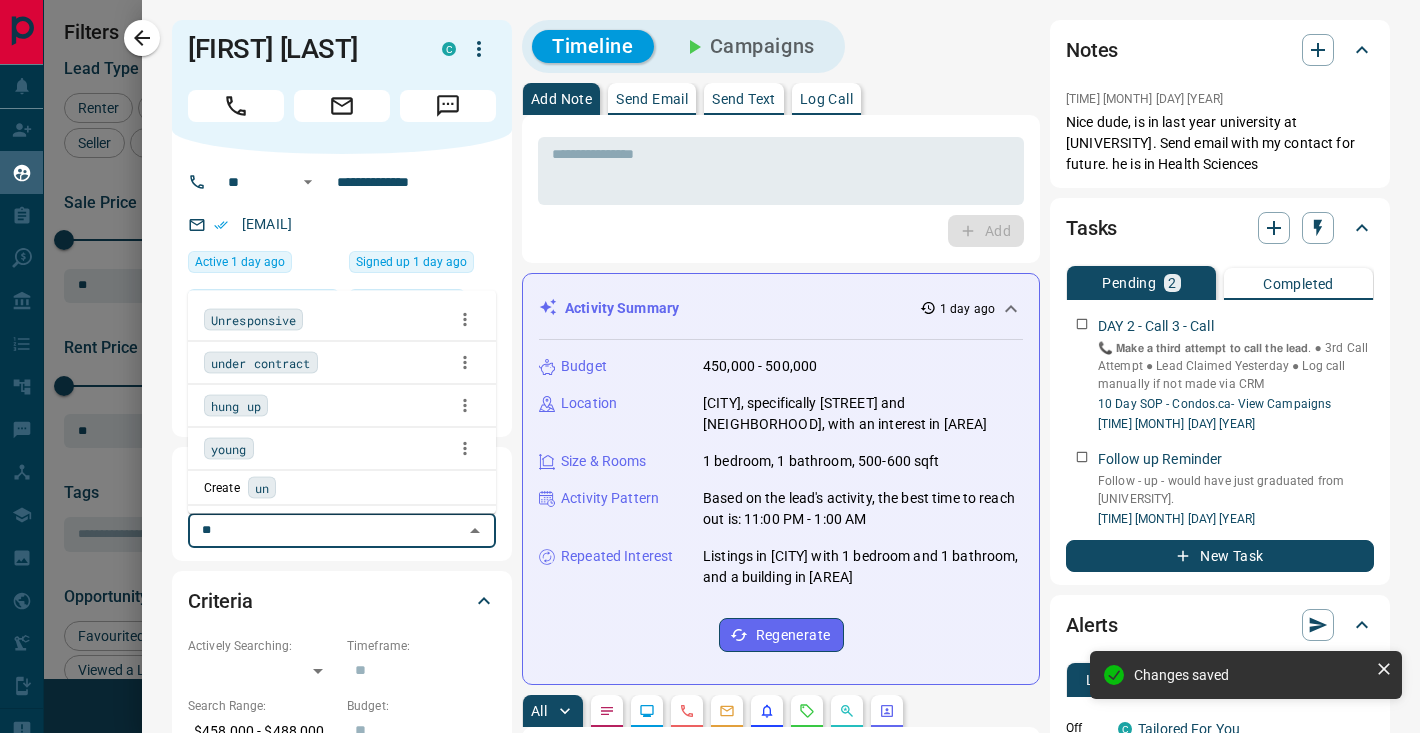 type on "*" 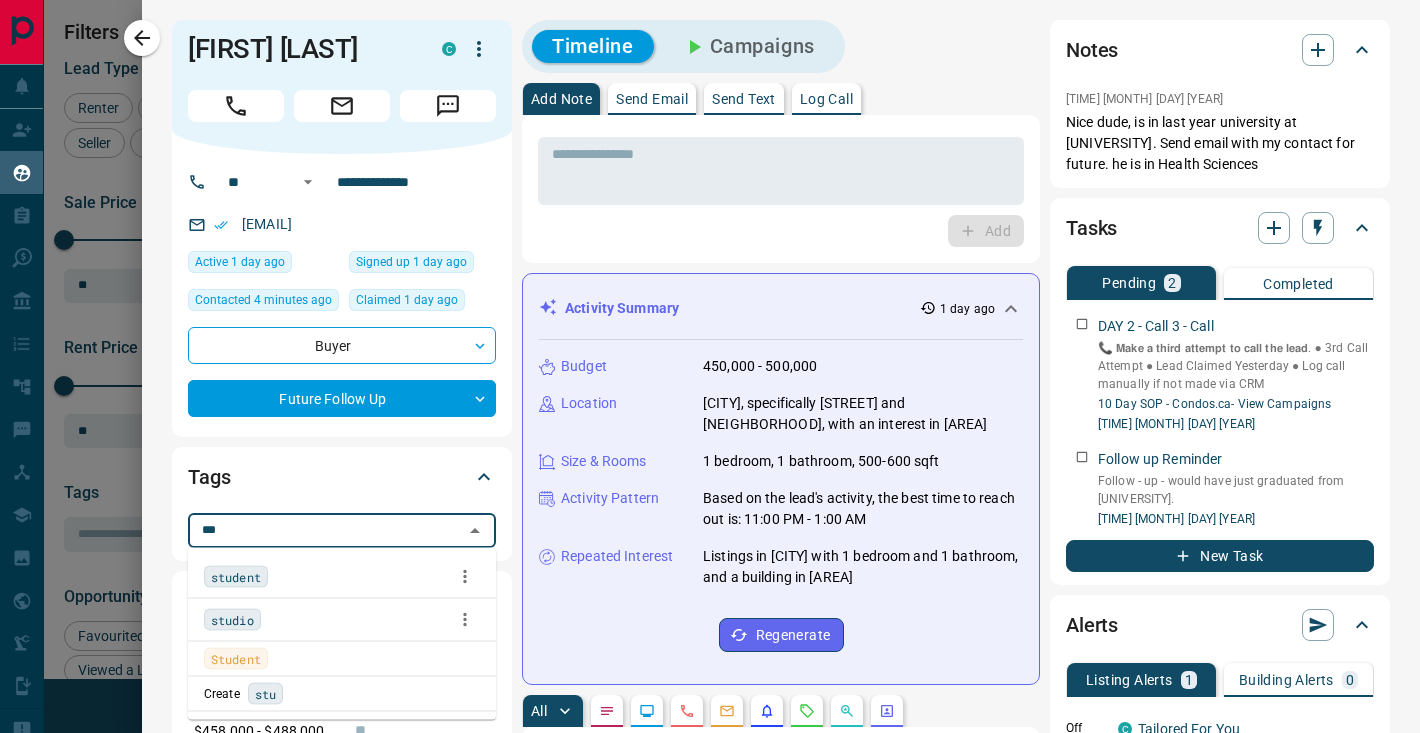 type on "****" 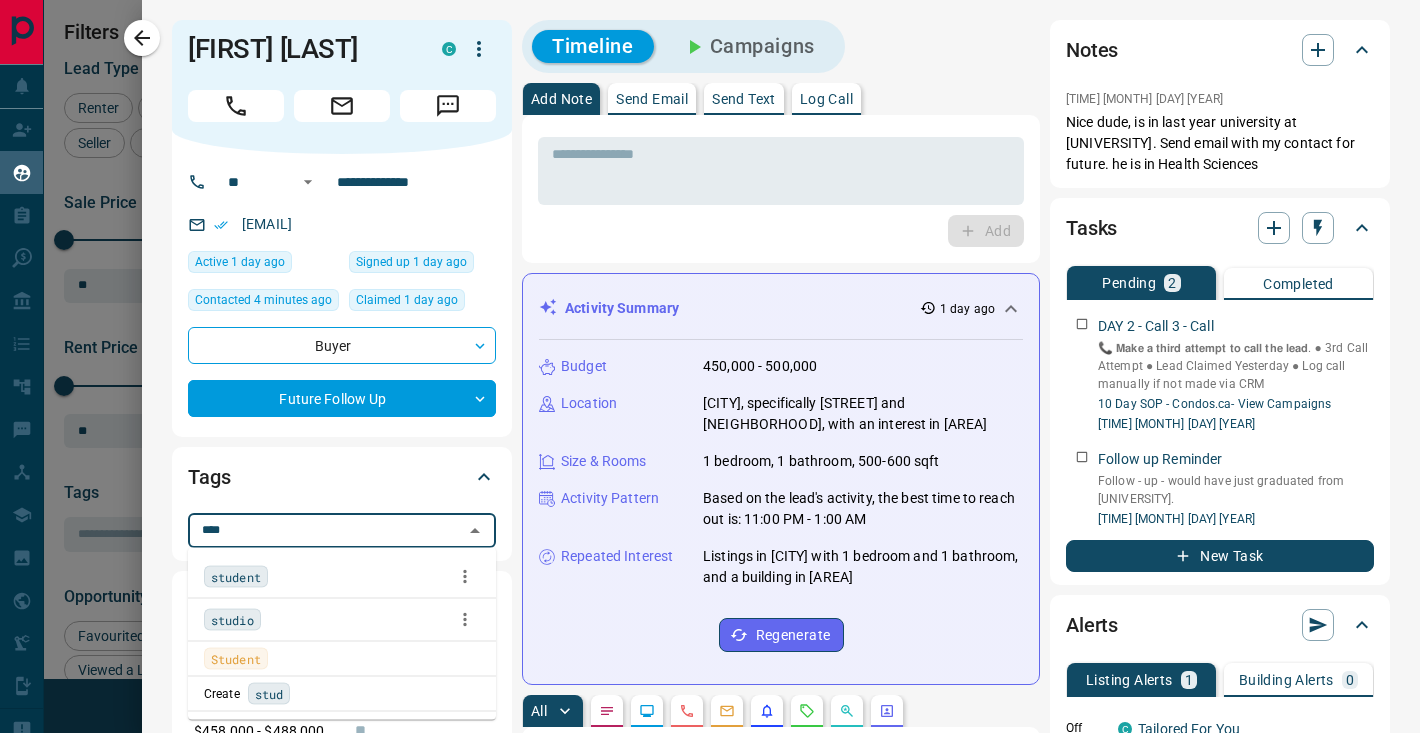 click on "student" at bounding box center (236, 577) 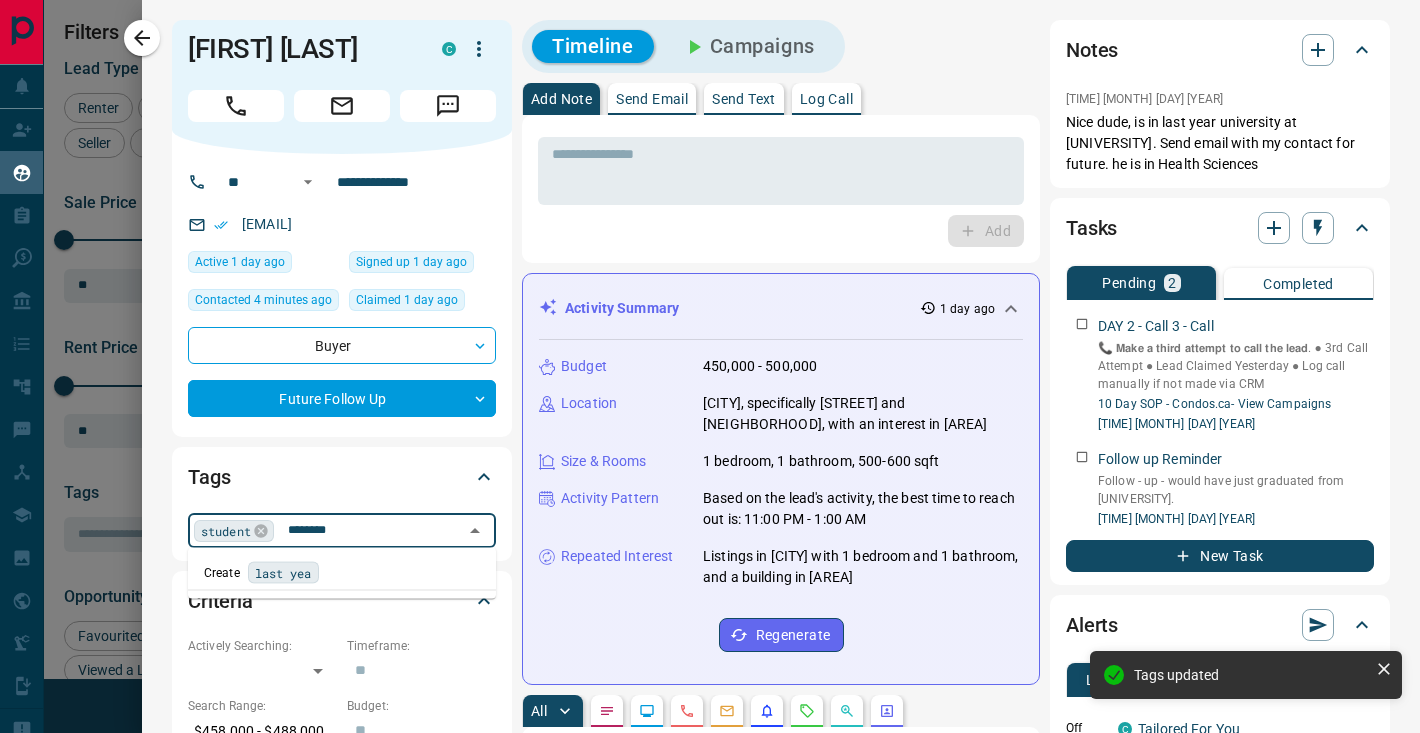 type on "*********" 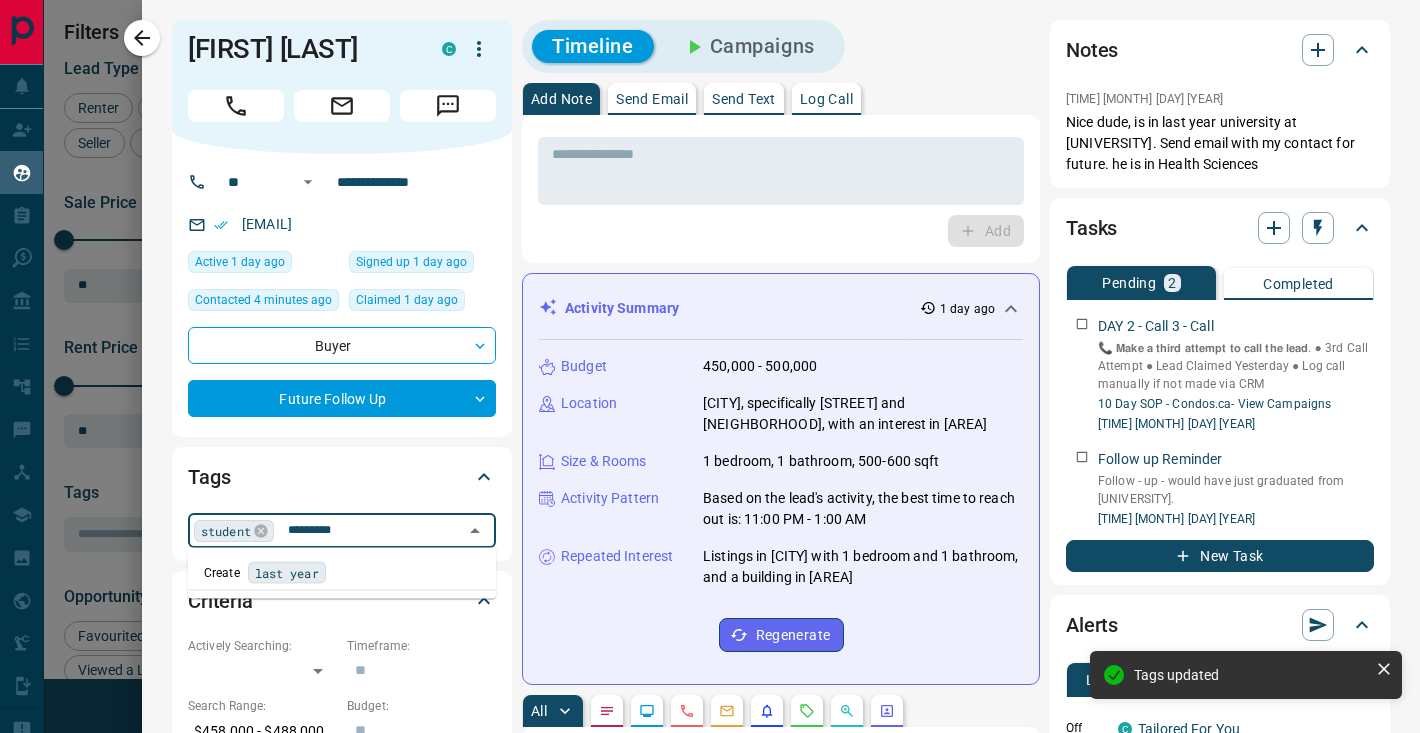click on "last year" at bounding box center (287, 573) 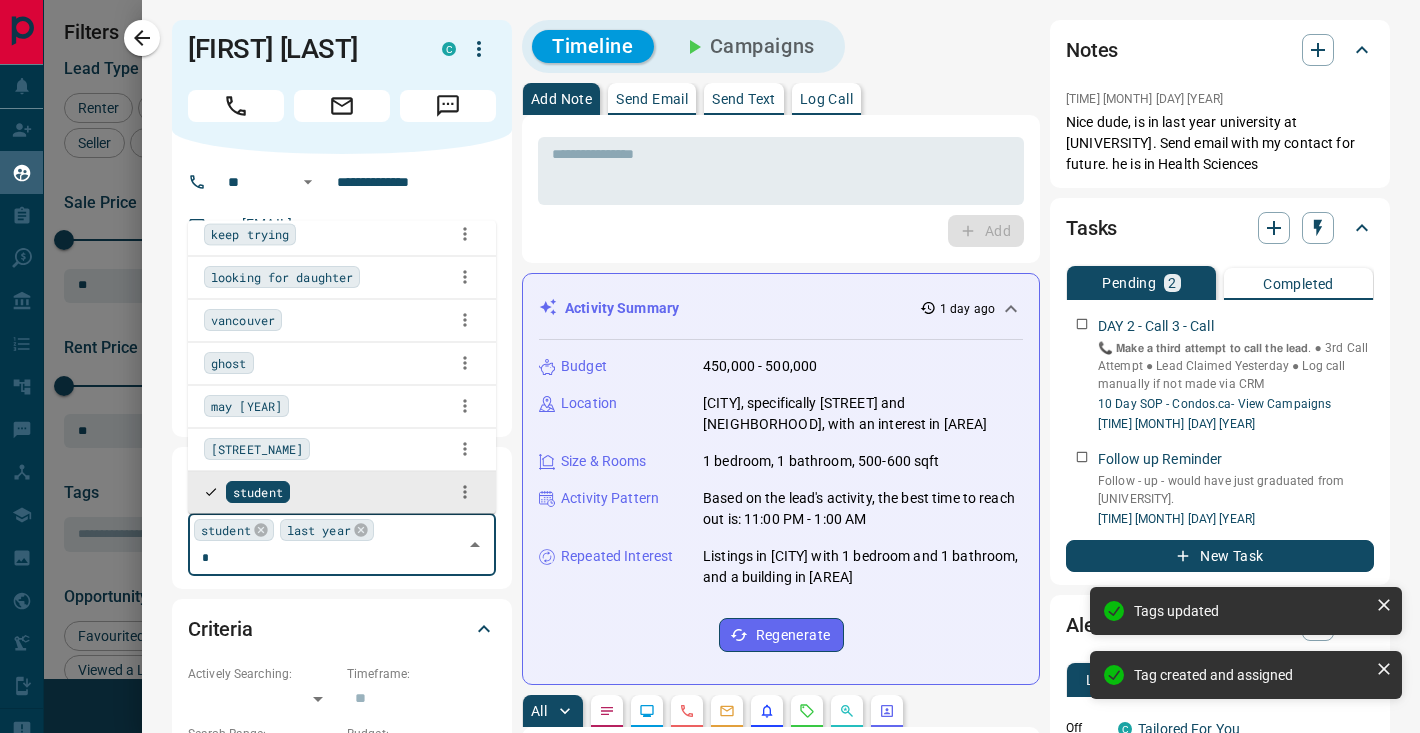 scroll, scrollTop: 0, scrollLeft: 0, axis: both 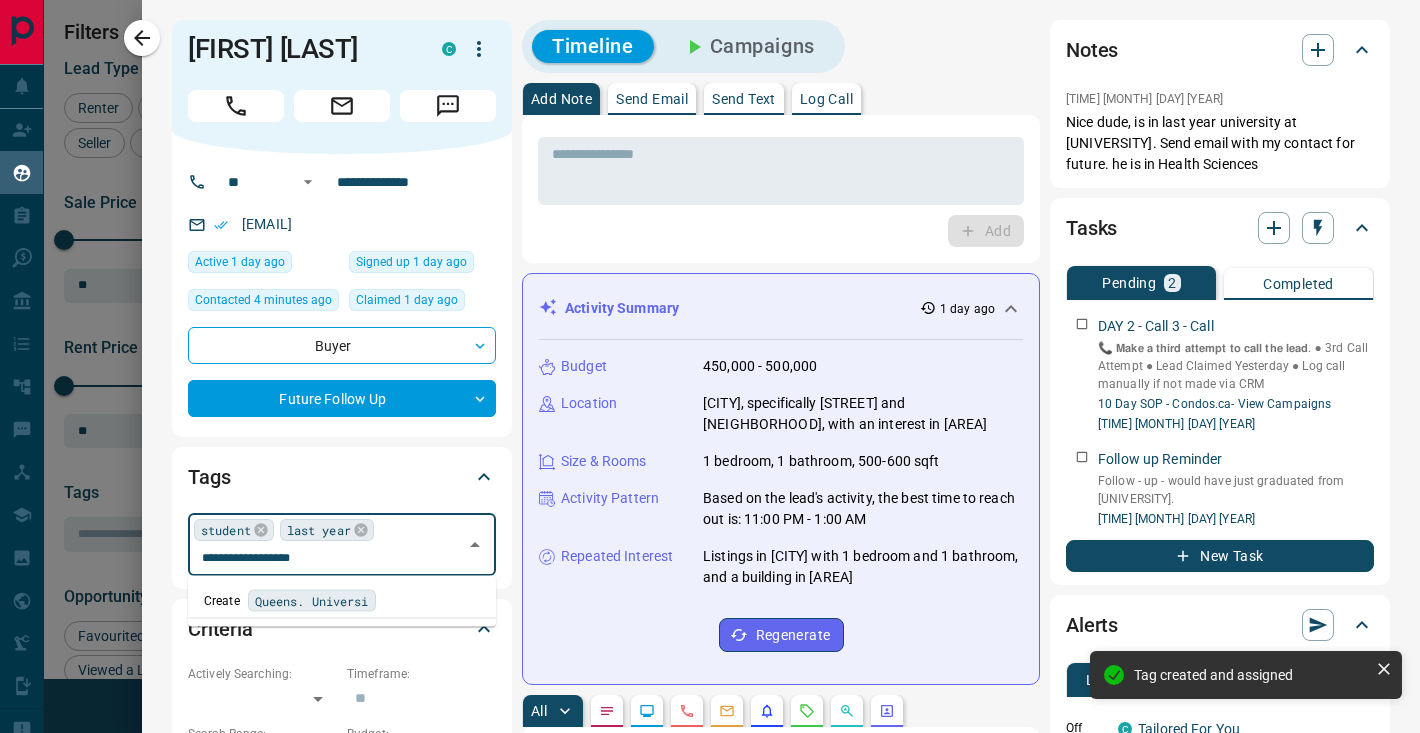 type on "**********" 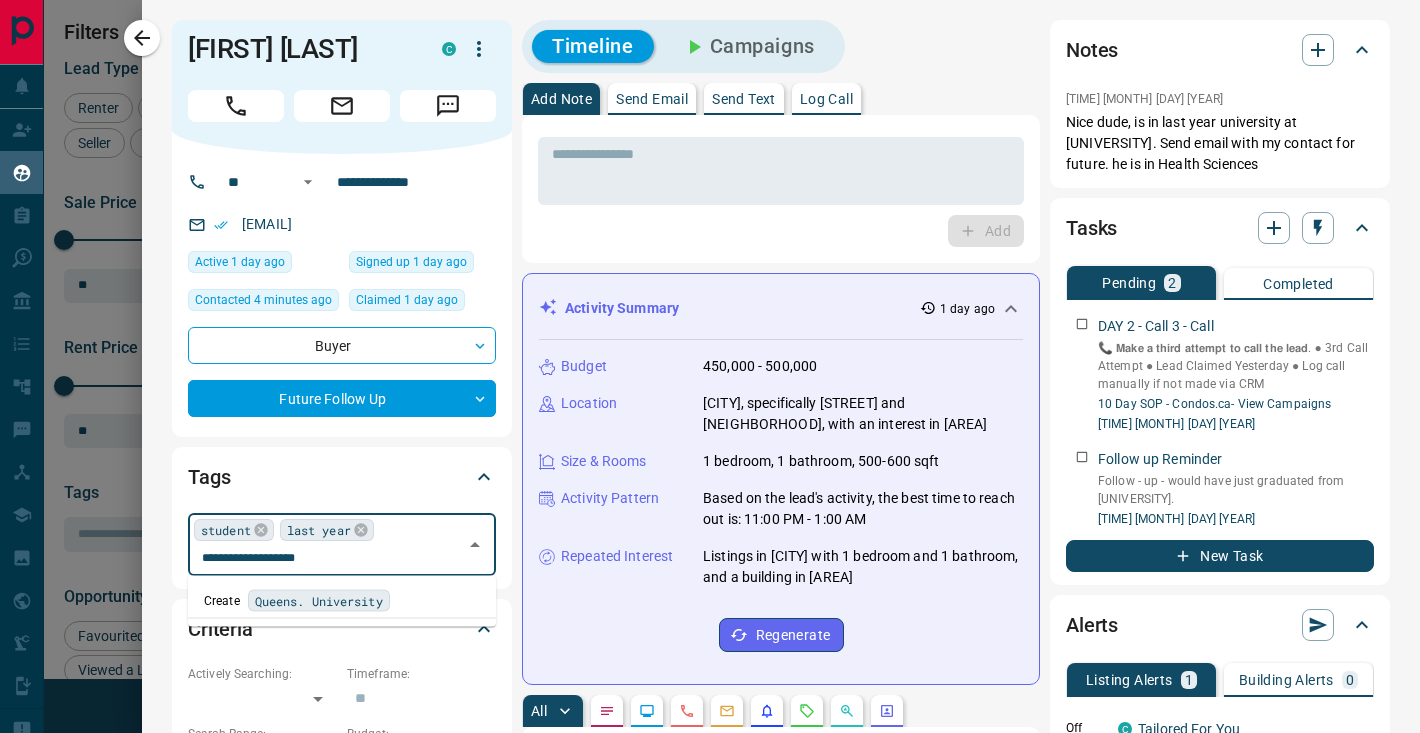 click on "Queens. University" at bounding box center (319, 601) 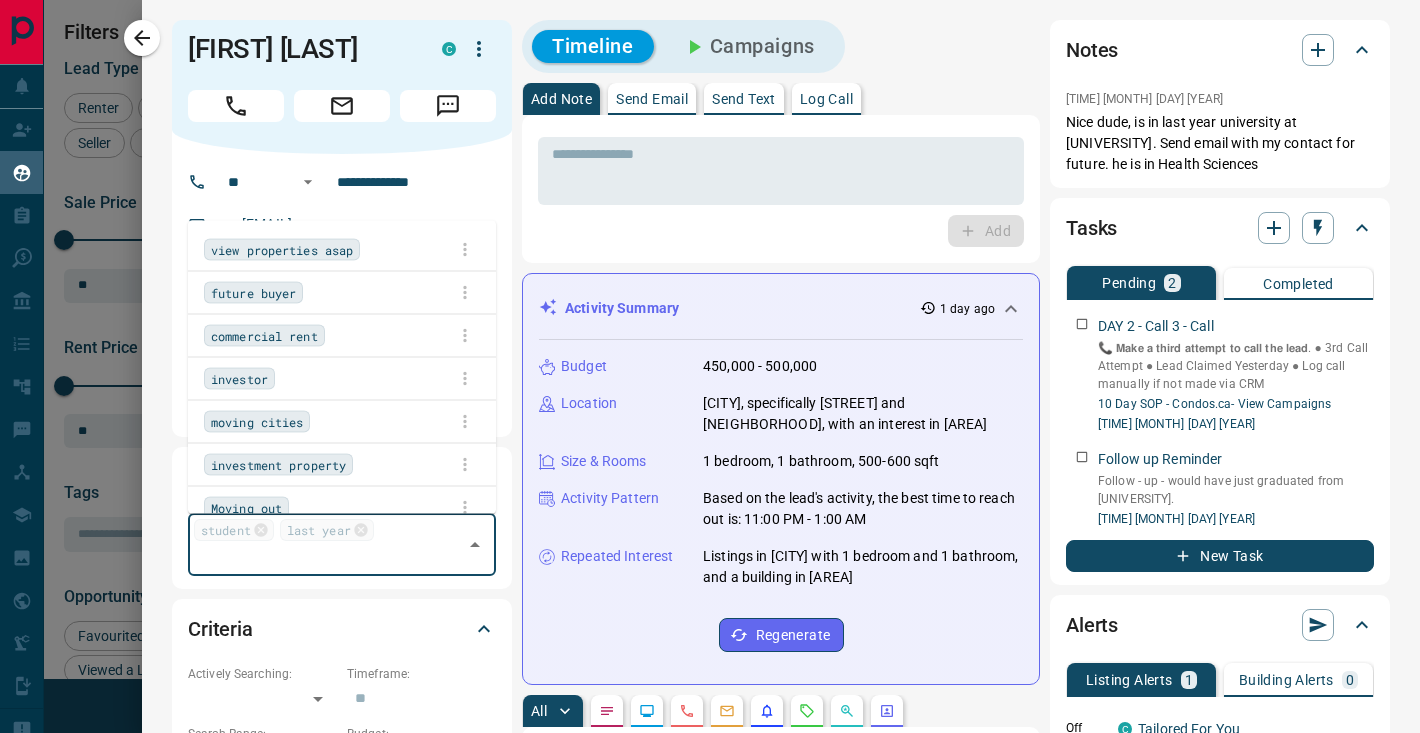 scroll, scrollTop: 3068, scrollLeft: 0, axis: vertical 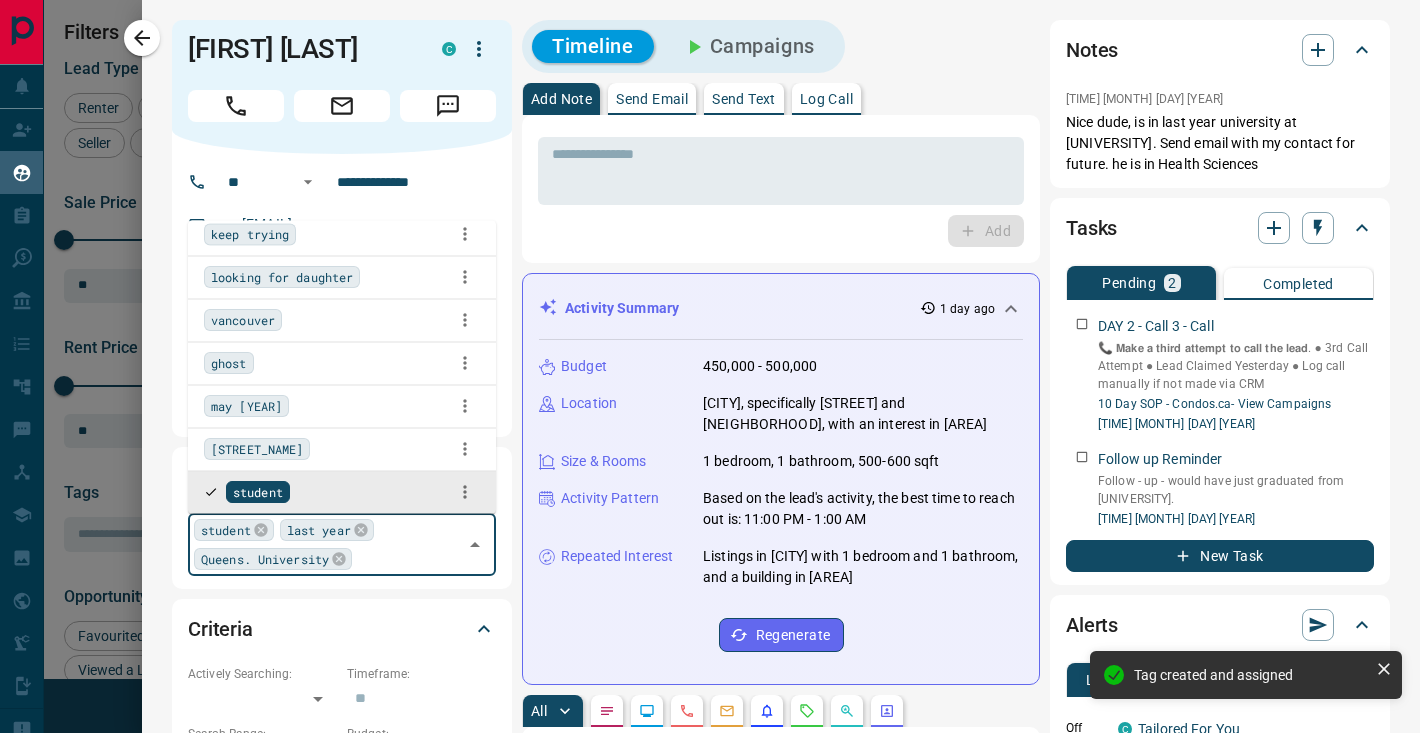 click on "Criteria" at bounding box center [330, 629] 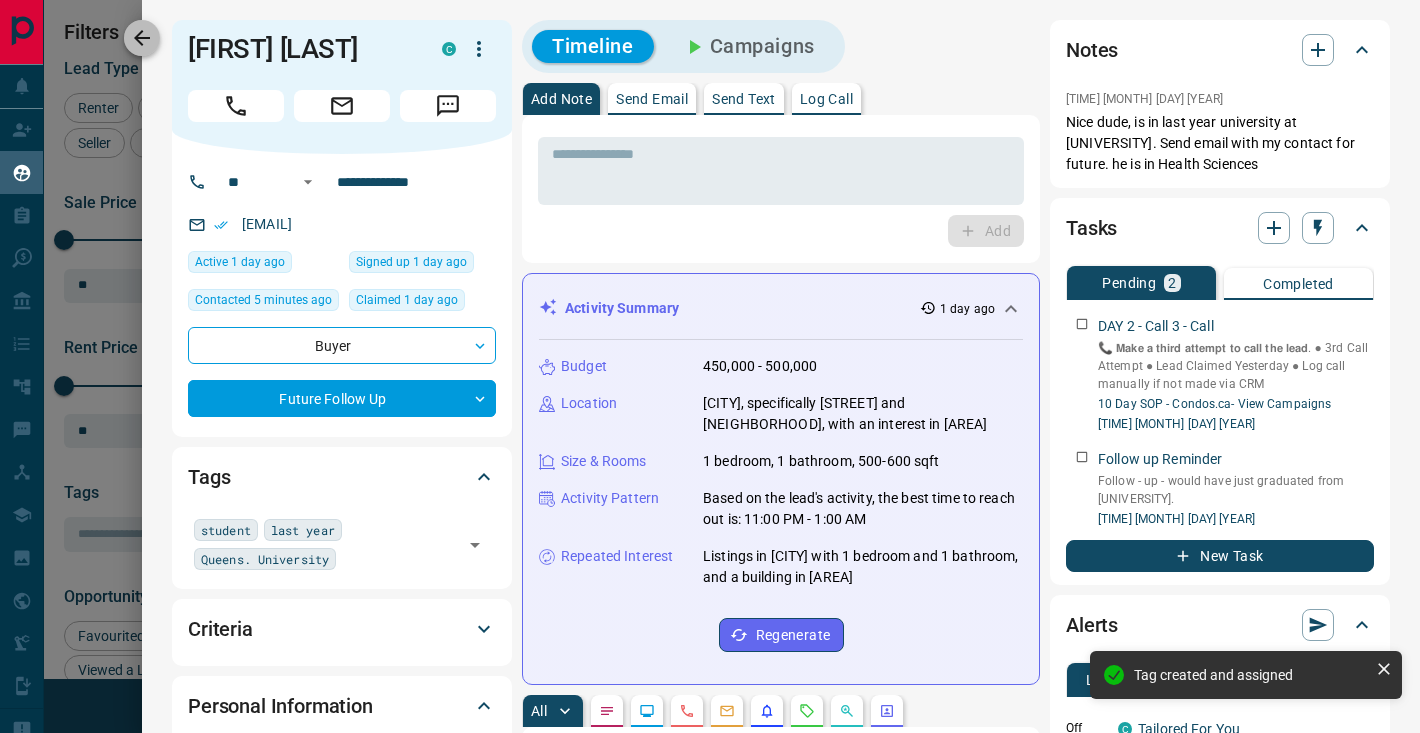 click 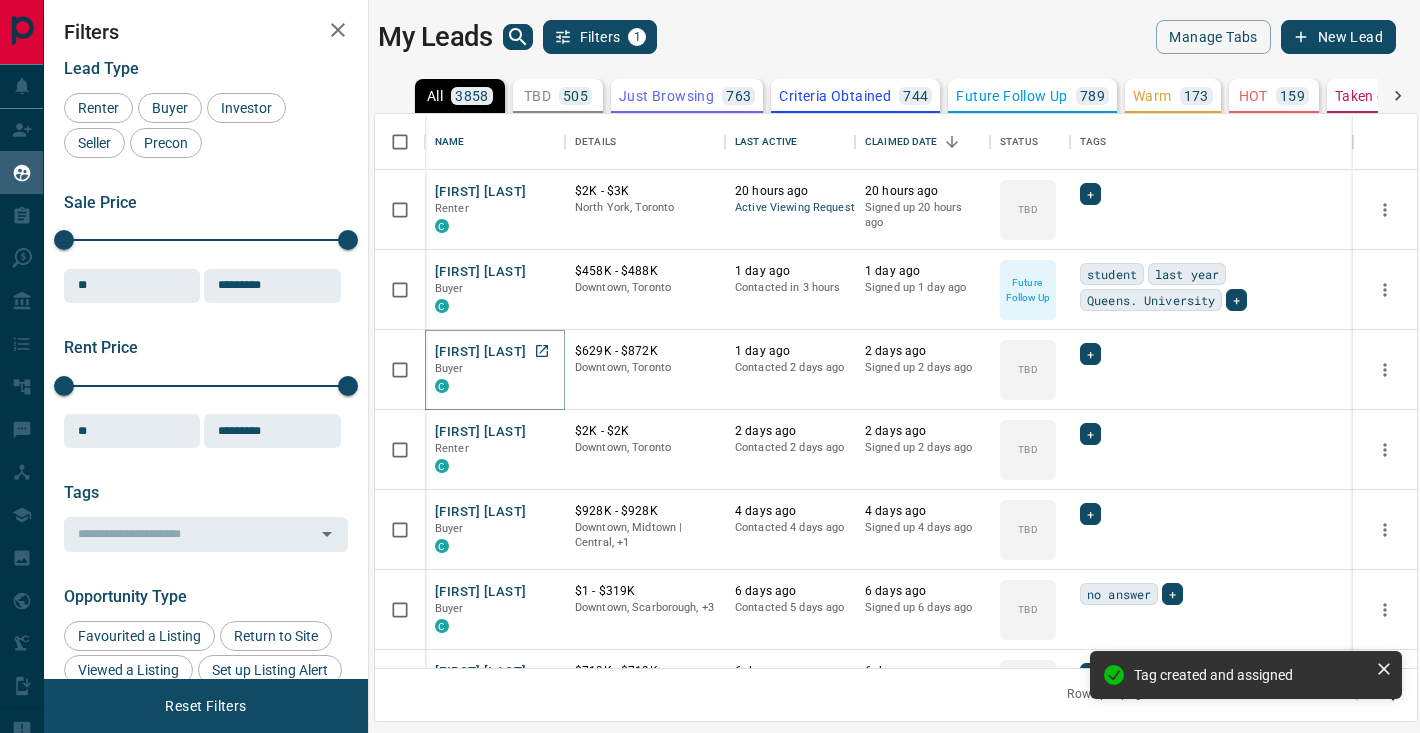 click on "[FIRST] [LAST]" at bounding box center (480, 352) 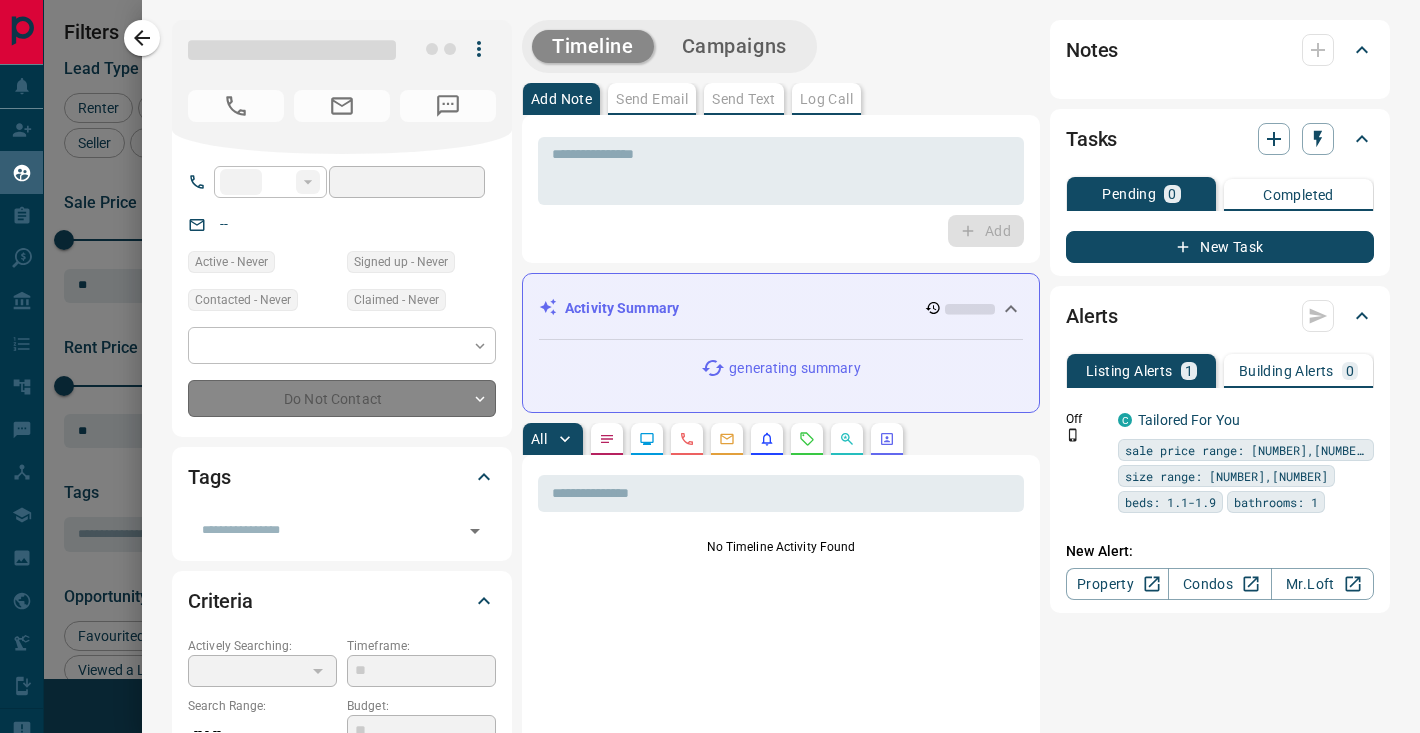 type on "**" 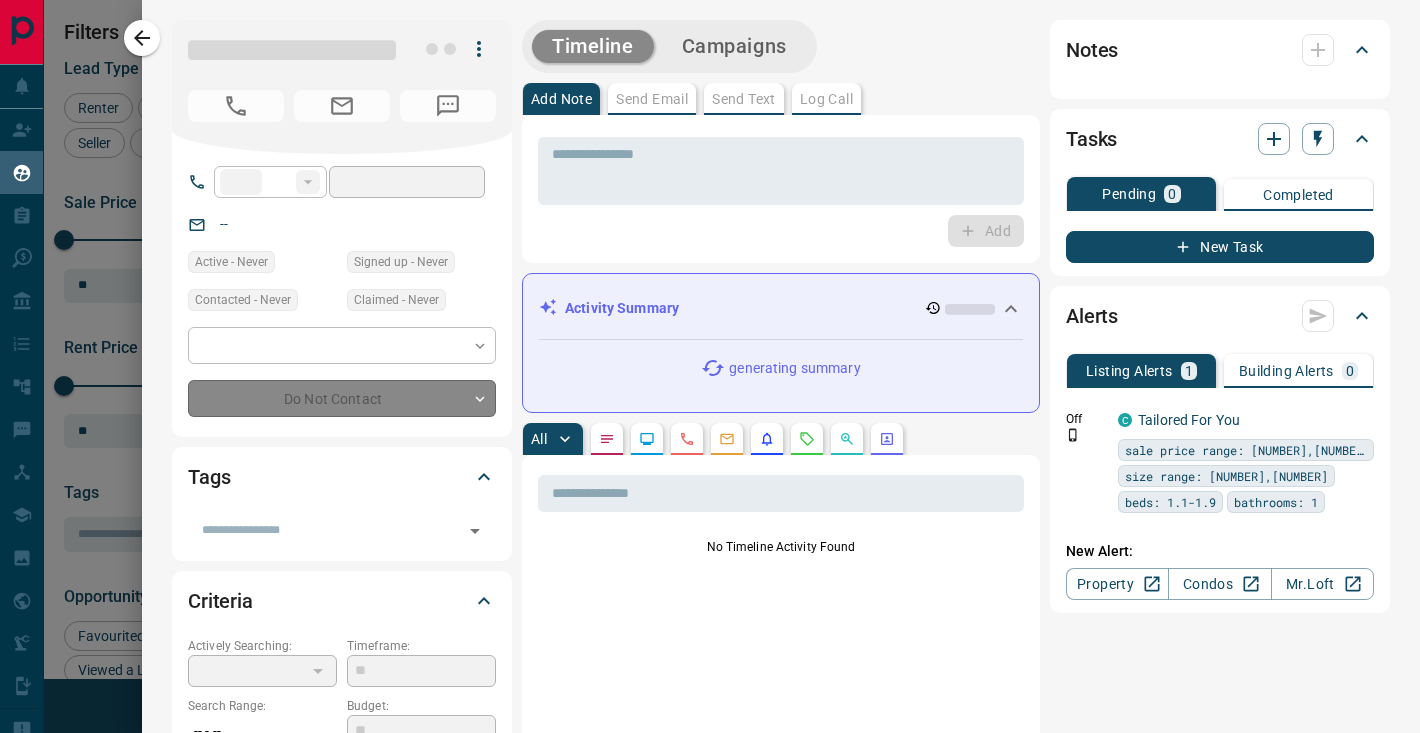 type on "**********" 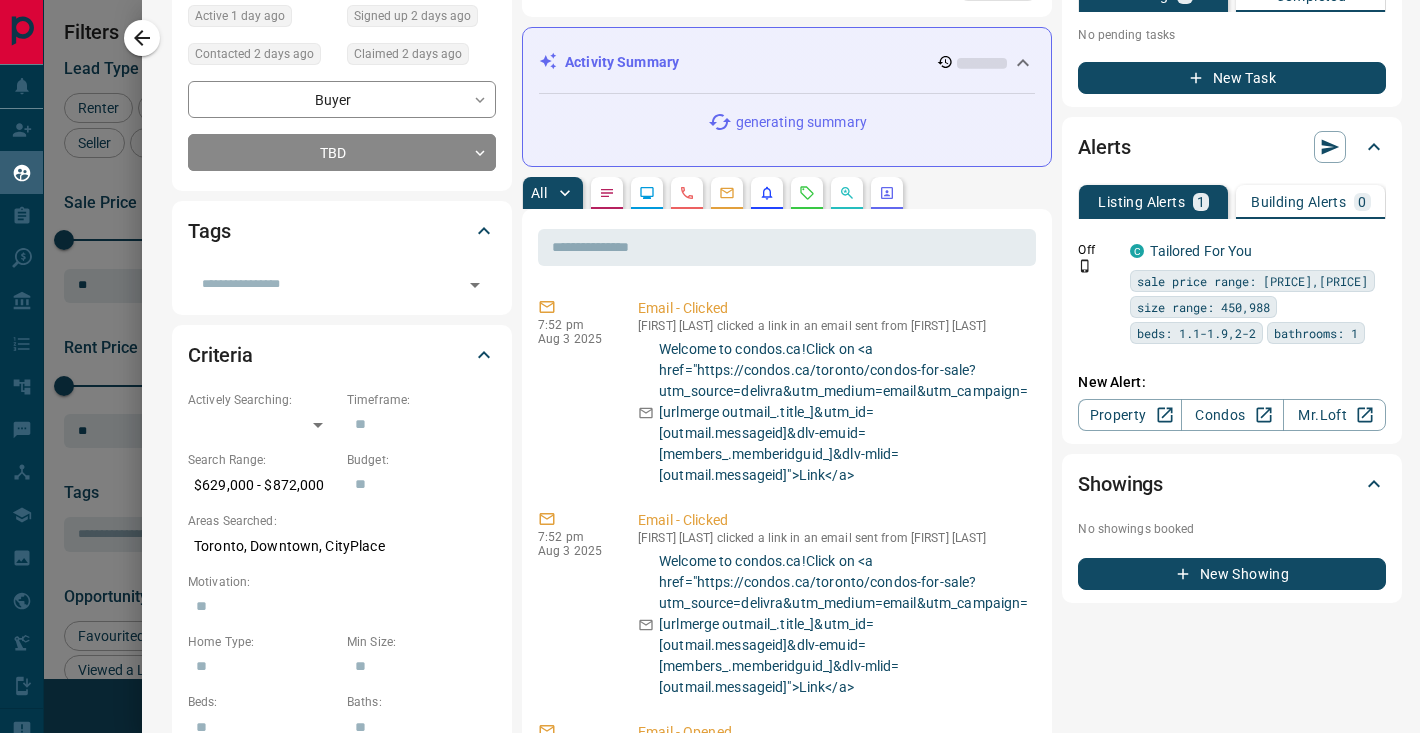 scroll, scrollTop: 627, scrollLeft: 0, axis: vertical 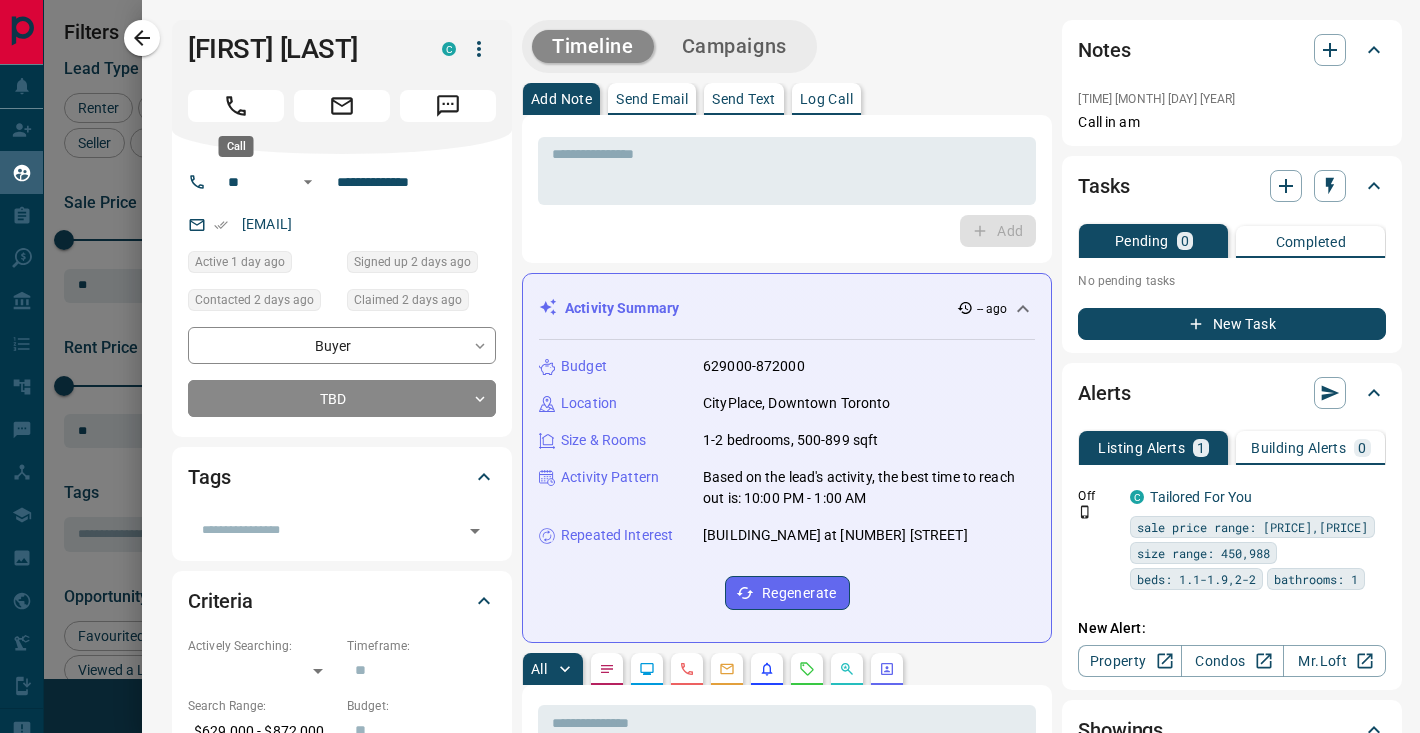 click at bounding box center [236, 106] 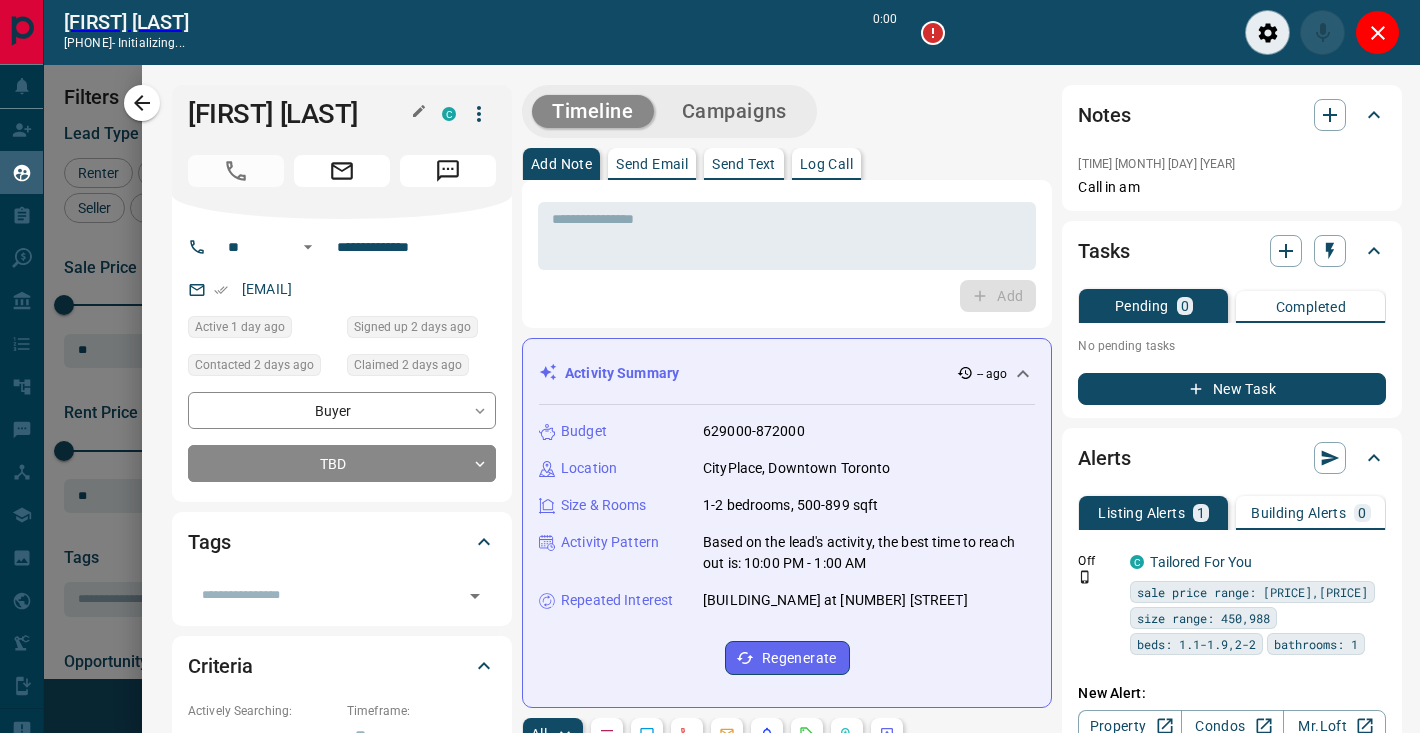 scroll, scrollTop: 492, scrollLeft: 1042, axis: both 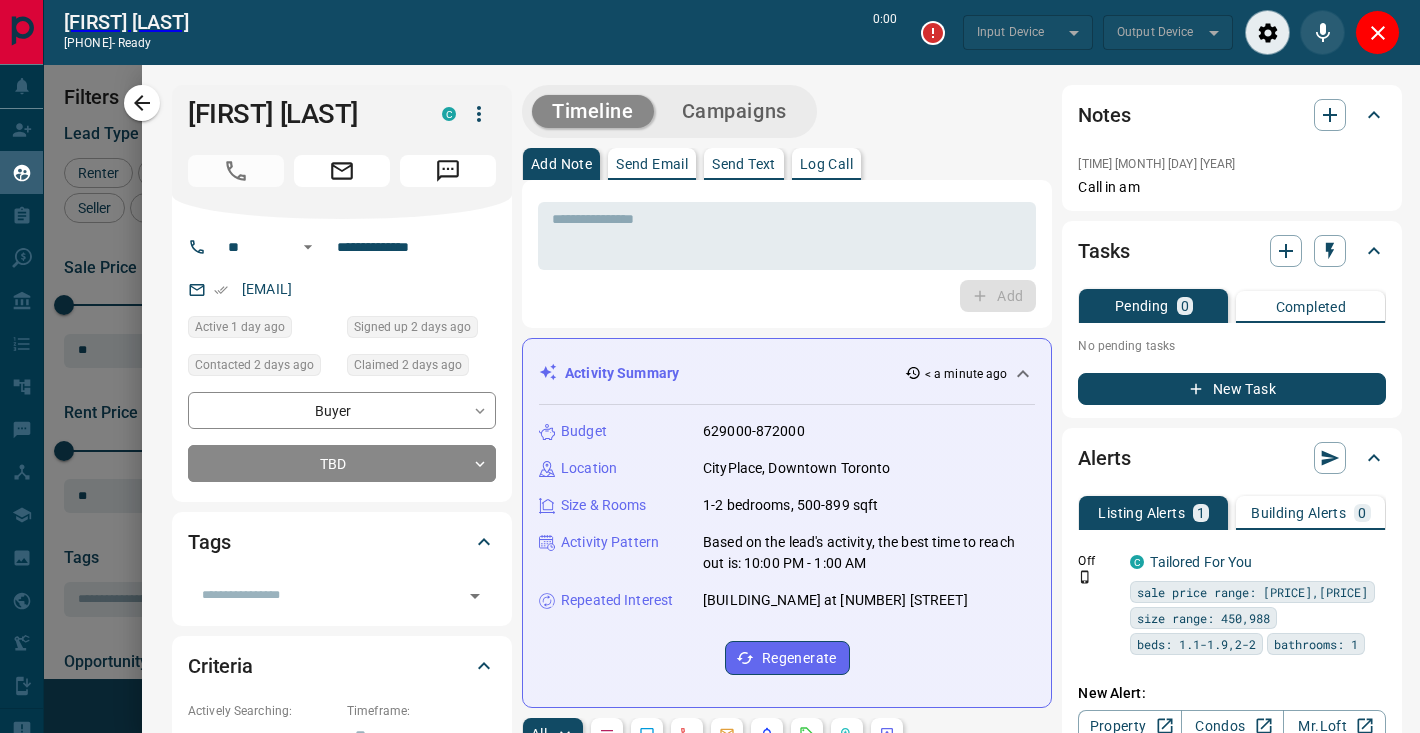 type on "*******" 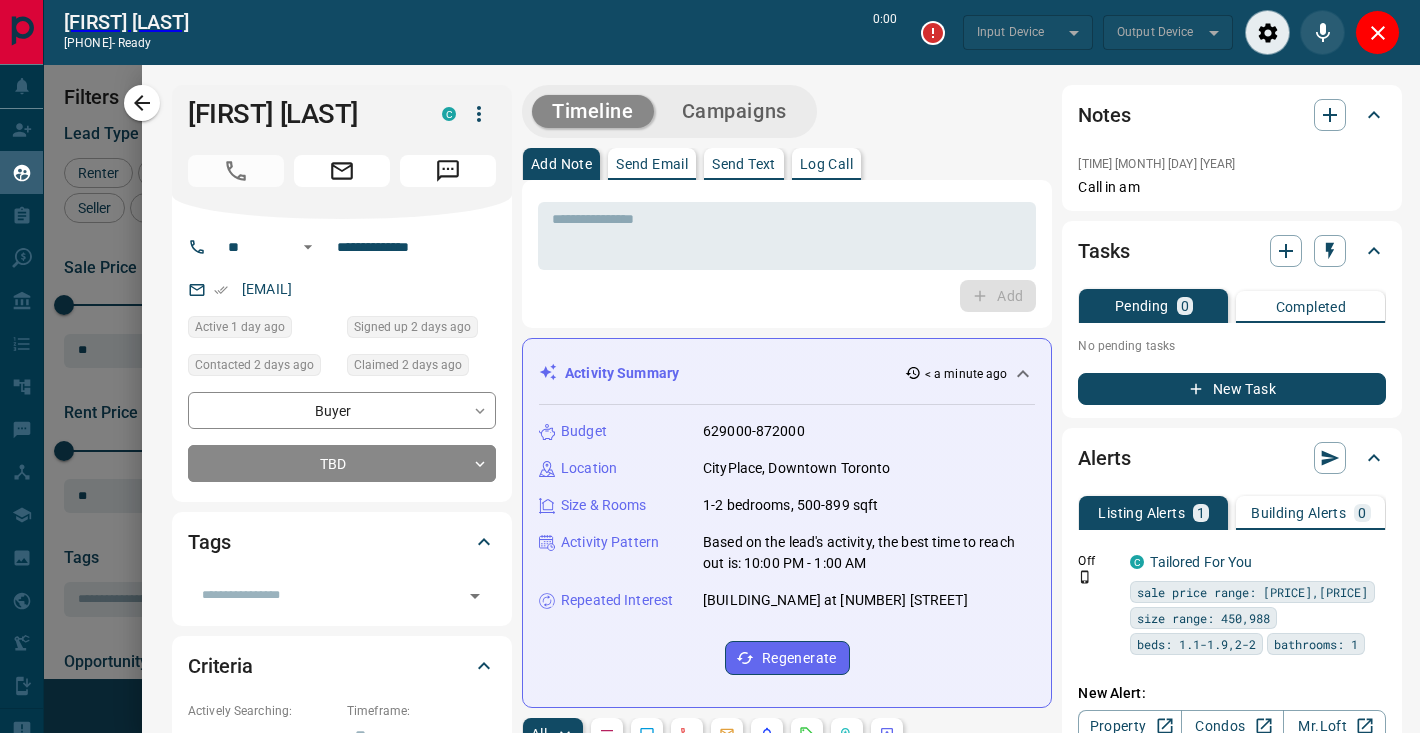 type on "*******" 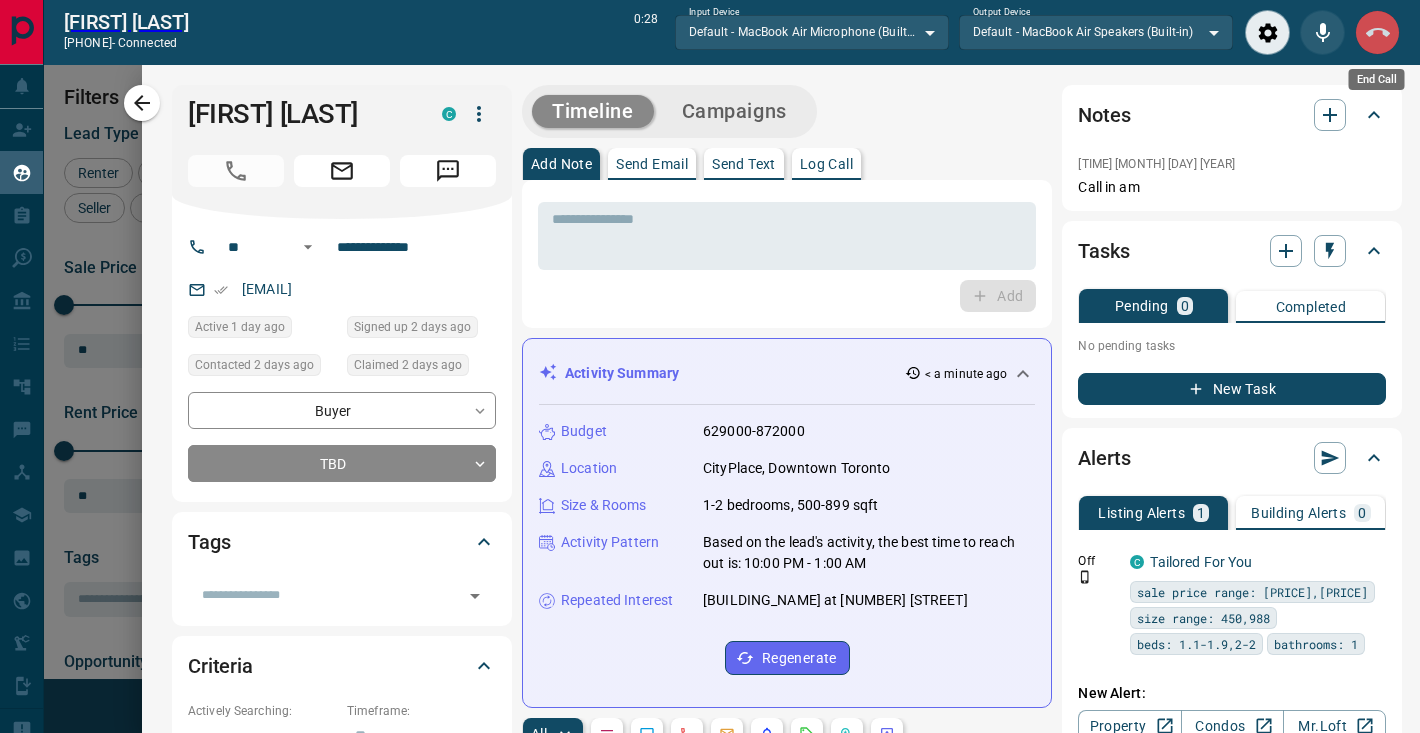 click at bounding box center [1377, 32] 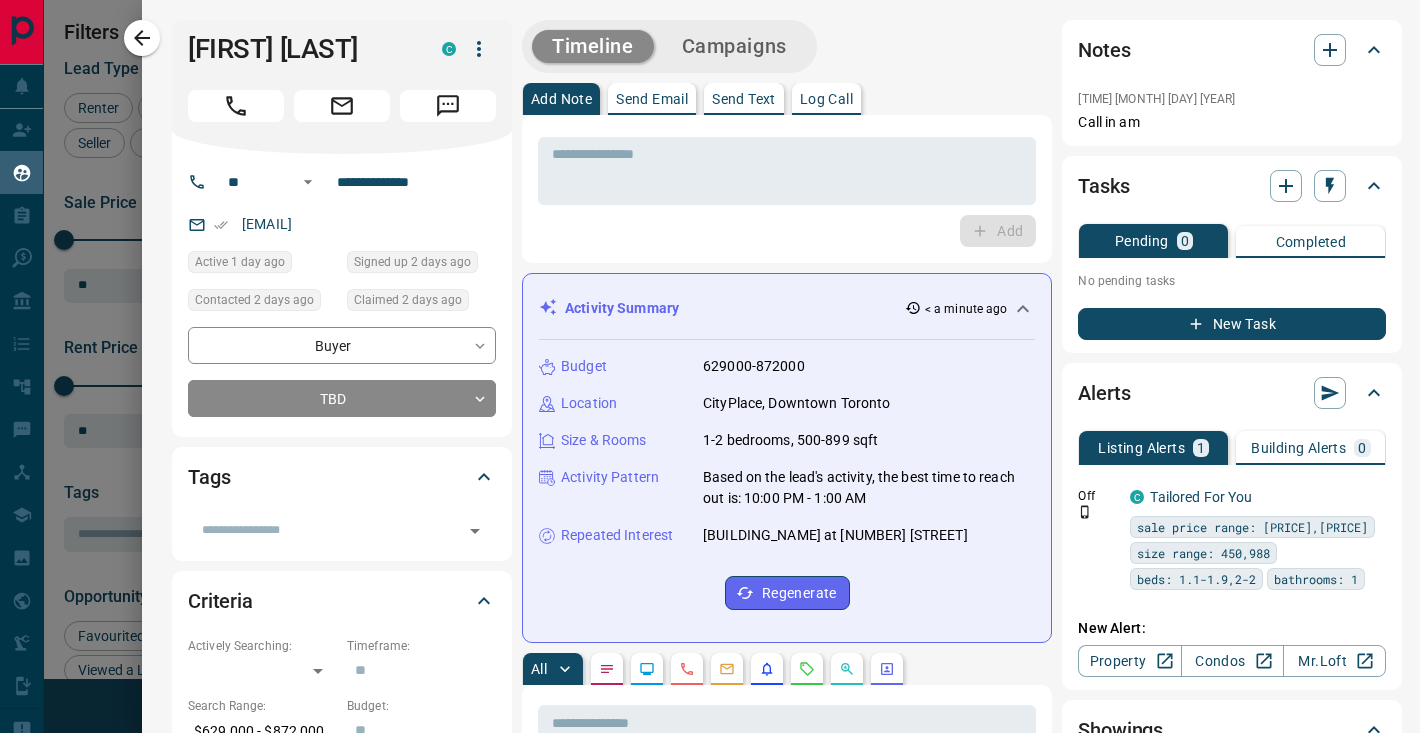 scroll, scrollTop: 1, scrollLeft: 1, axis: both 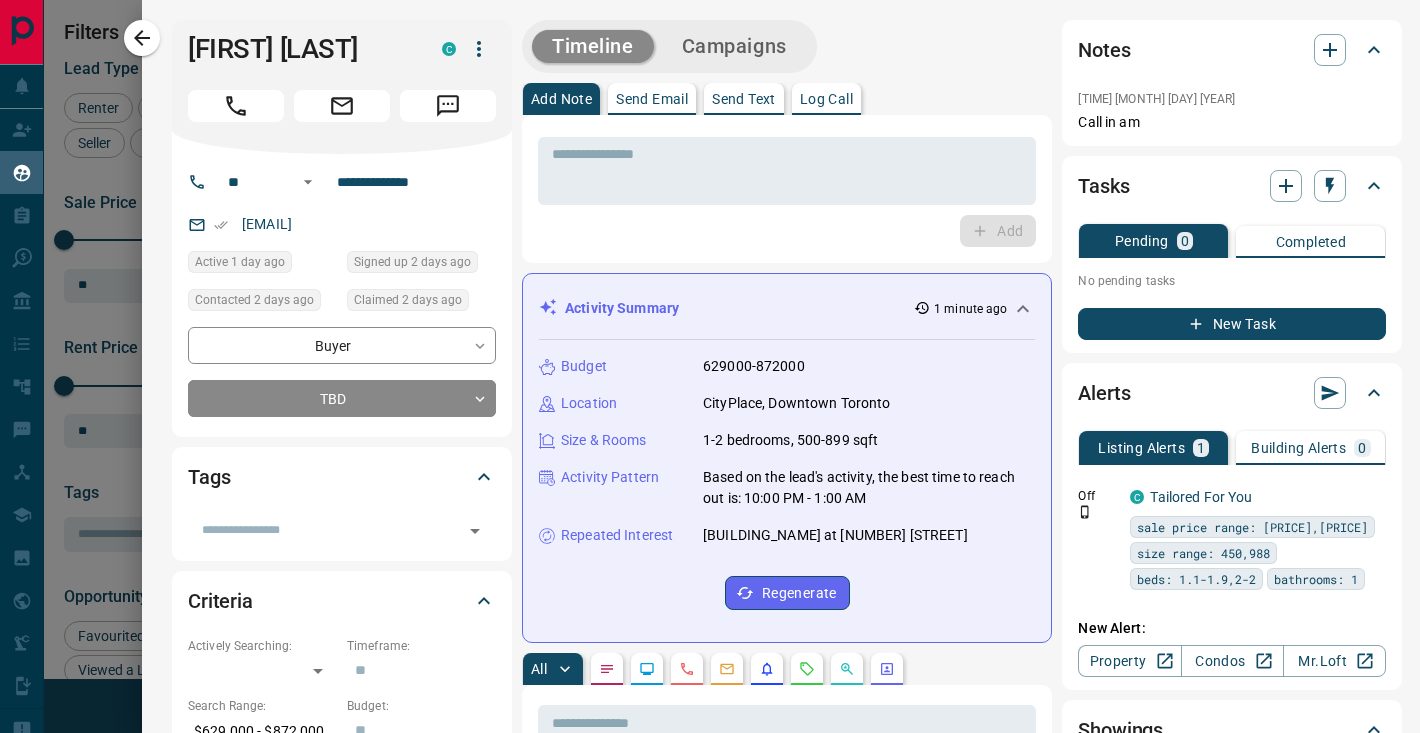 click on "Tags ​" at bounding box center [342, 503] 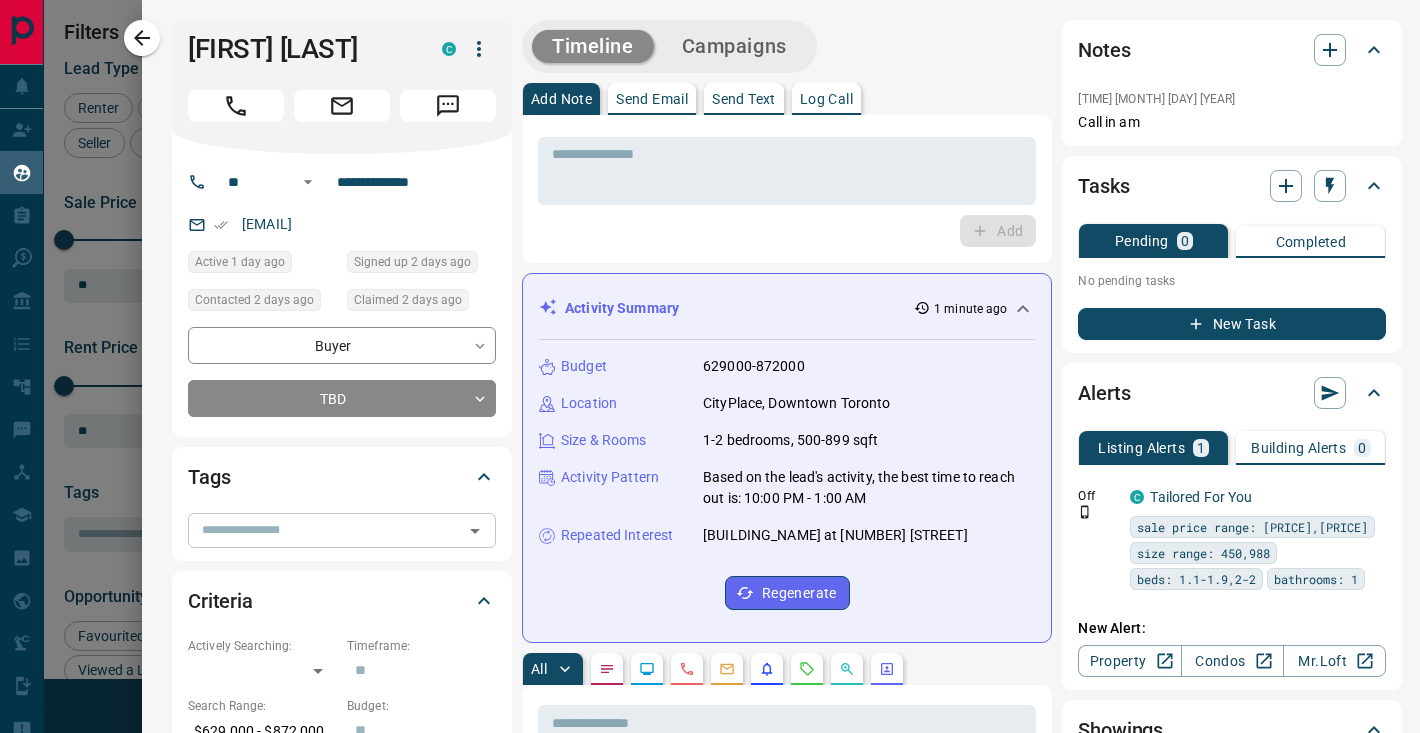 click at bounding box center (325, 530) 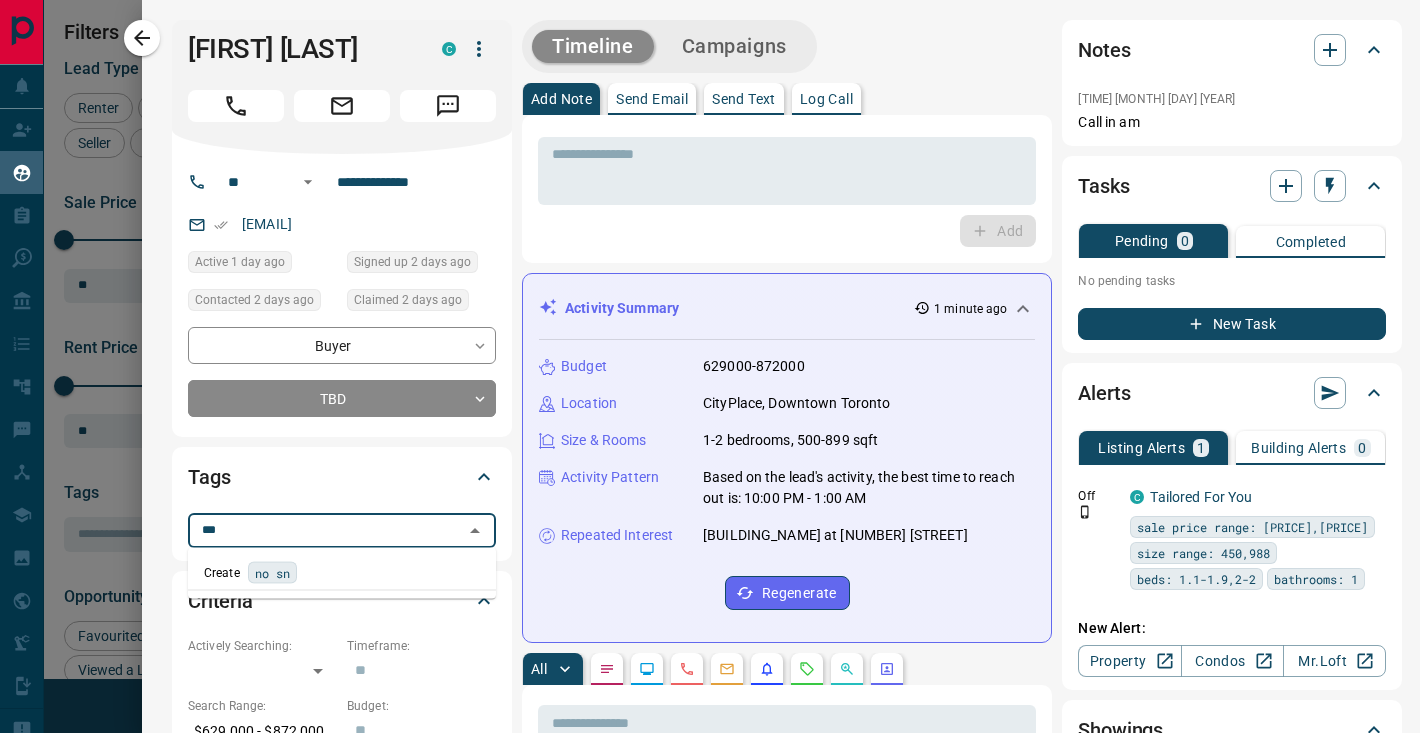 type on "****" 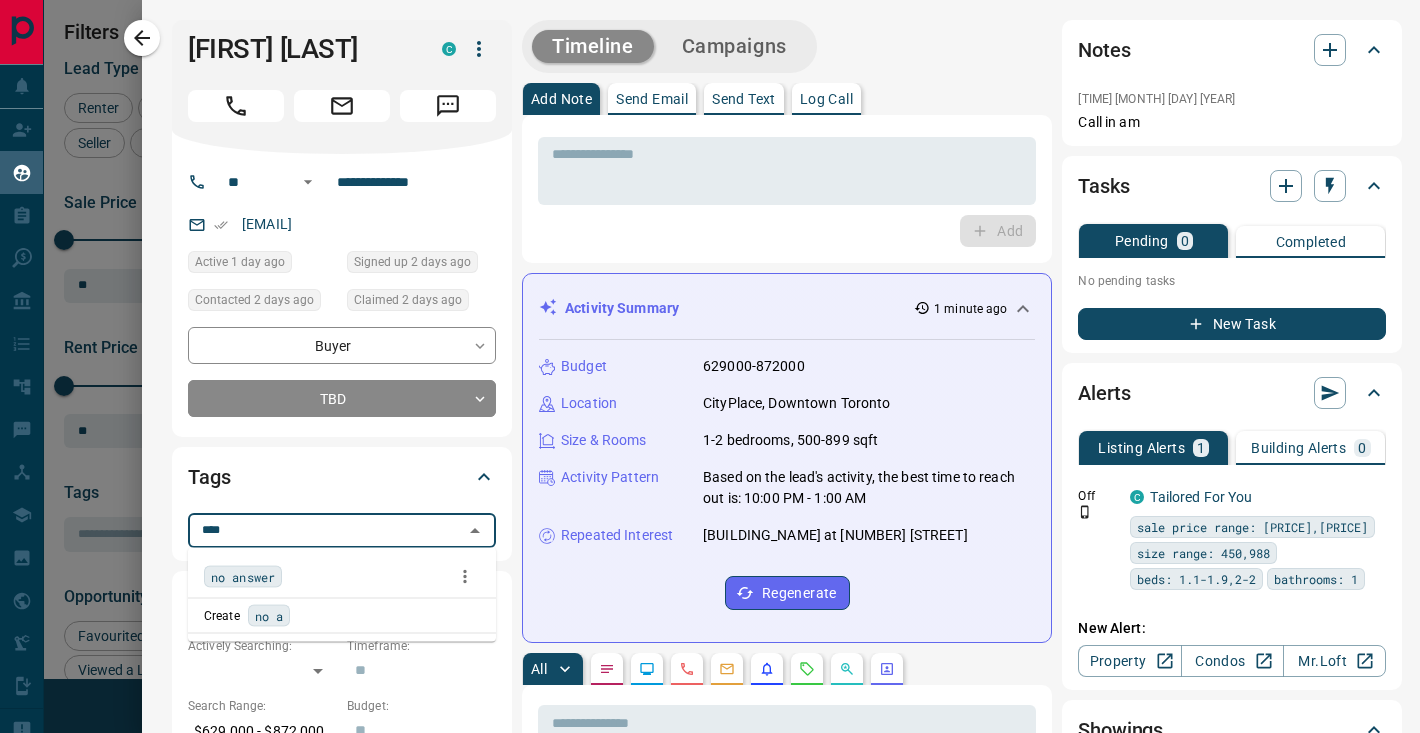 click on "no answer" at bounding box center [243, 577] 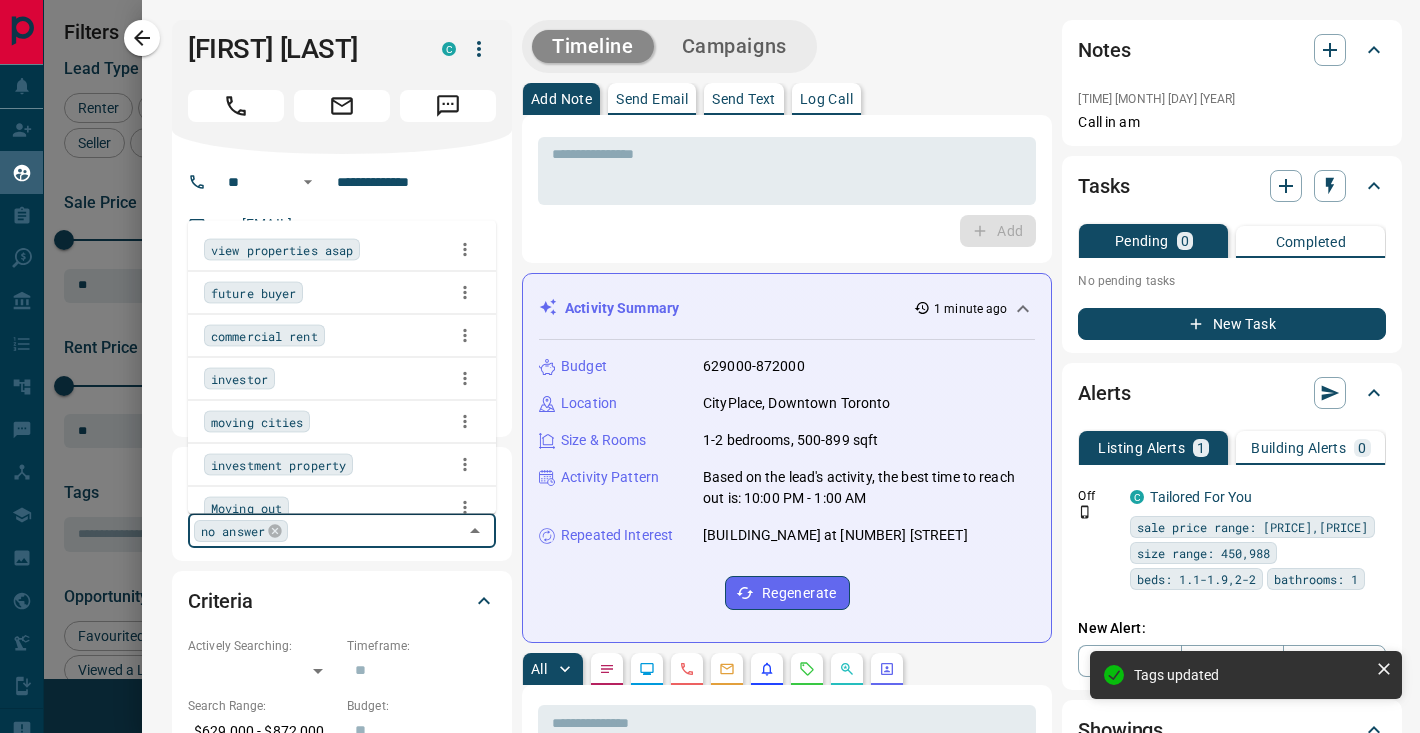 drag, startPoint x: 157, startPoint y: 29, endPoint x: 333, endPoint y: 103, distance: 190.92407 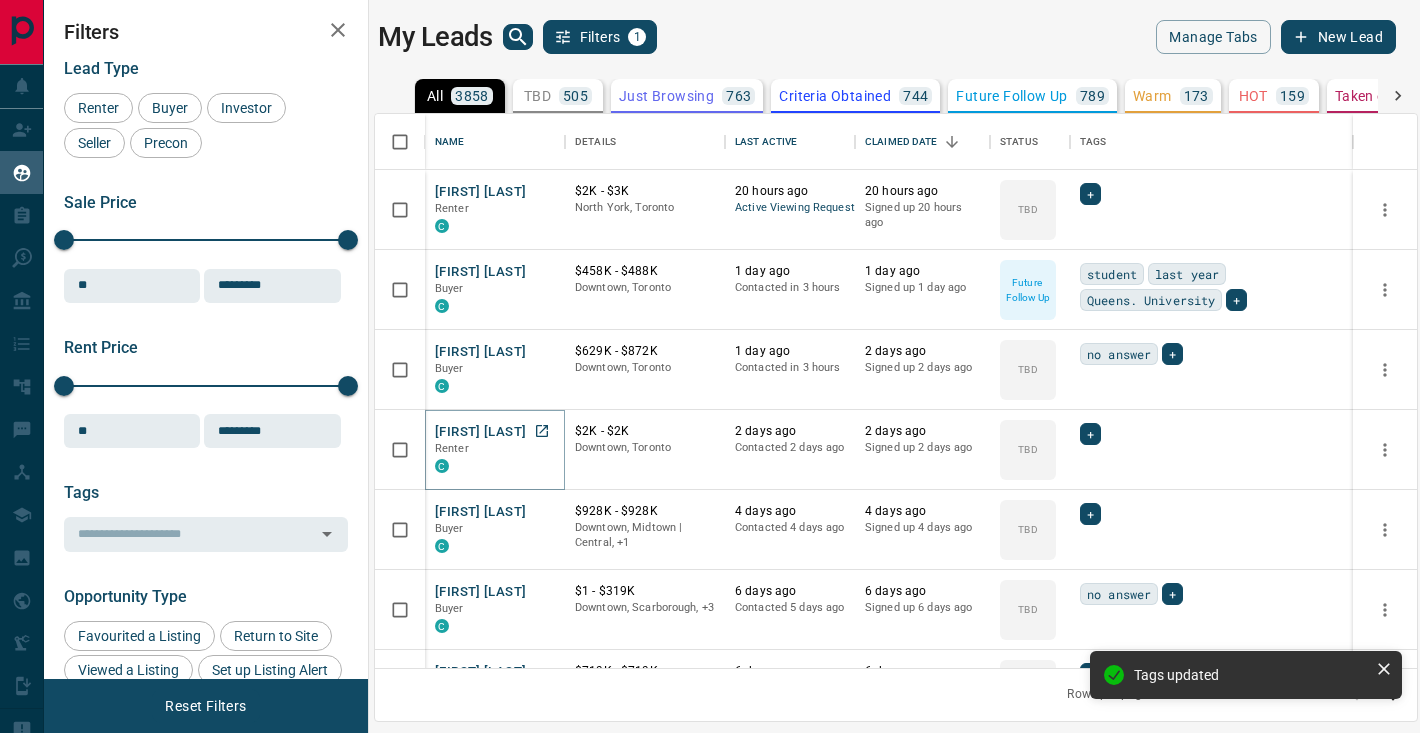 click on "[FIRST] [LAST]" at bounding box center [480, 432] 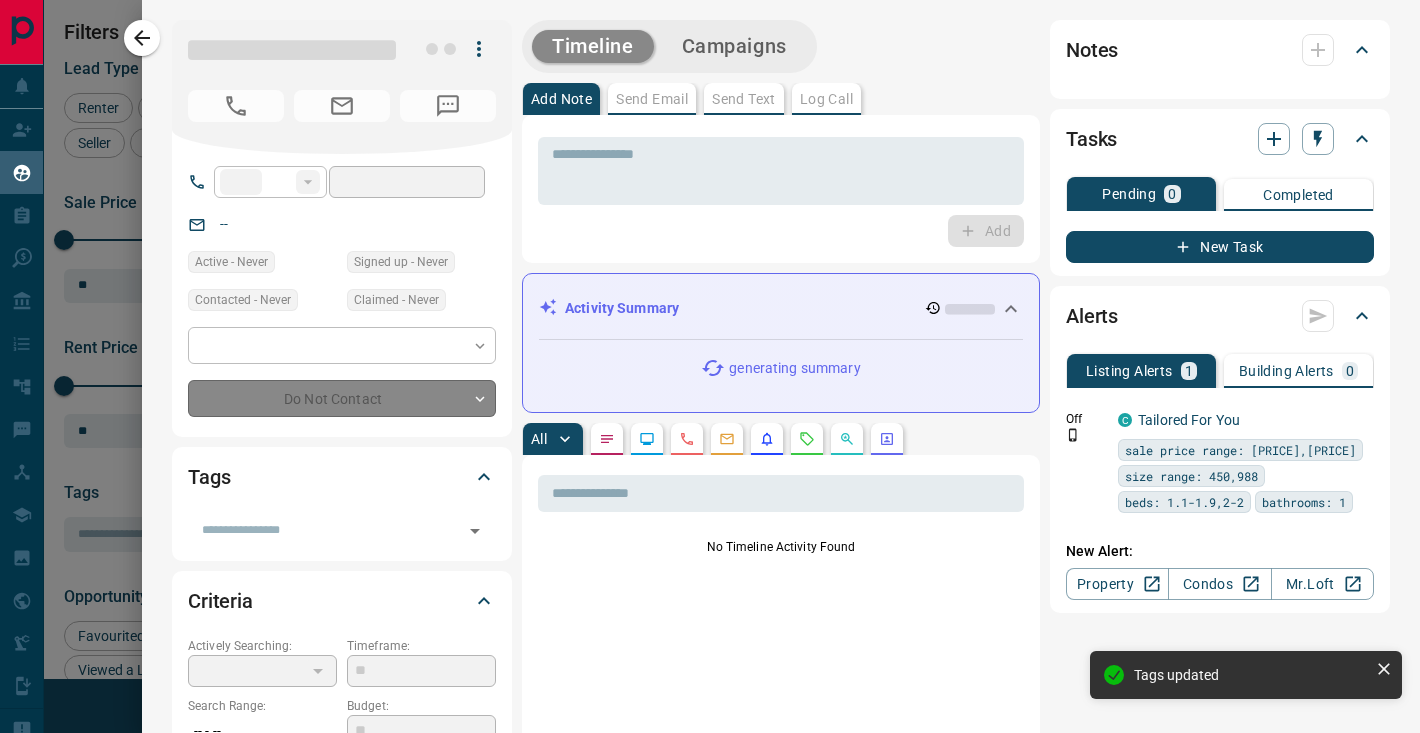 type on "**" 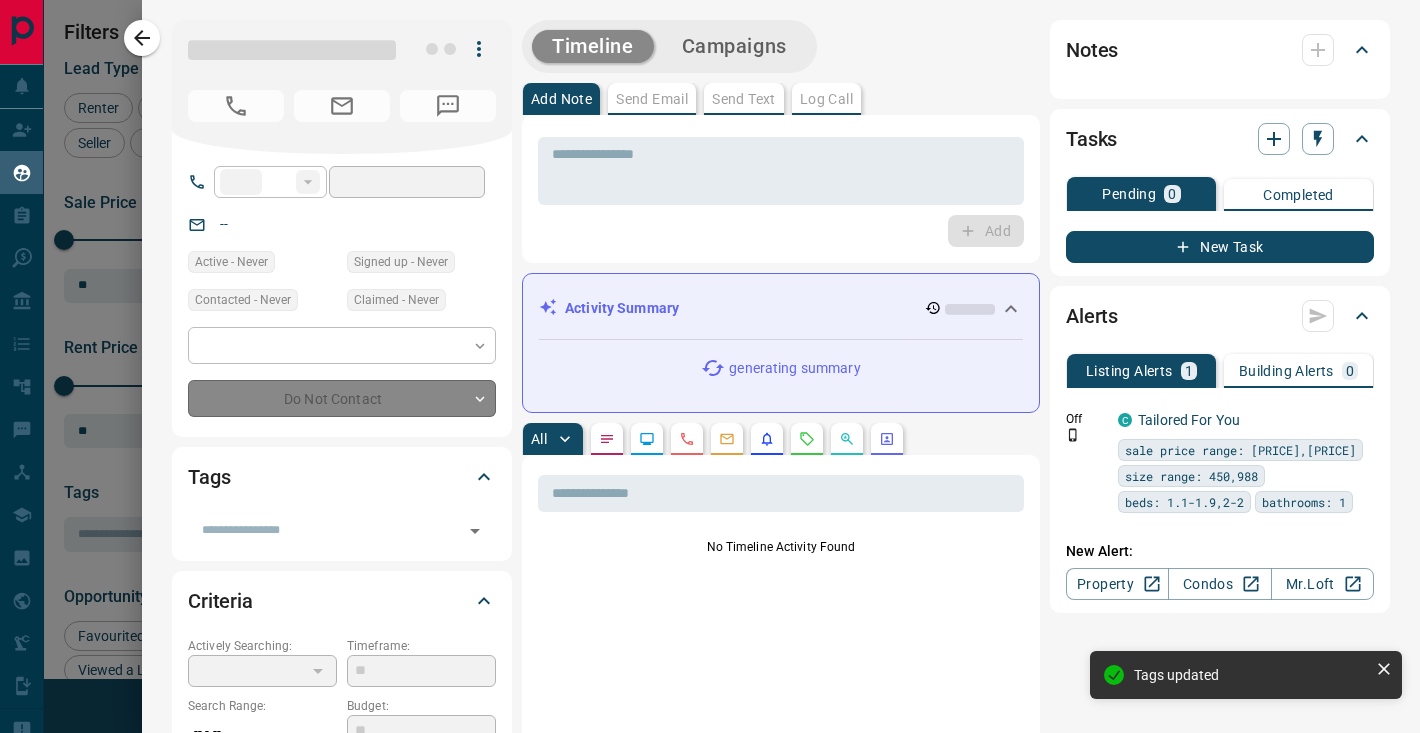 type on "**********" 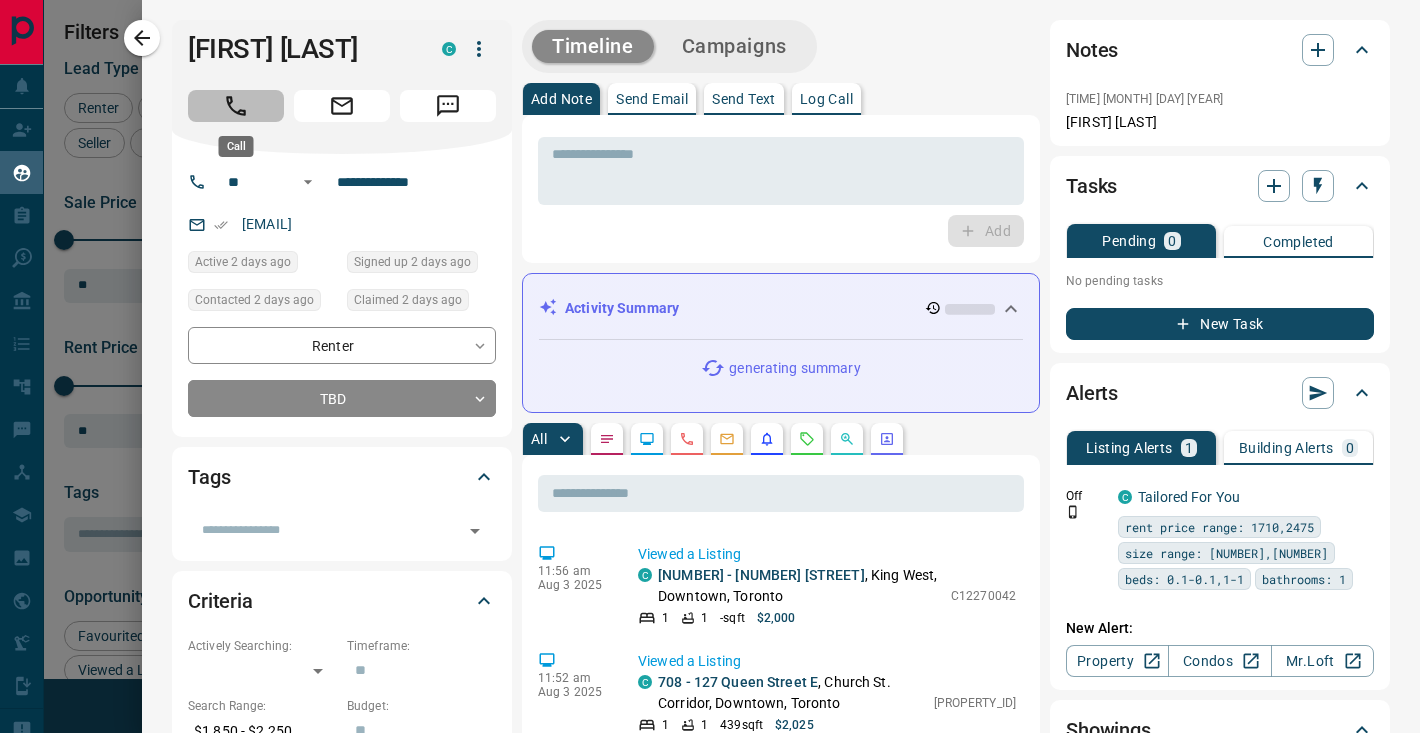 click 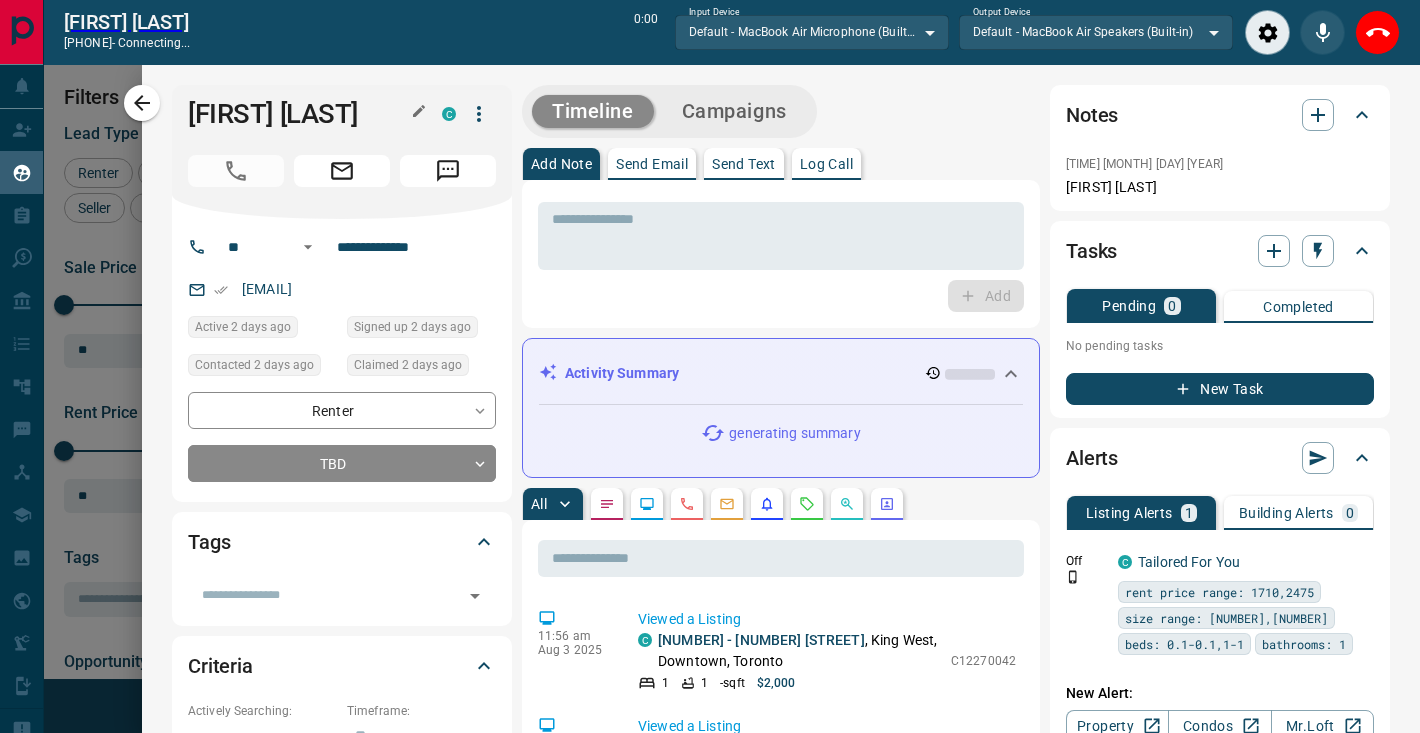 scroll, scrollTop: 492, scrollLeft: 1042, axis: both 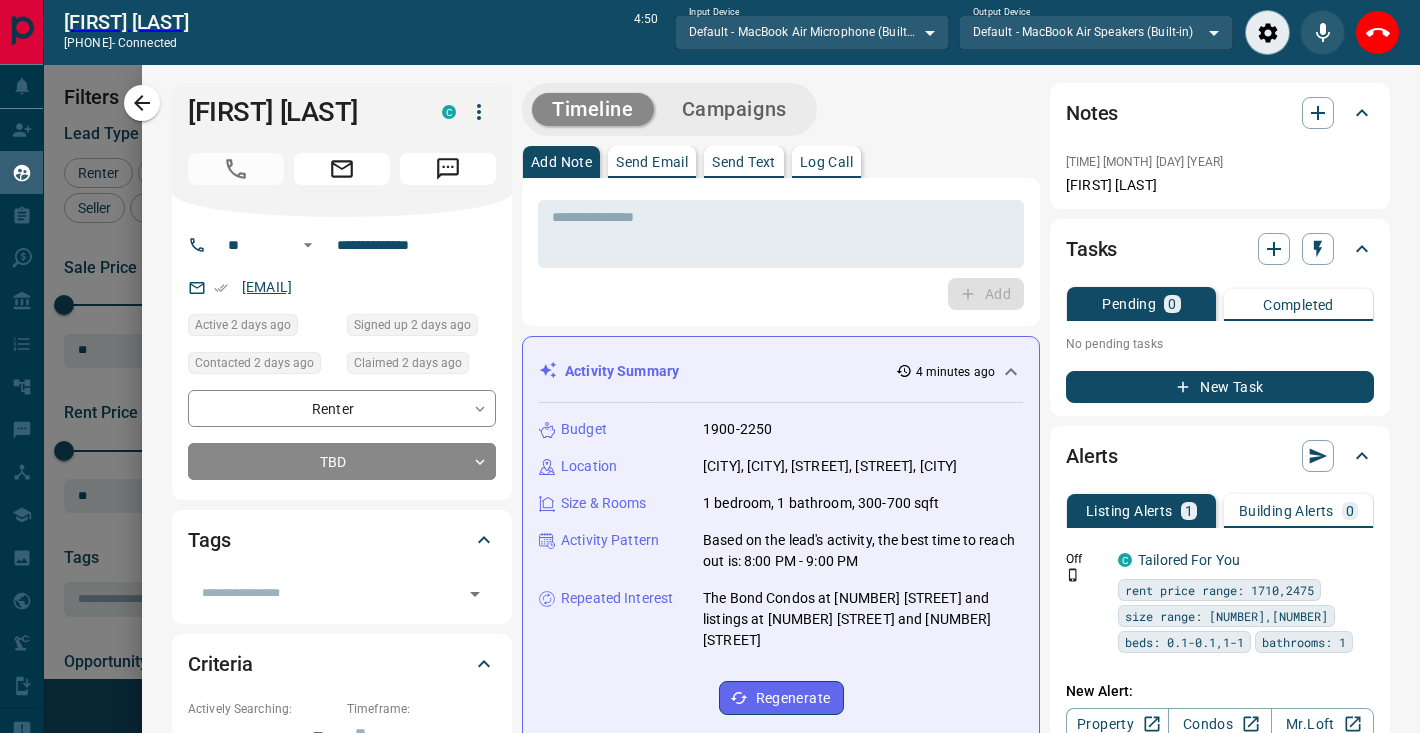 drag, startPoint x: 390, startPoint y: 288, endPoint x: 242, endPoint y: 287, distance: 148.00337 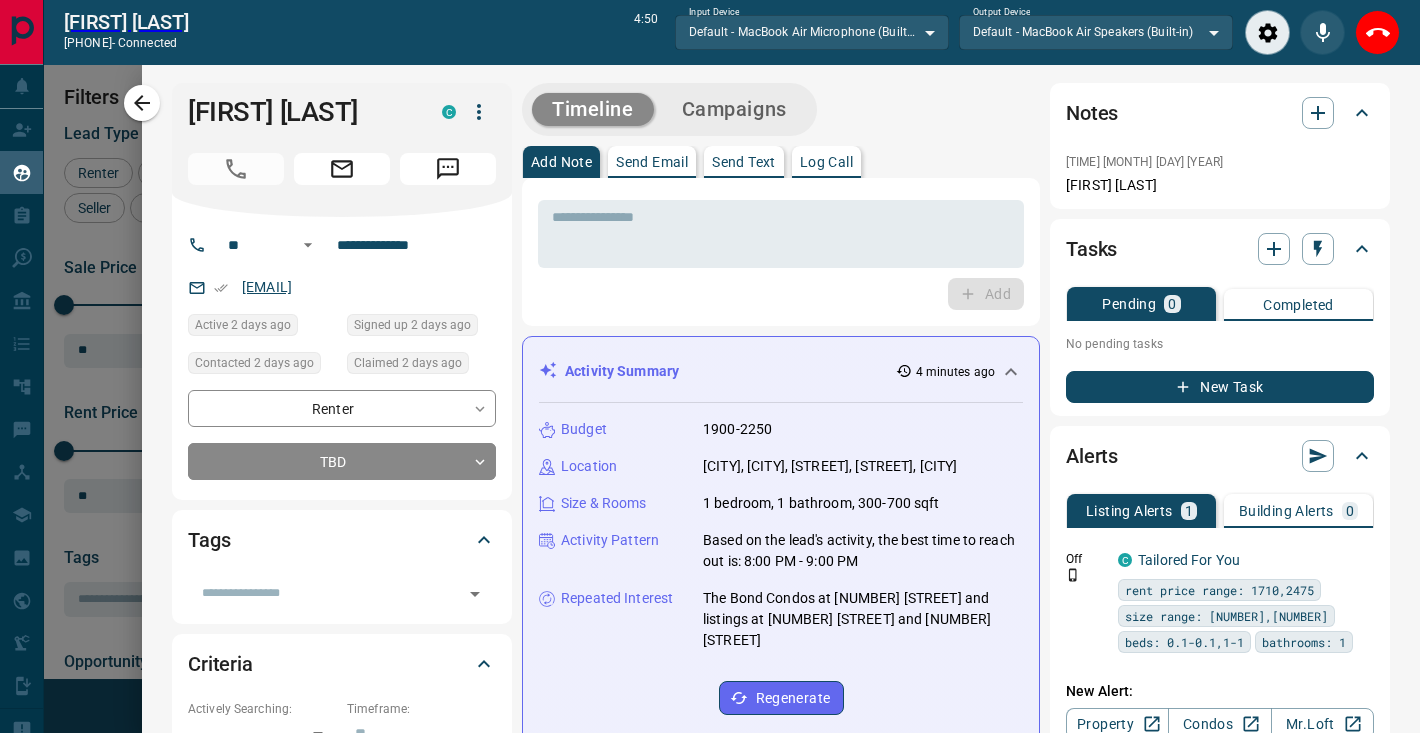 click on "[EMAIL]" at bounding box center [267, 287] 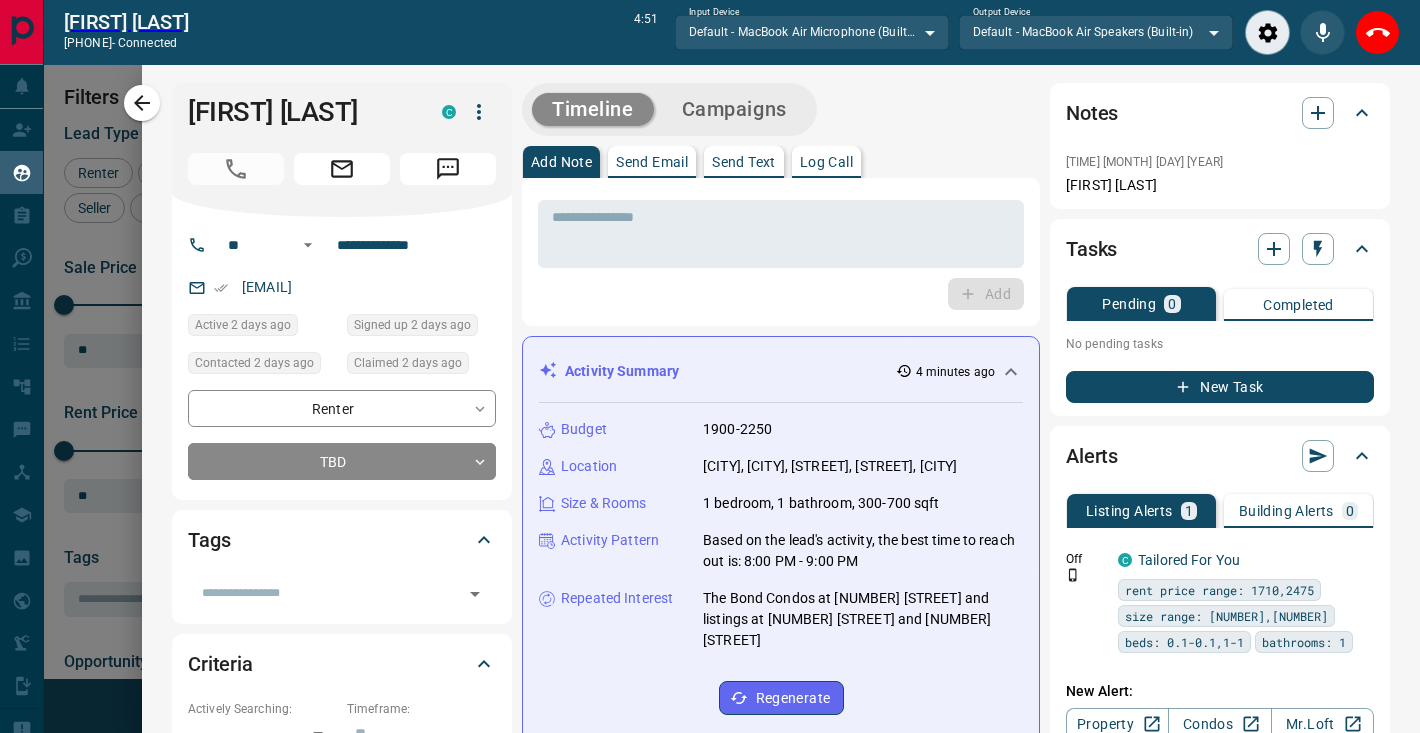 copy on "[EMAIL]" 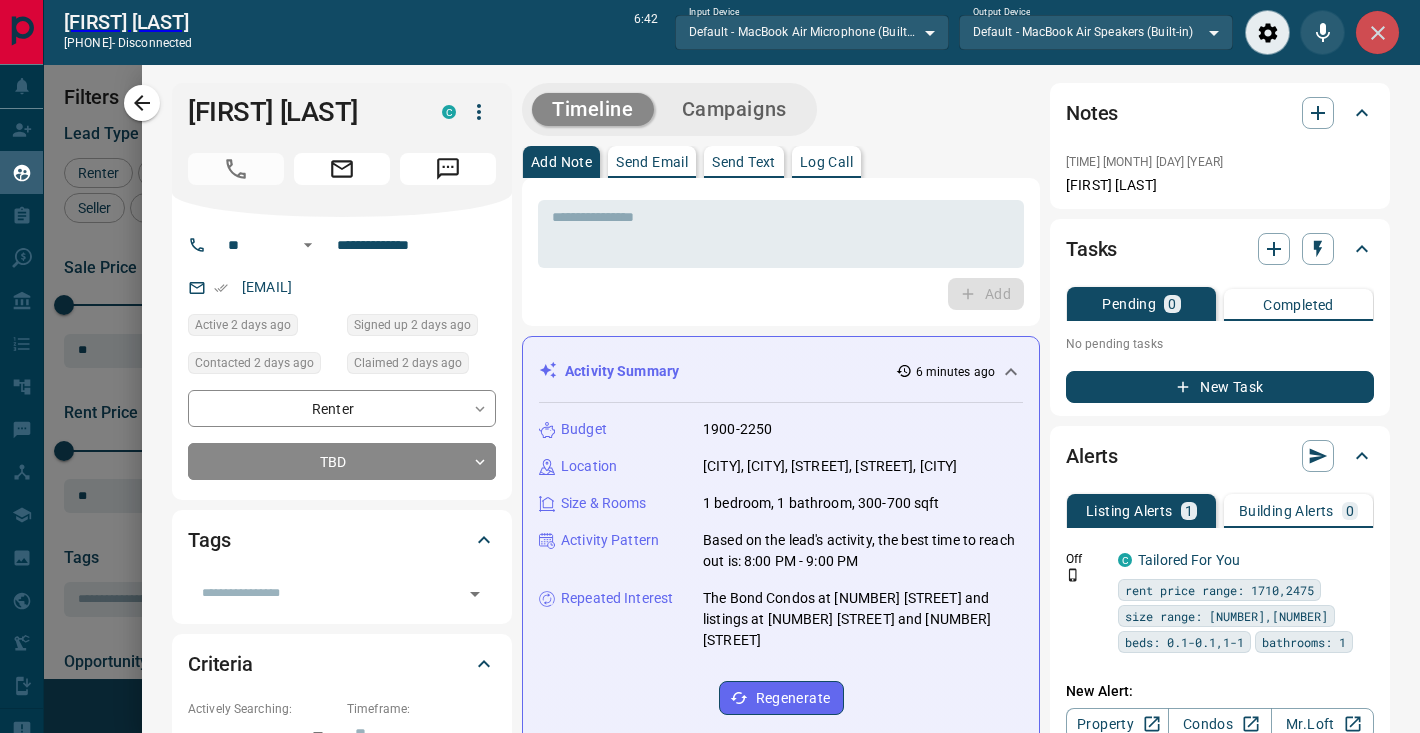 click 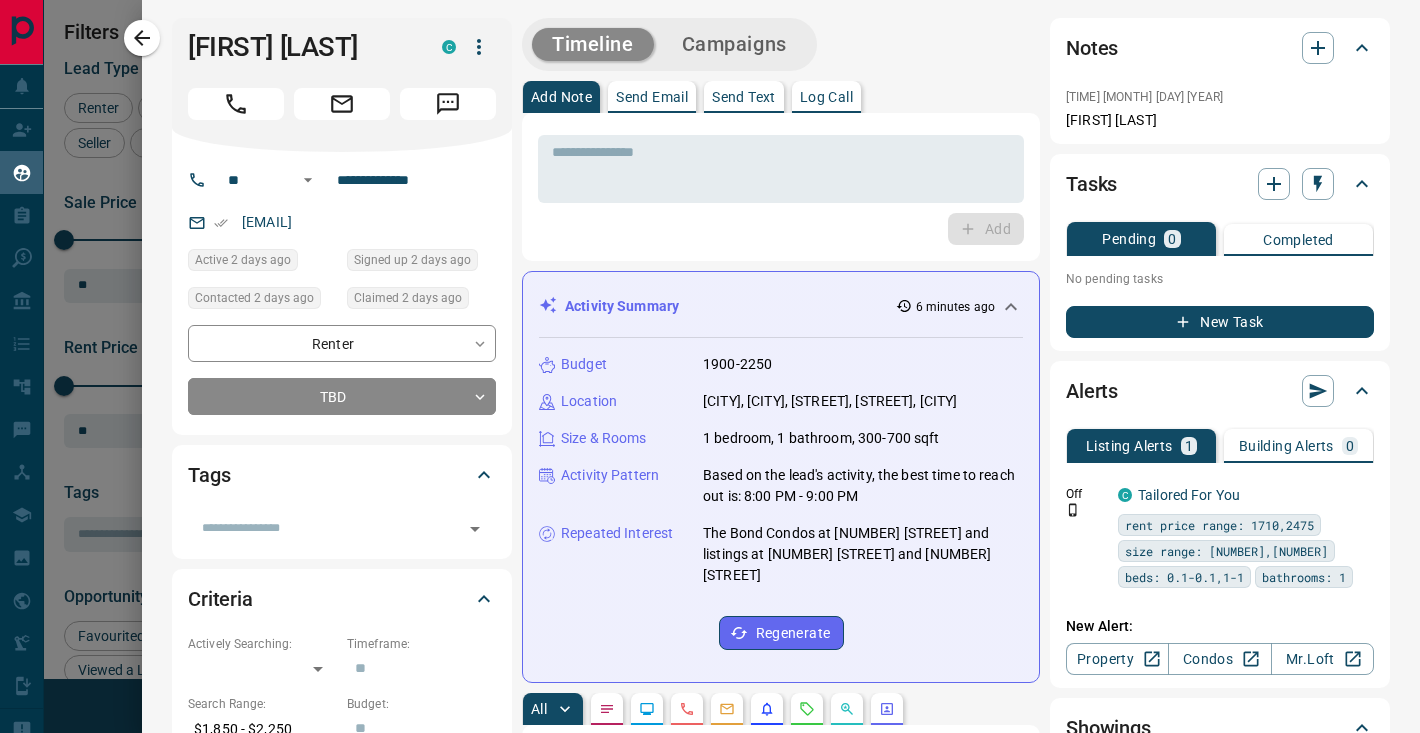 scroll, scrollTop: 1, scrollLeft: 1, axis: both 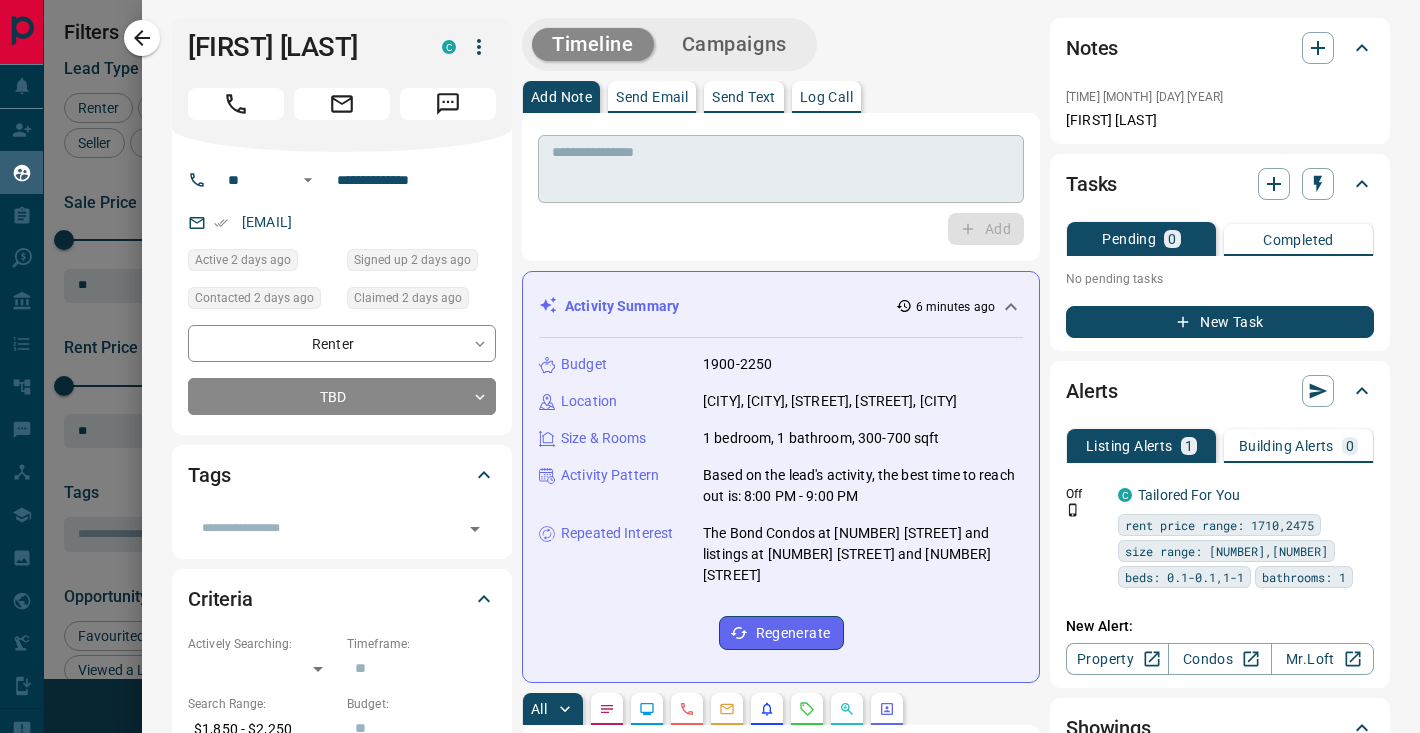 click at bounding box center [781, 169] 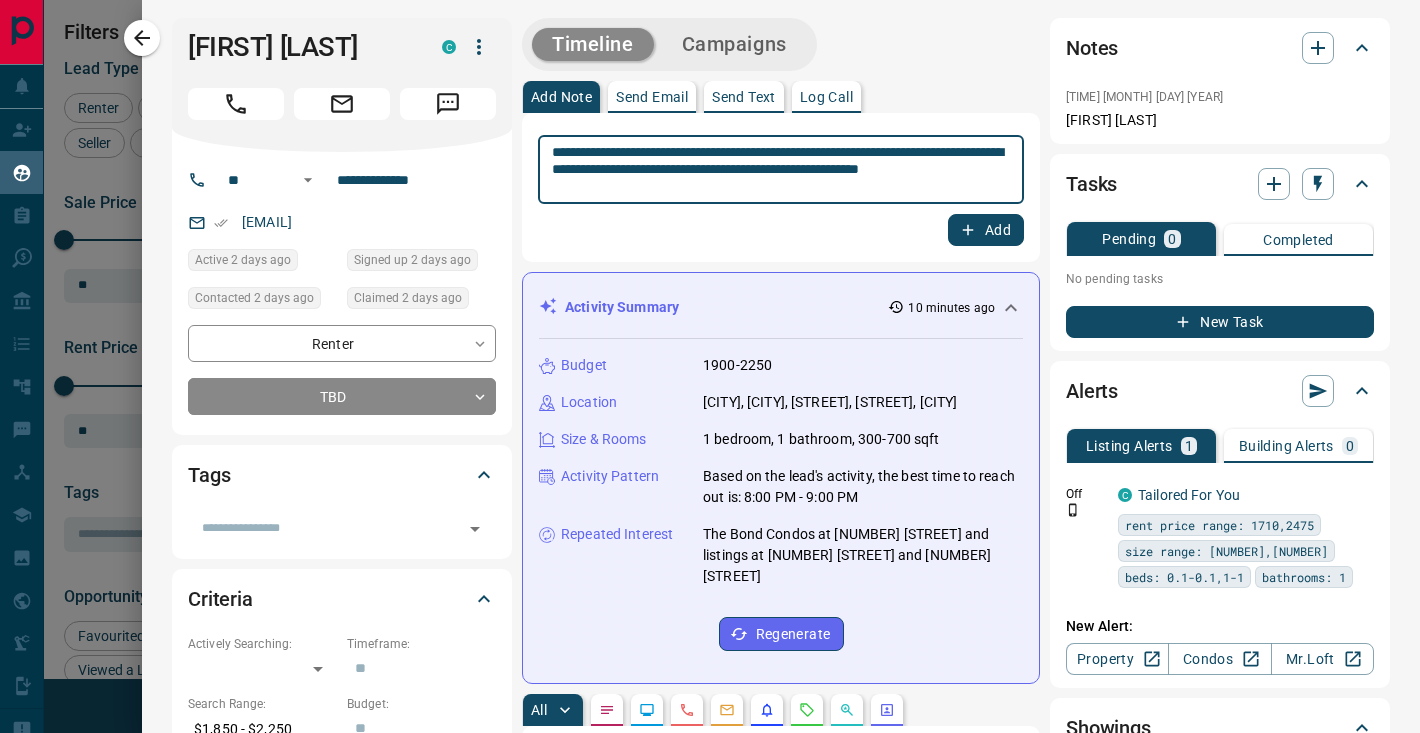 type on "**********" 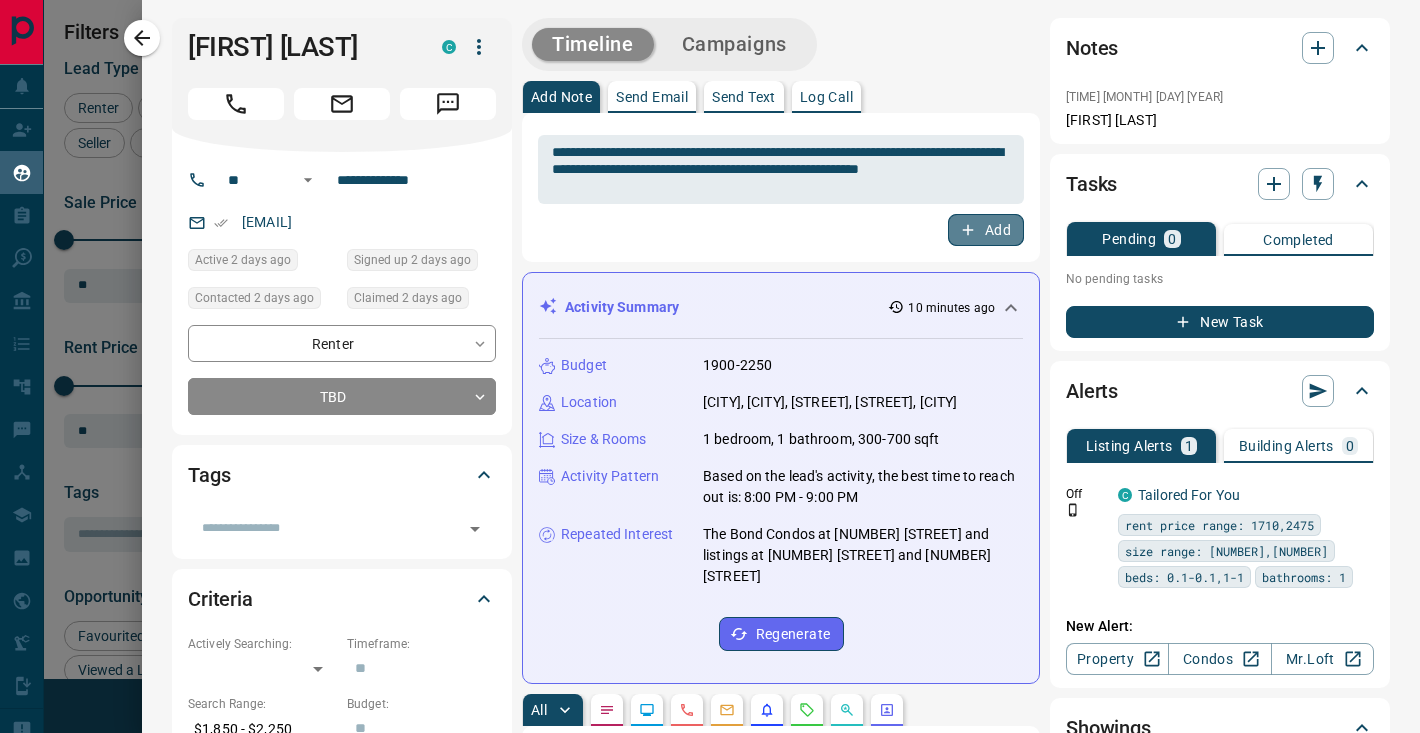 click on "Add" at bounding box center [986, 230] 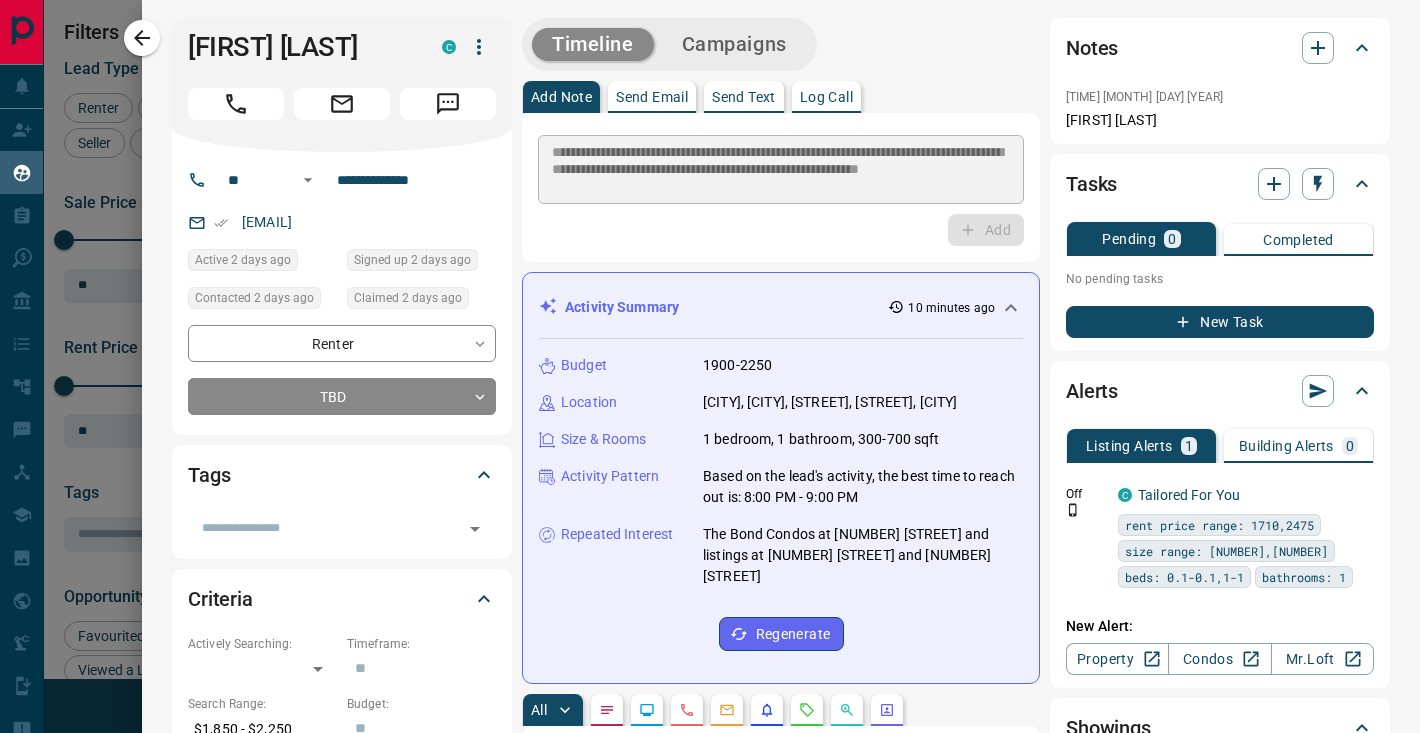 type 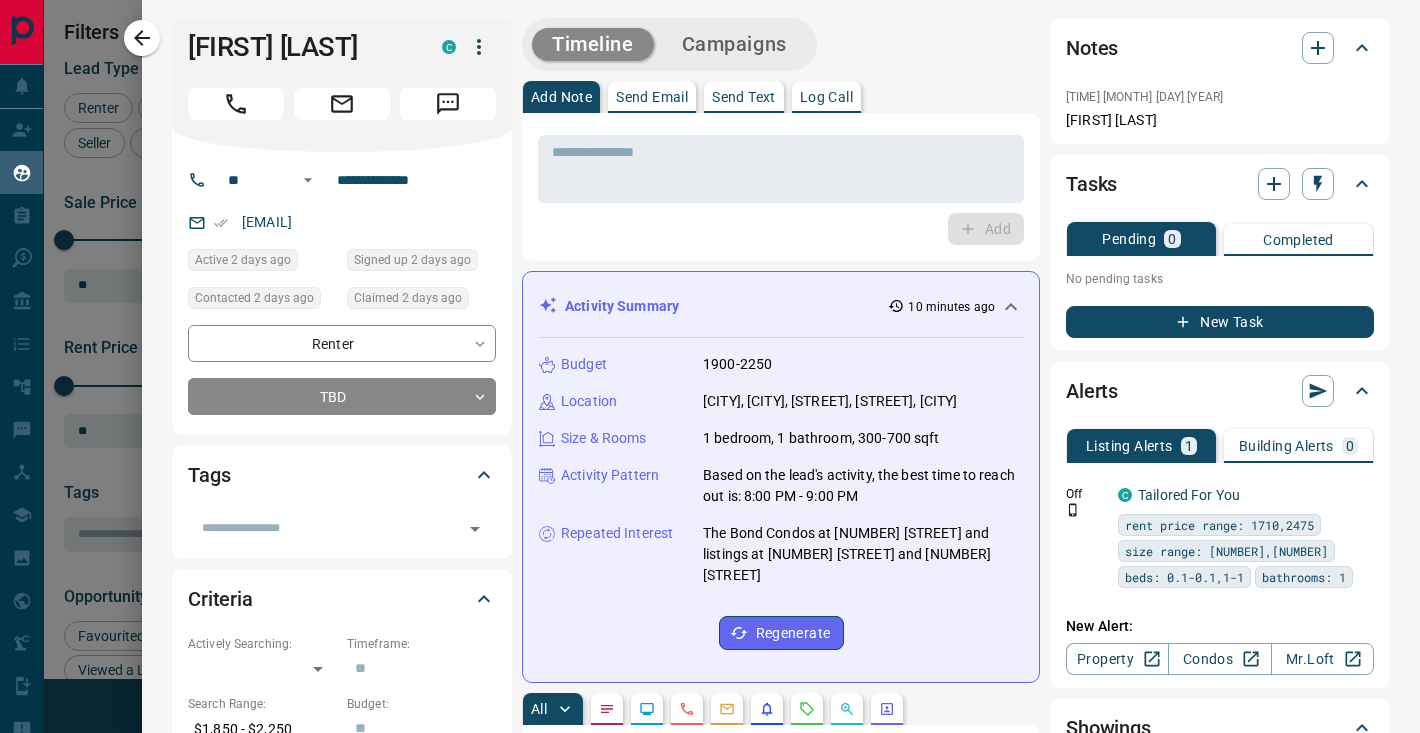 scroll, scrollTop: 80, scrollLeft: 0, axis: vertical 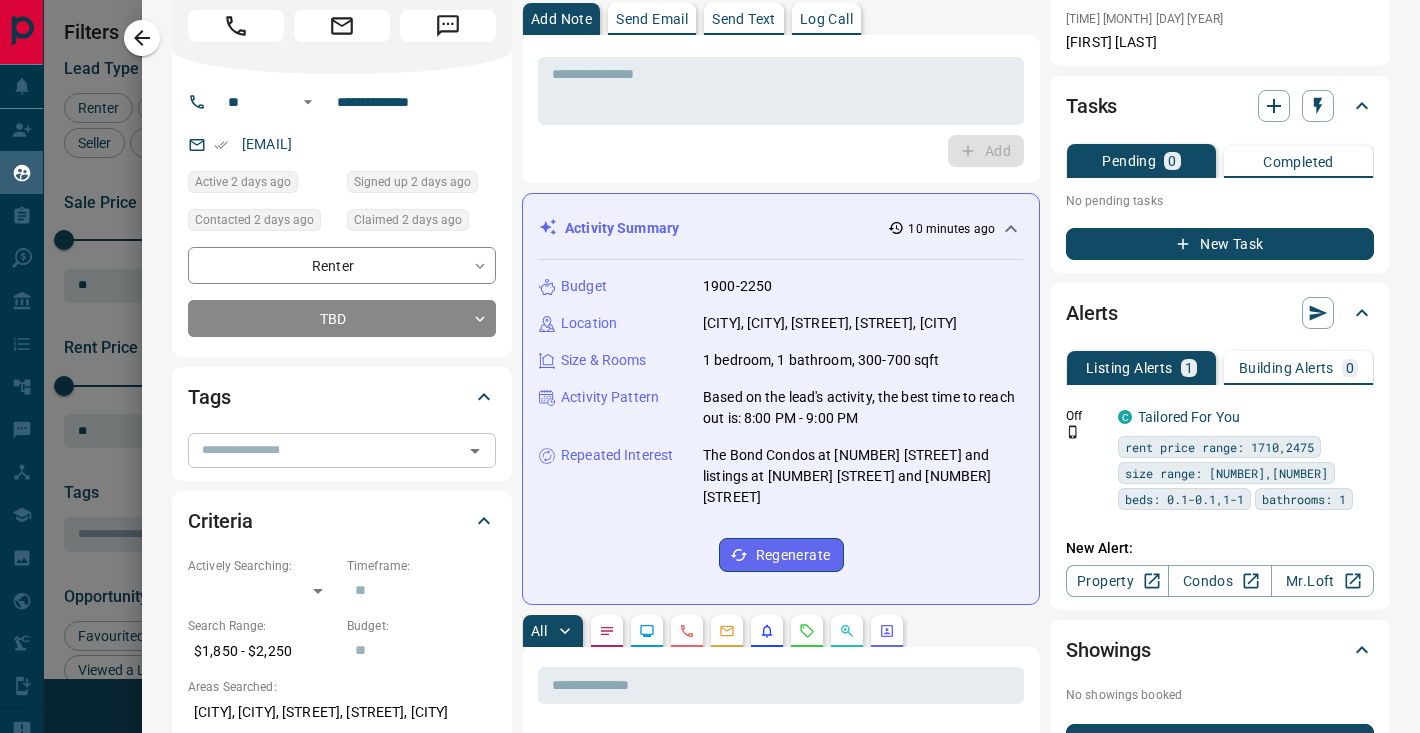 click on "​" at bounding box center (342, 450) 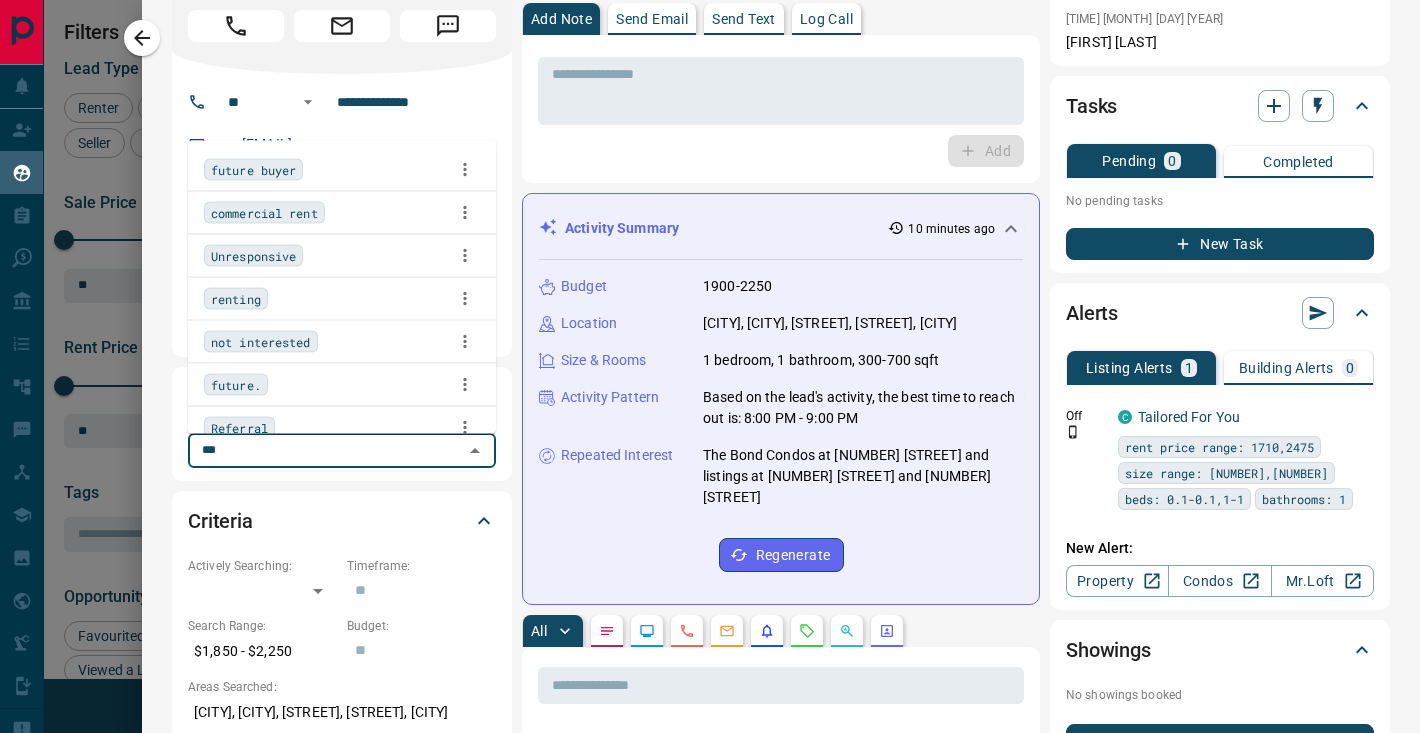 type on "****" 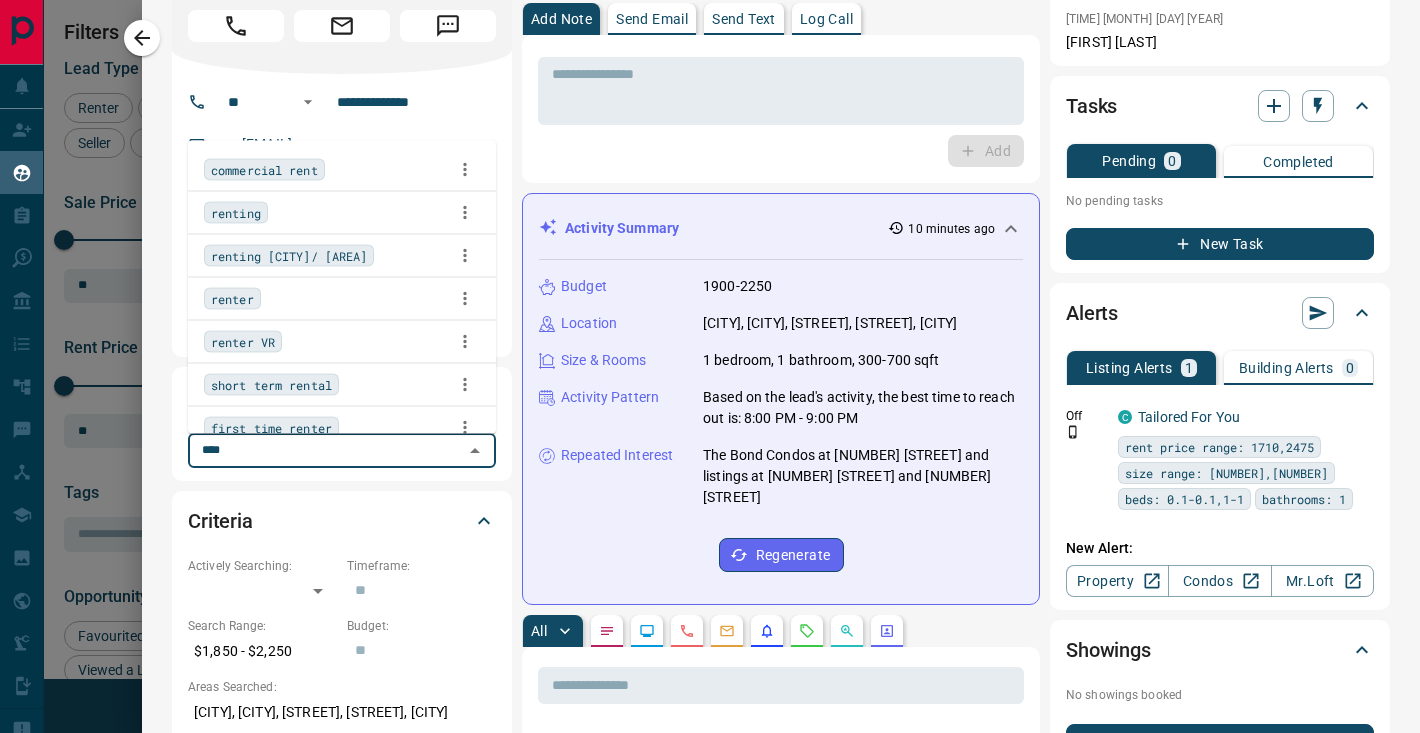 click on "renting" at bounding box center [236, 212] 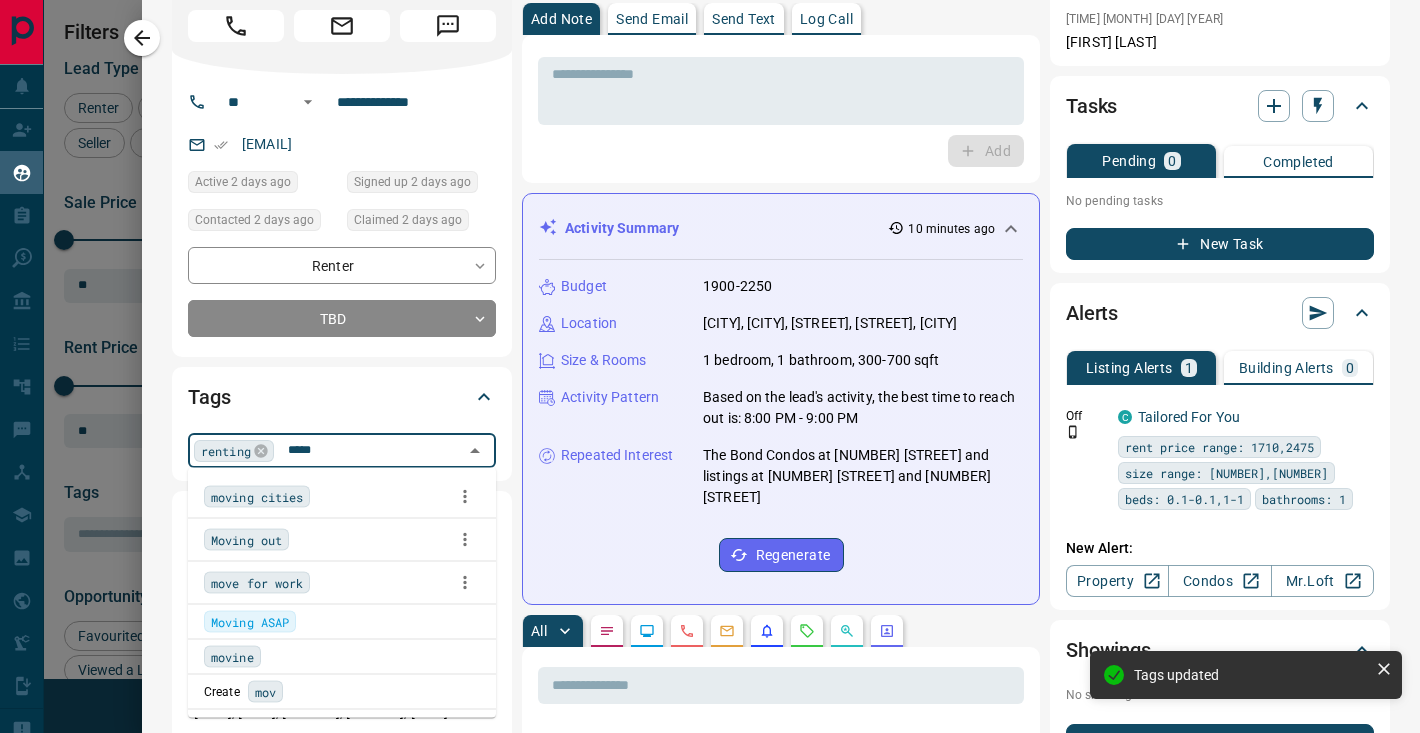 type on "******" 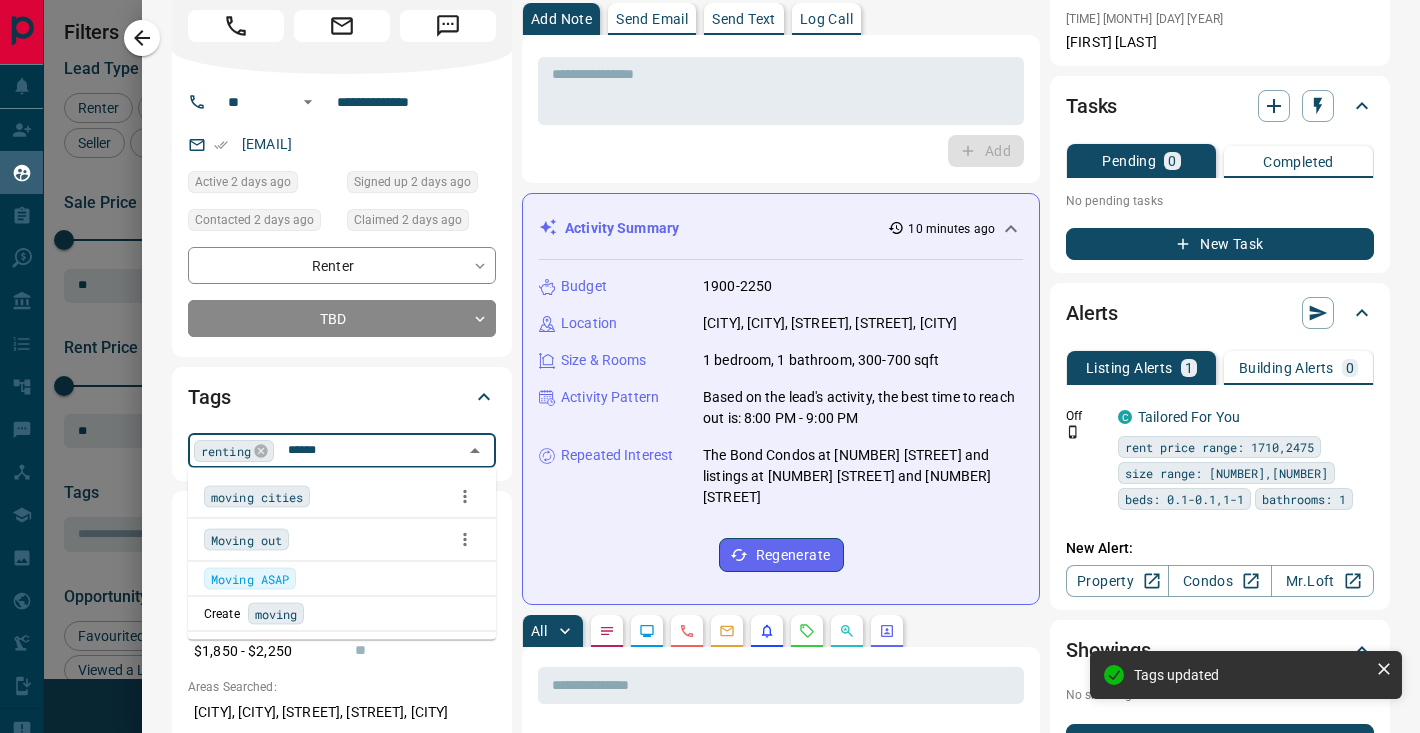 click on "moving cities" at bounding box center [257, 497] 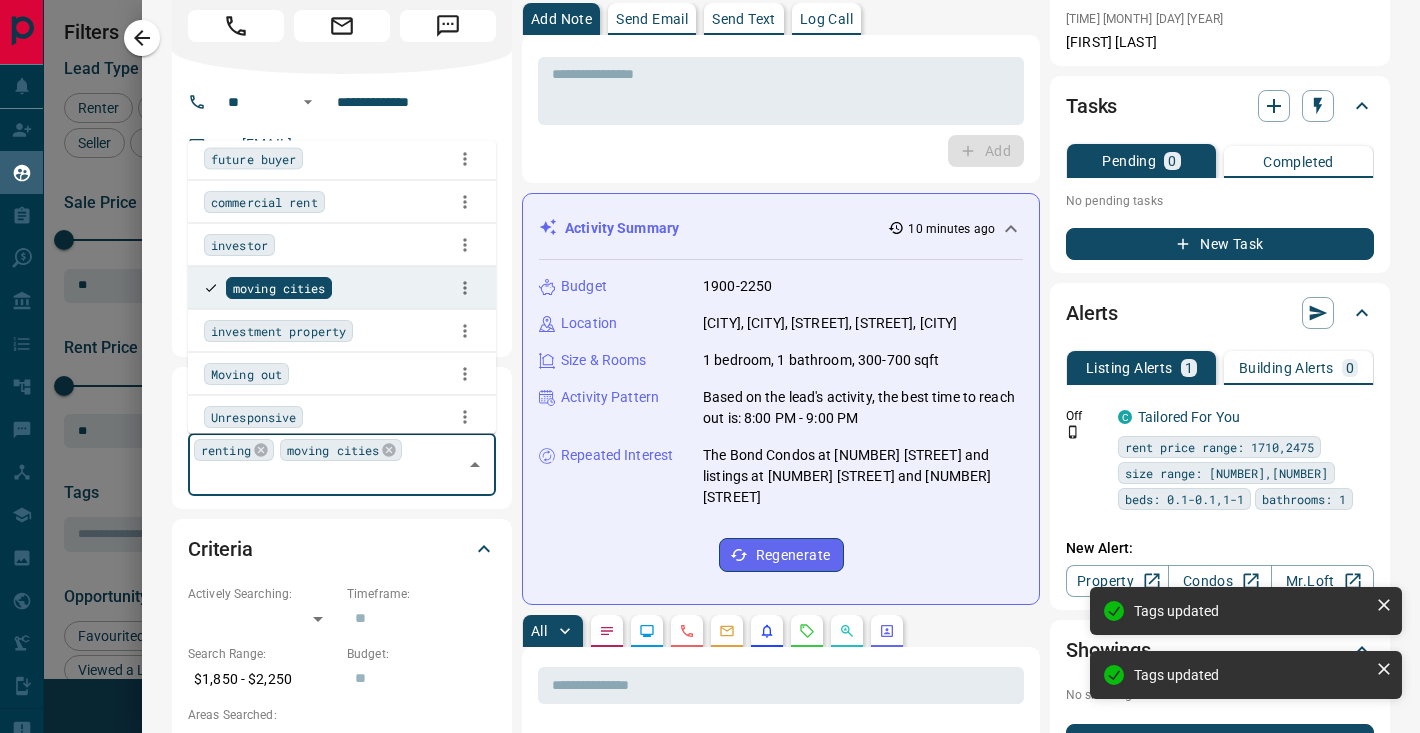 scroll, scrollTop: 0, scrollLeft: 0, axis: both 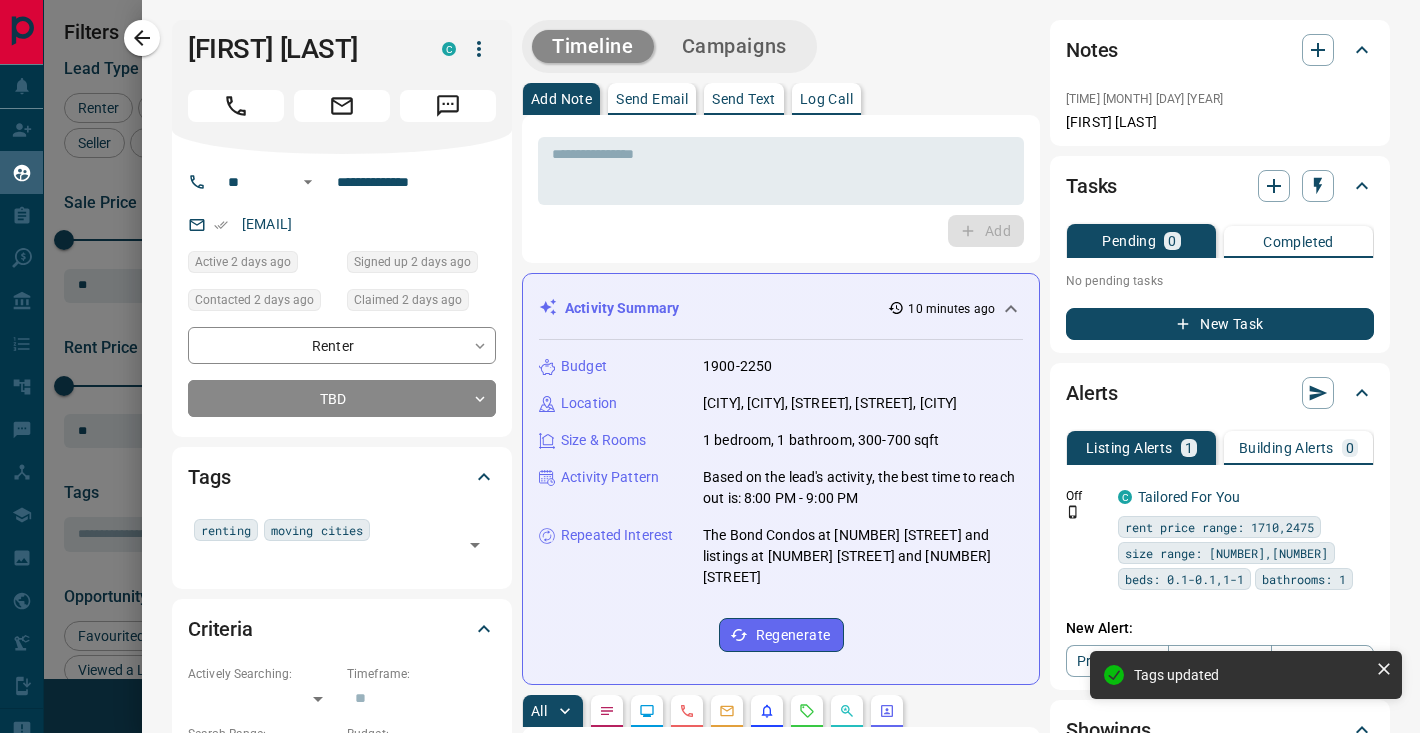 click on "Criteria" at bounding box center (342, 629) 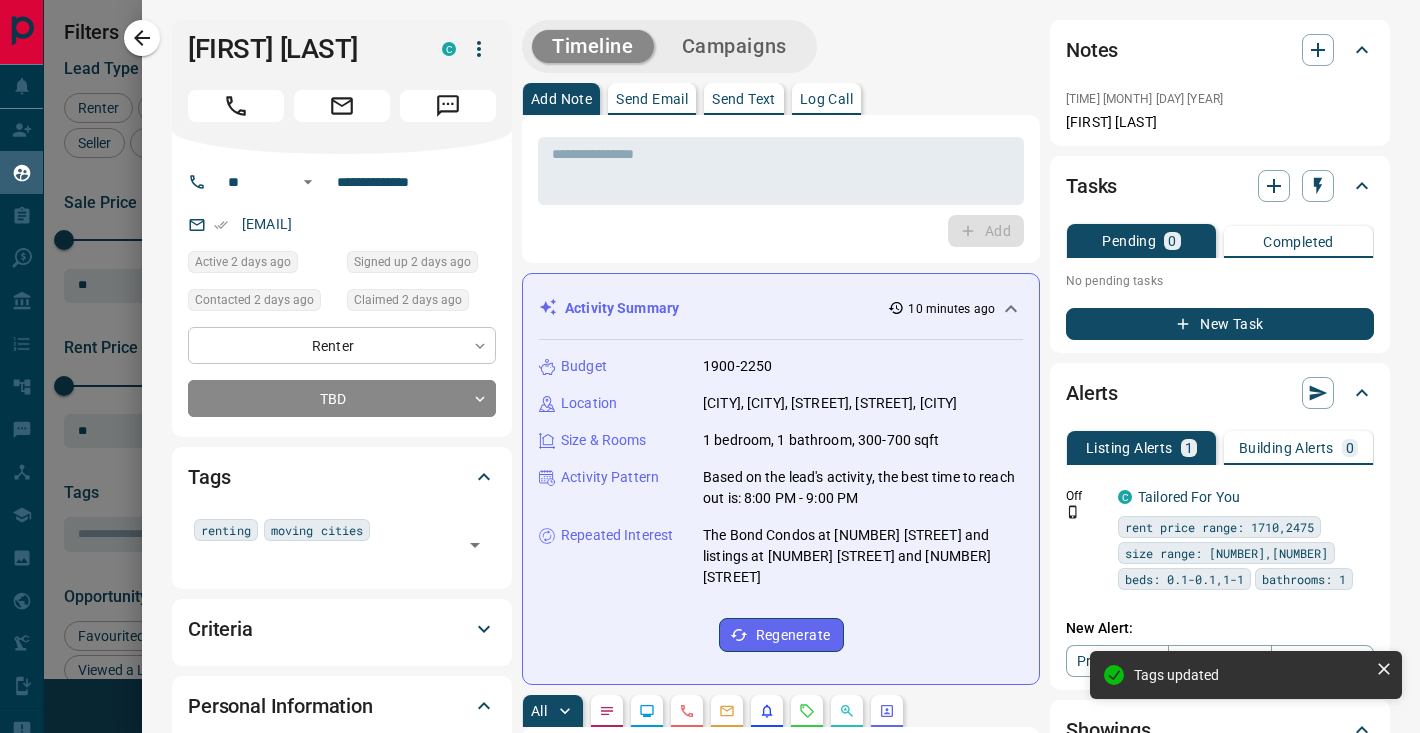 click on "[FIRST] [LAST] Renter C $2K - $3K Downtown, Toronto 20 hours ago Active Viewing Request 20 hours ago Signed up 20 hours ago TBD + [FIRST] [LAST] Buyer C $458K - $488K Downtown, Toronto 4 minutes ago Contacted in 3 hours 1 day ago Signed up 1 day ago Future Follow Up student last year Queens. University + [FIRST] [LAST] Buyer C $629K - $872K Downtown, Toronto 1 day ago Contacted in 3 hours 2 days ago Signed up 2 days ago TBD no answer + [FIRST] [LAST] Renter C $2K - $2K Downtown, Toronto 2 days ago Contacted in 3 hours 2 days ago Signed up 2 days ago" at bounding box center (710, 354) 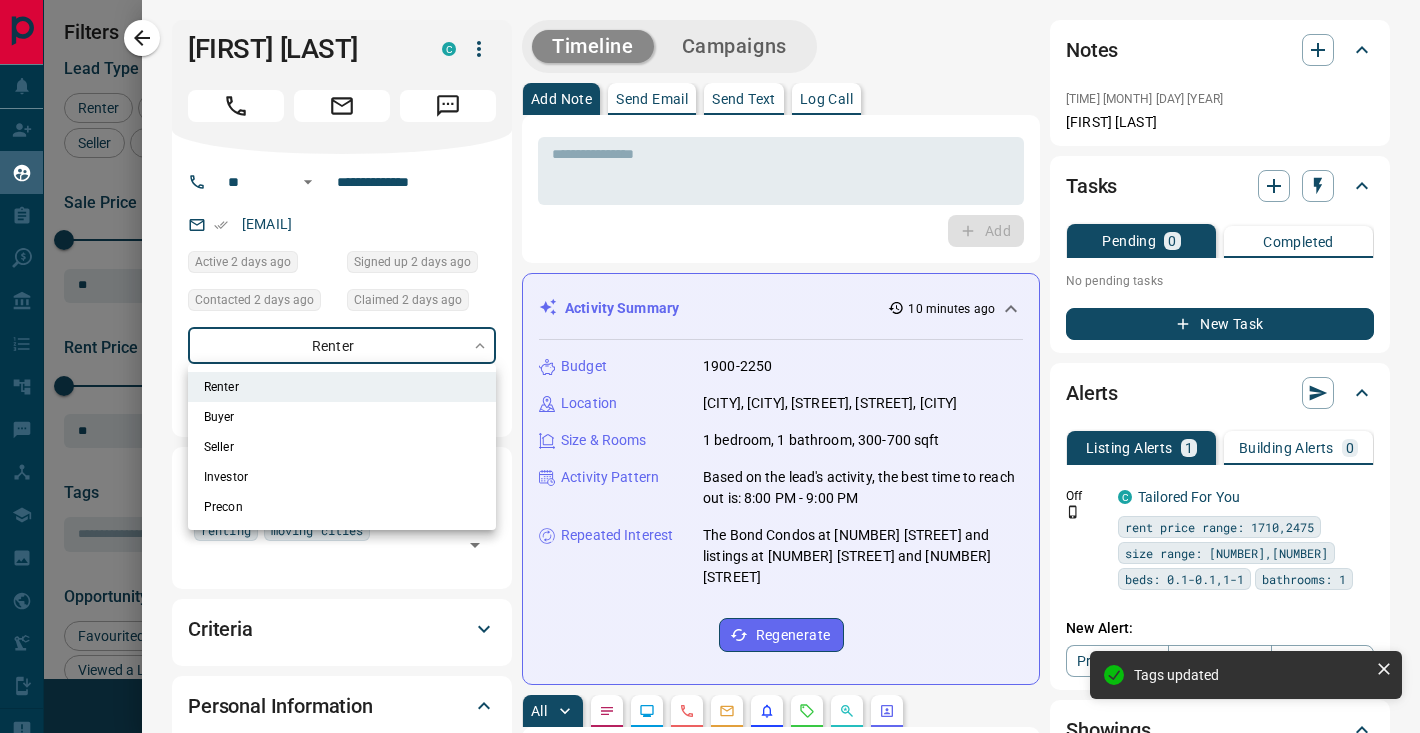 click at bounding box center [710, 366] 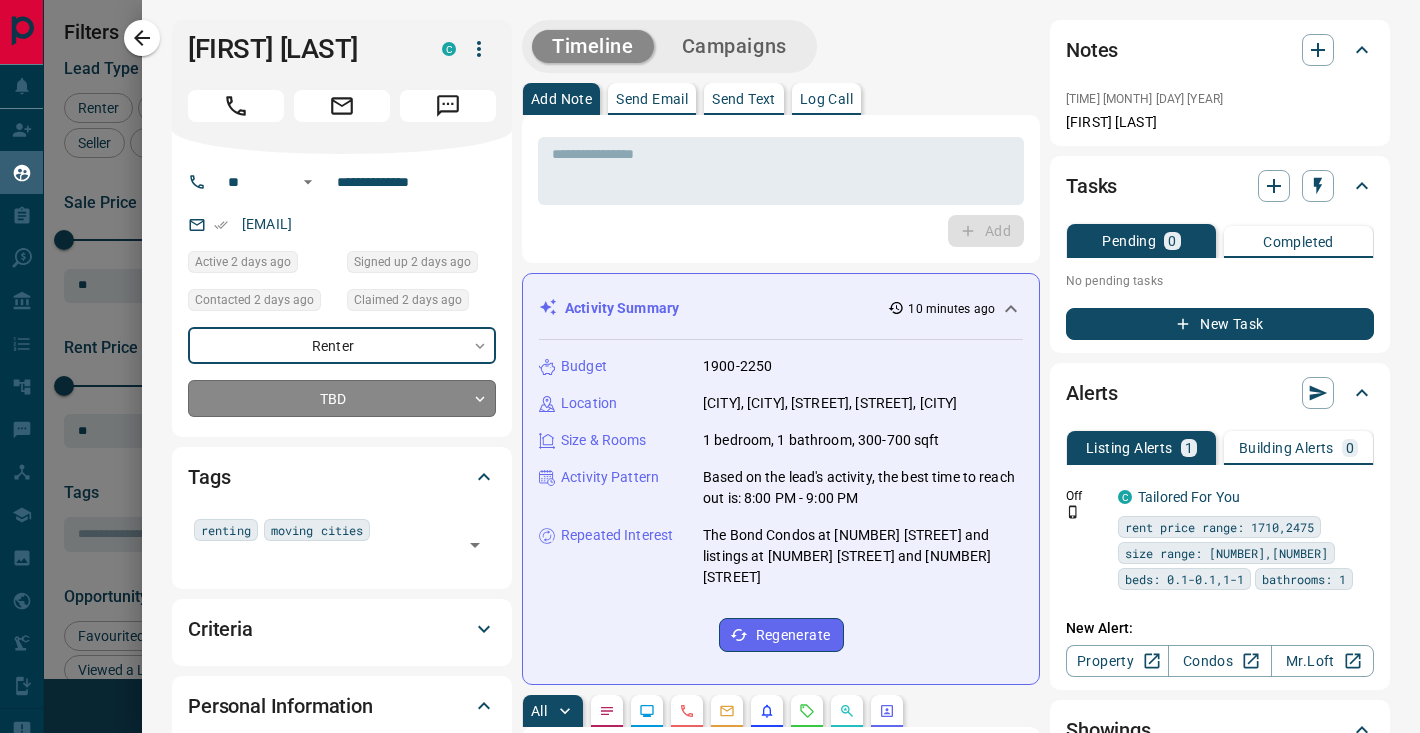 click on "[FIRST] [LAST] Renter C $2K - $3K Downtown, Toronto 20 hours ago Active Viewing Request 20 hours ago Signed up 20 hours ago TBD + [FIRST] [LAST] Buyer C $458K - $488K Downtown, Toronto 4 minutes ago Contacted in 3 hours 1 day ago Signed up 1 day ago Future Follow Up student last year Queens. University + [FIRST] [LAST] Buyer C $629K - $872K Downtown, Toronto 1 day ago Contacted in 3 hours 2 days ago Signed up 2 days ago TBD no answer + [FIRST] [LAST] Renter C $2K - $2K Downtown, Toronto 2 days ago Contacted in 3 hours 2 days ago Signed up 2 days ago" at bounding box center [710, 354] 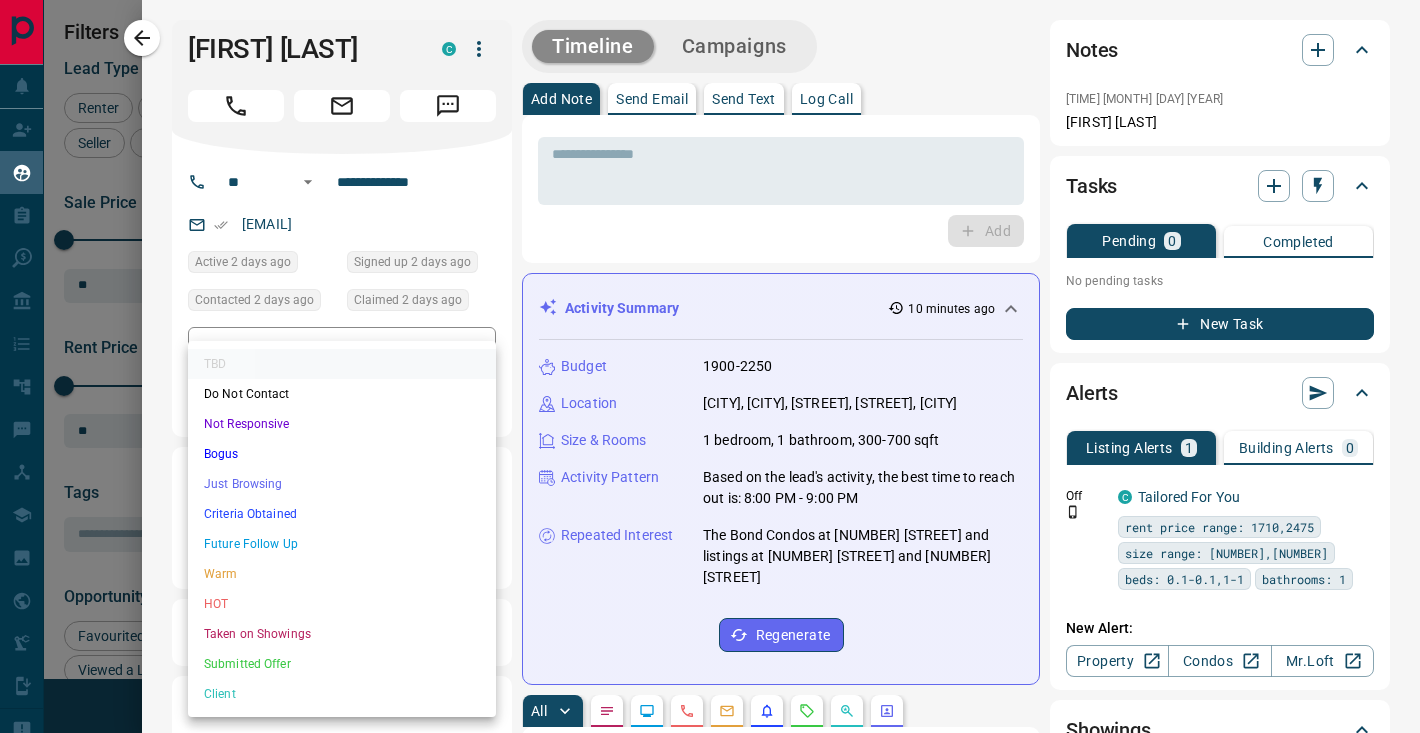 click on "Warm" at bounding box center (342, 574) 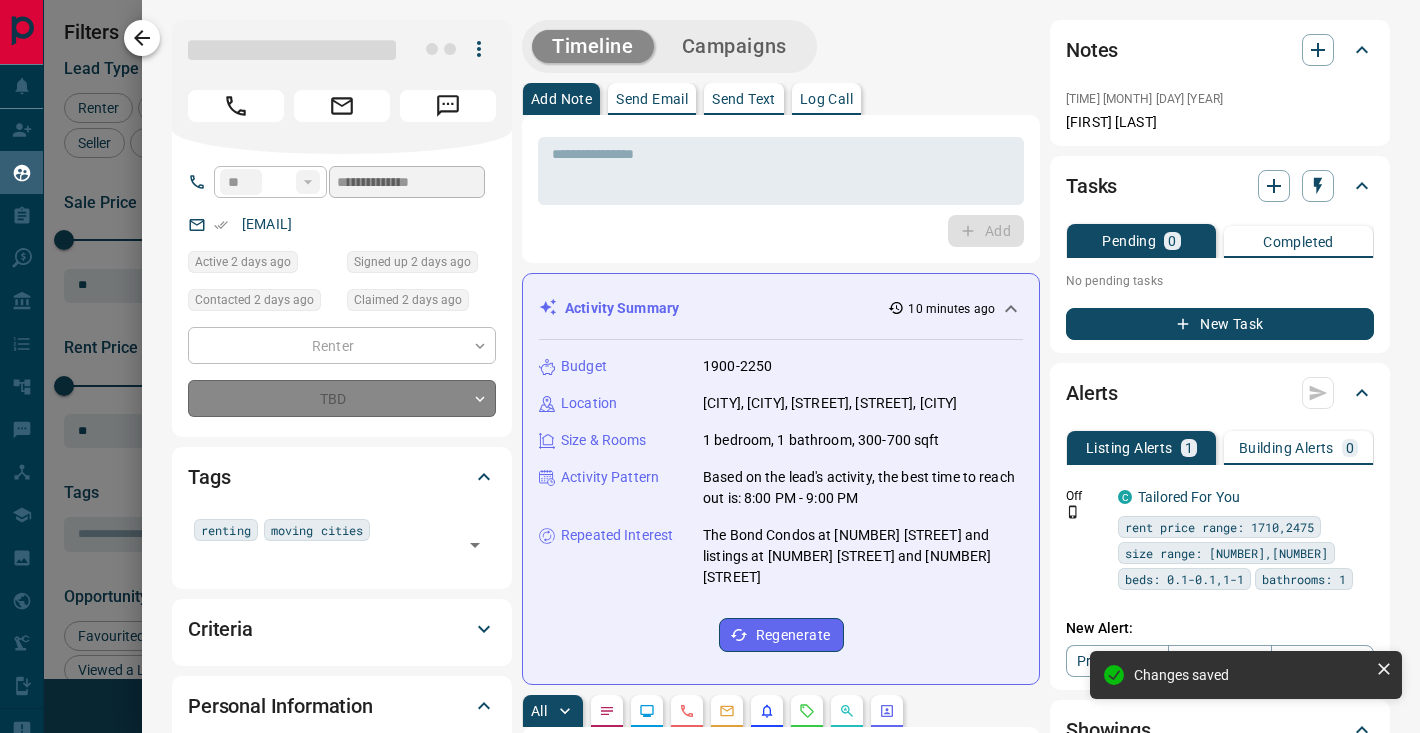 type on "*" 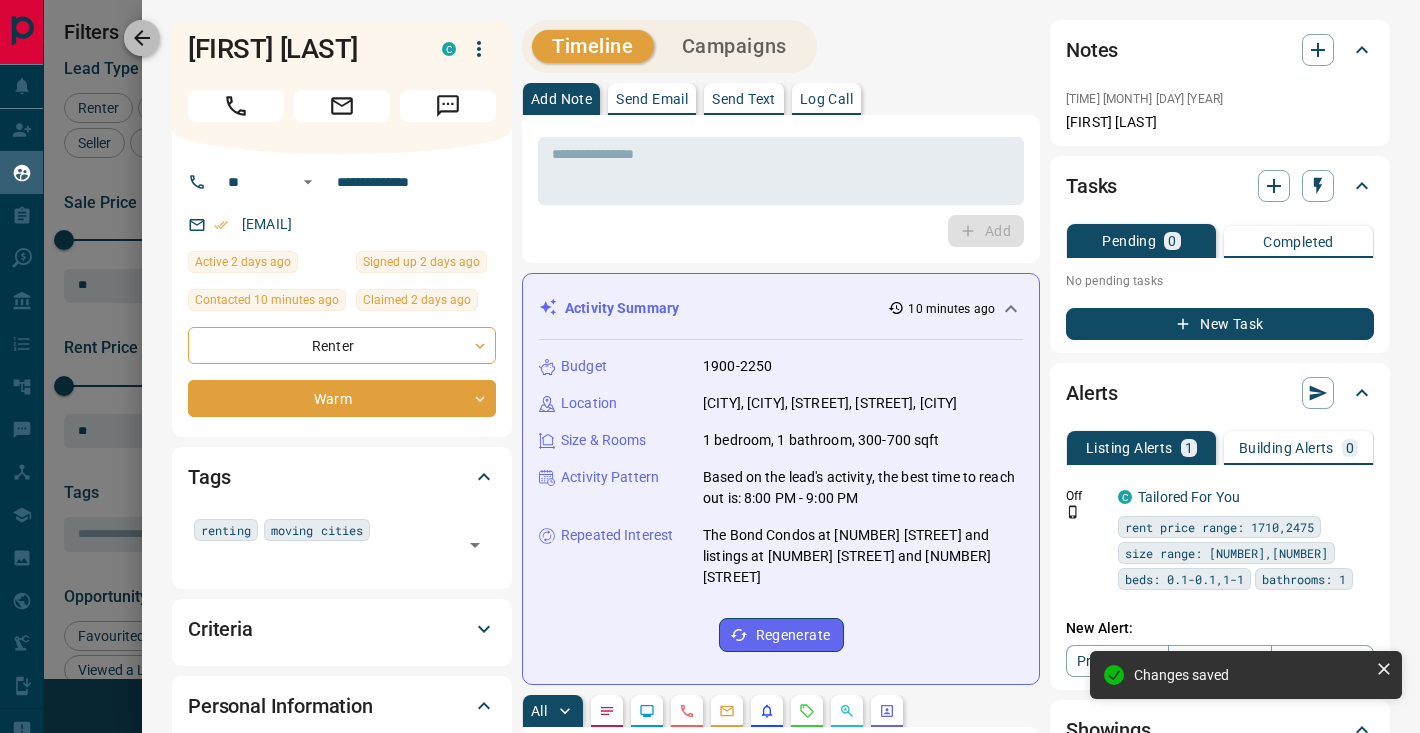 click 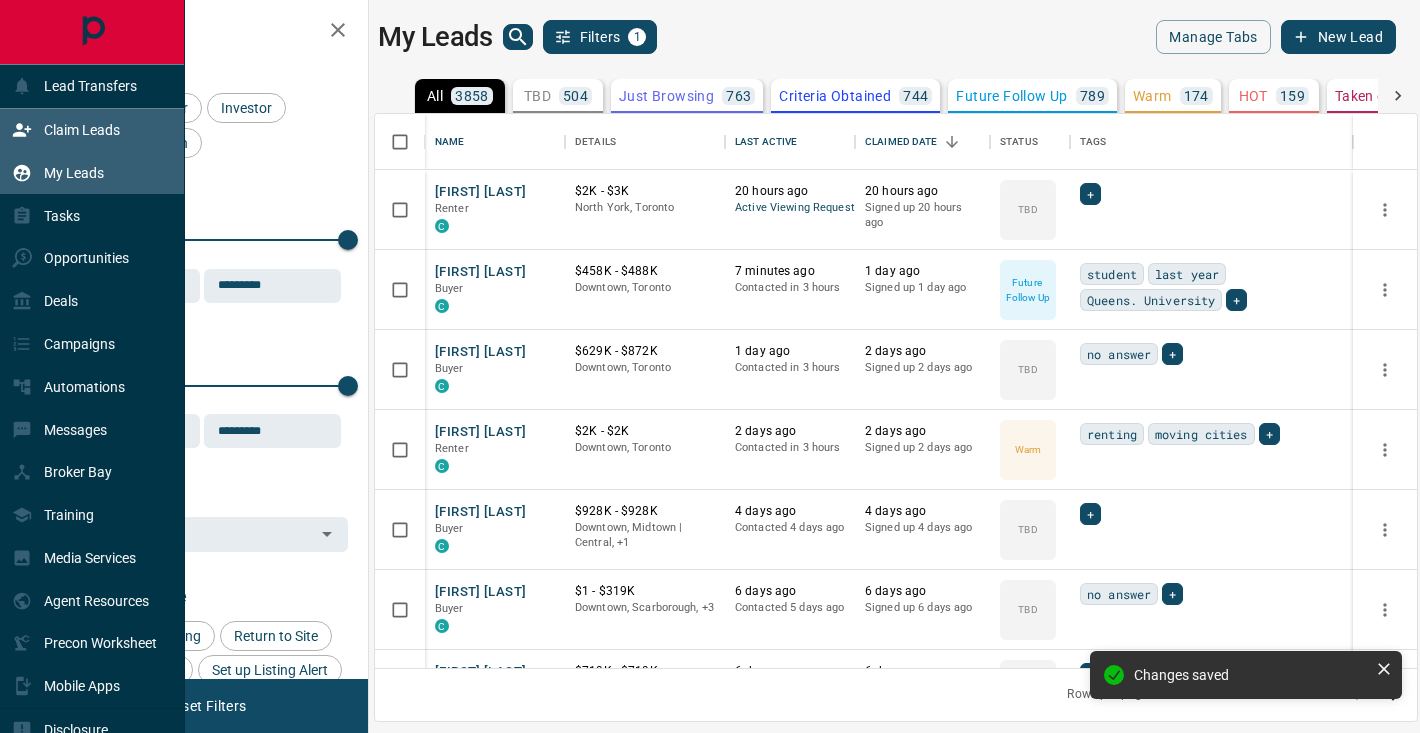 click on "Claim Leads" at bounding box center (82, 130) 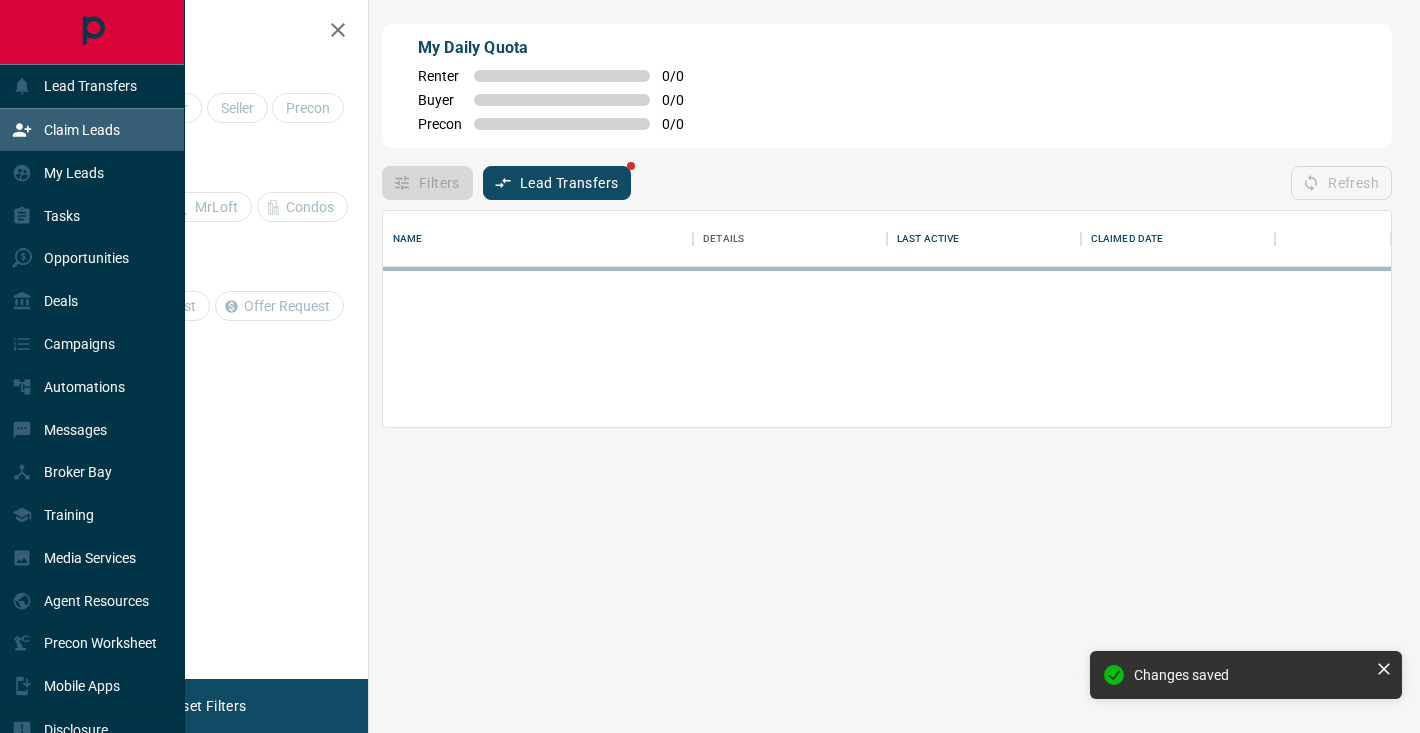 scroll, scrollTop: 0, scrollLeft: 0, axis: both 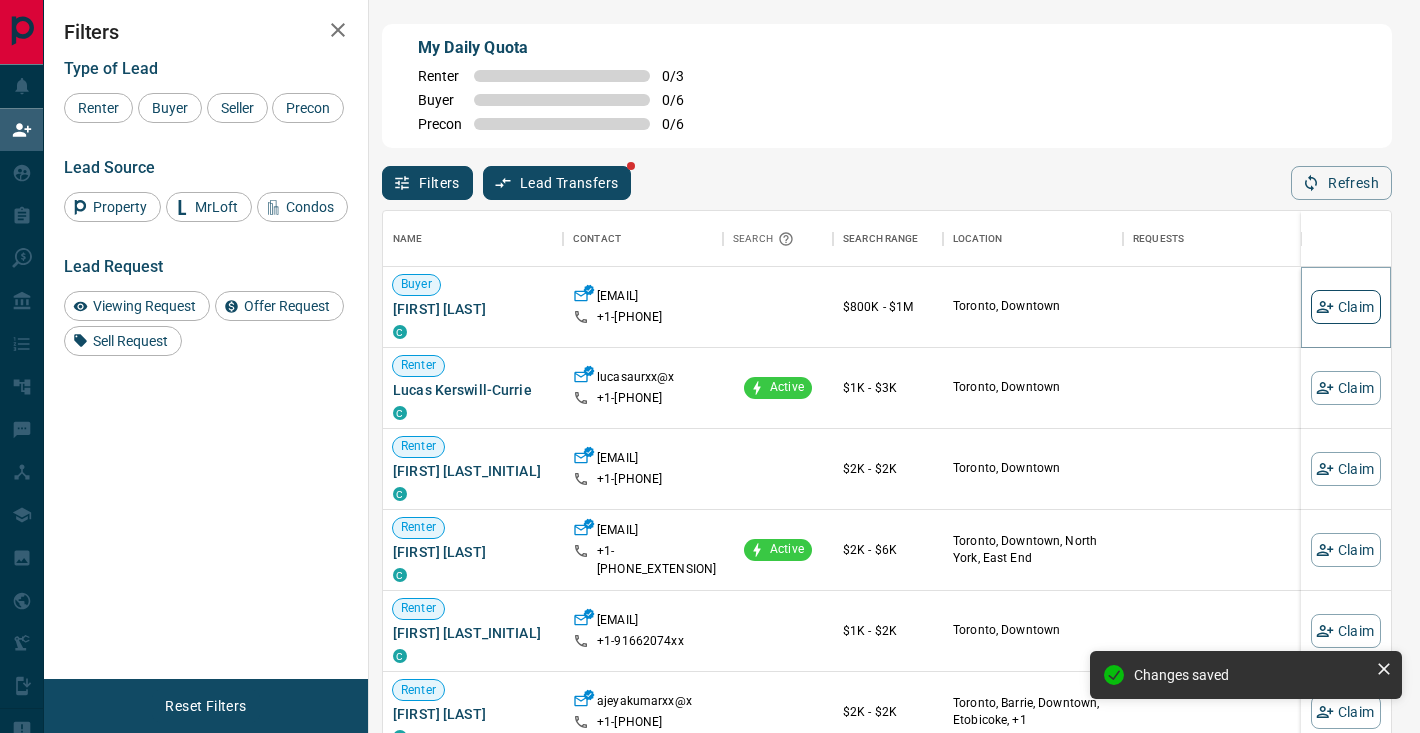 click 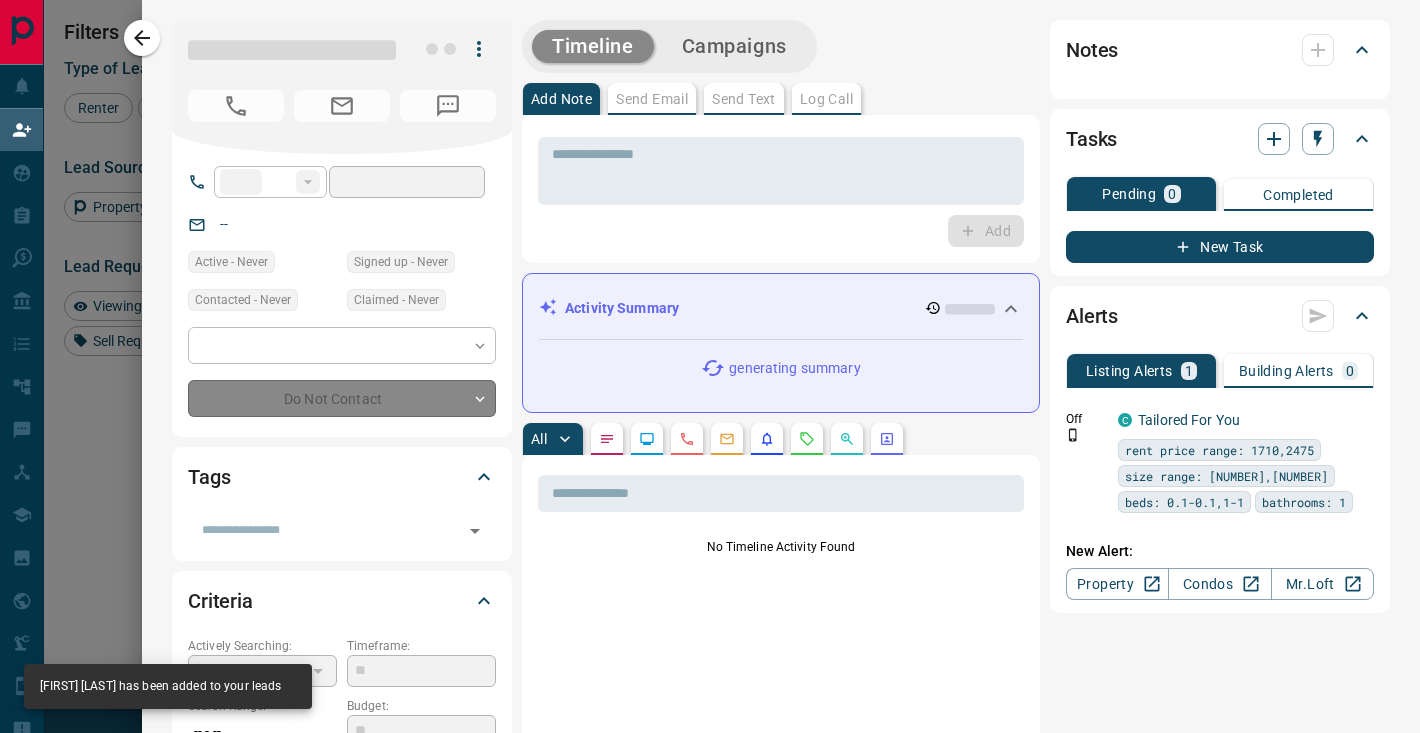 type on "**" 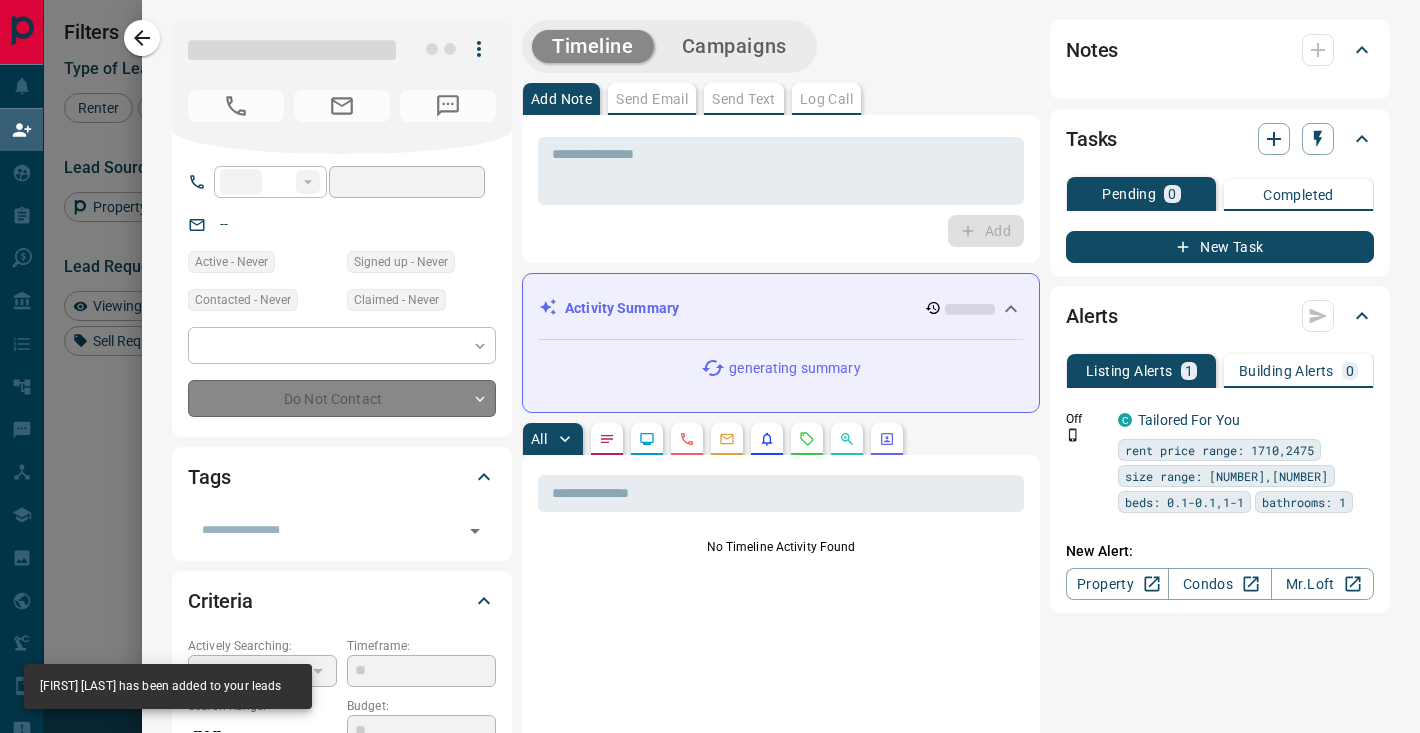 type on "**********" 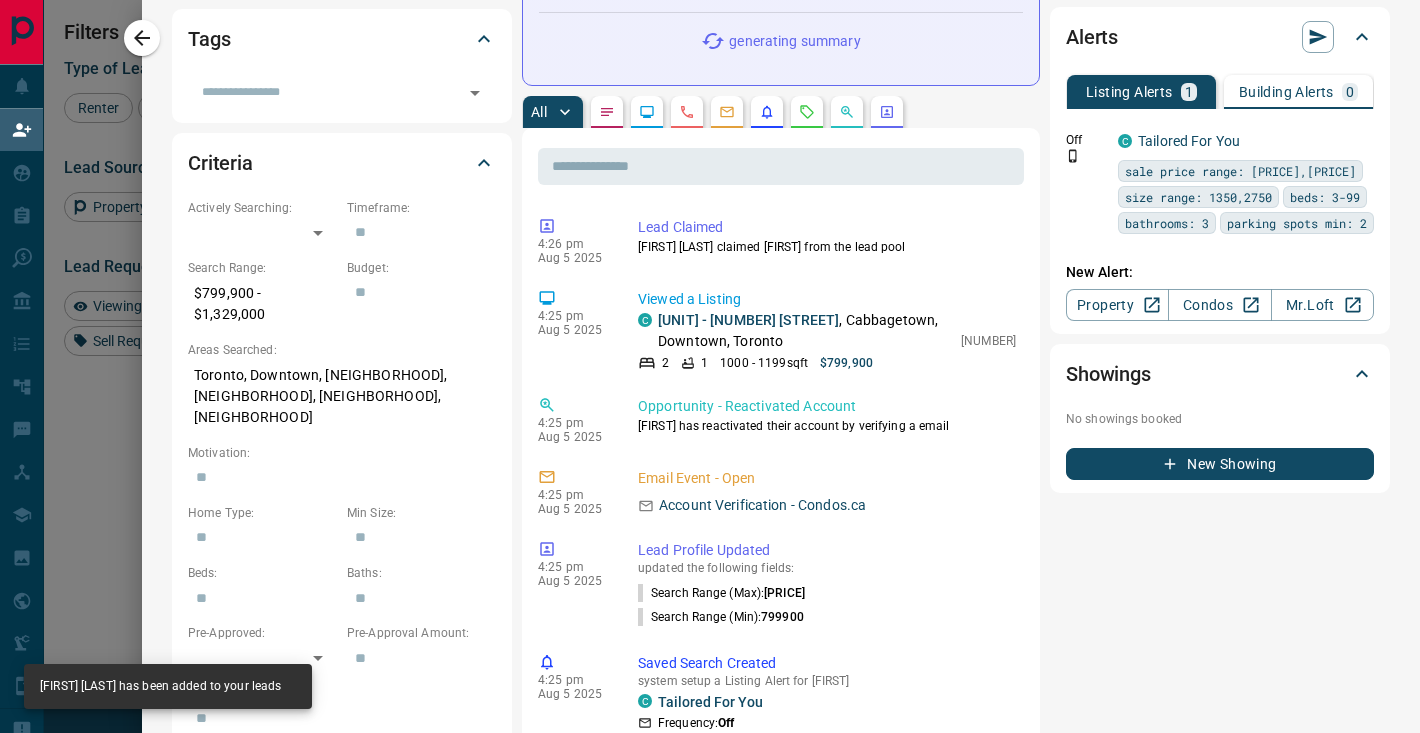 scroll, scrollTop: 553, scrollLeft: 0, axis: vertical 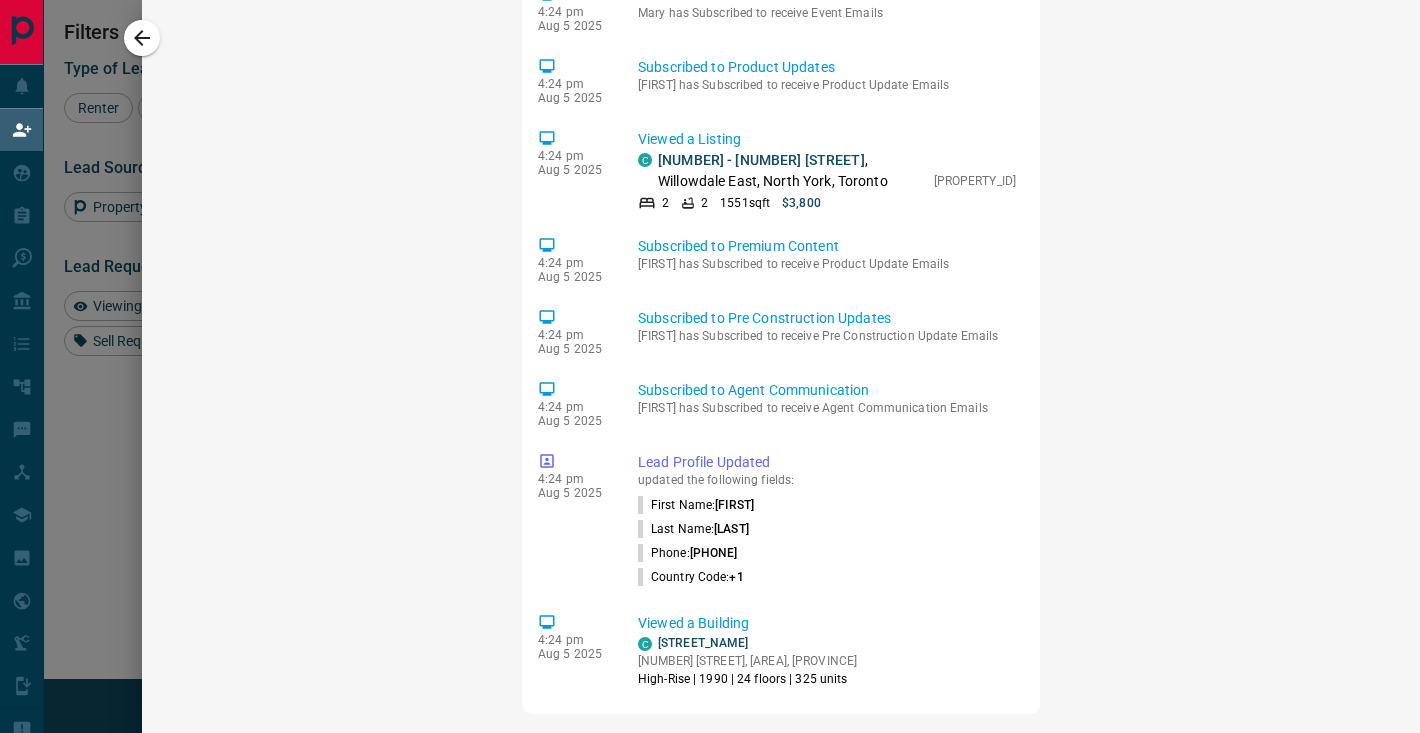 click on "Lead Claimed [FIRST_AGENT] claimed [FIRST_LEAD] from the lead pool   [TIME] [MONTH] [DAY] Viewed a Listing C [UNIT] - [NUMBER] [STREET] , [NEIGHBORHOOD], [AREA], [CITY] [BEDS] [BATHS] [SQFT] [PRICE] [PROPERTY_ID] [TIME] [MONTH] [DAY] Opportunity - Reactivated Account [FIRST] has reactivated their account by verifying a email [TIME] [MONTH] [DAY] Lead Profile Updated  updated the following fields: Search Range (Max) :  [PRICE] Search Range (Min) :  [PRICE] [TIME] [MONTH] [DAY] Saved Search Created system setup a Listing Alert for [FIRST] C Tailored For You Frequency:  Off [TIME] [MONTH] [DAY] Email Event - Delivery Account Verification - Condos.ca [TIME] [MONTH] [DAY] Email Event - Delivery Account Verification - Condos.ca [TIME] [MONTH] [DAY] Viewed a Listing C [NUMBER] [STREET] , [NEIGHBORHOOD], [CITY] [BEDS] [BATHS] [SQFT] [PRICE] [PROPERTY_ID] [TIME] [MONTH] [DAY] Viewed a Listing C [NUMBER] [STREET] , [NEIGHBORHOOD], [CITY] [BEDS] [BATHS] [SQFT]" at bounding box center (781, -106) 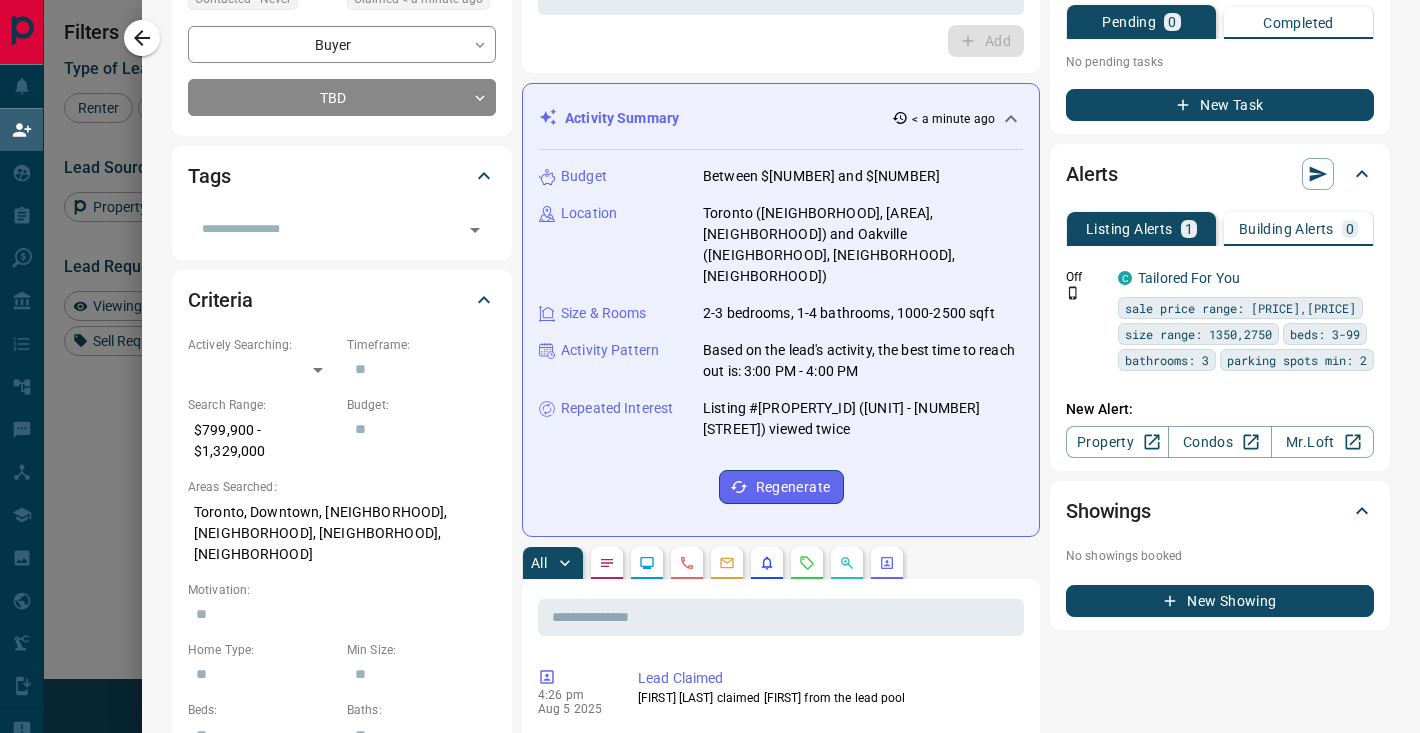 scroll, scrollTop: 0, scrollLeft: 0, axis: both 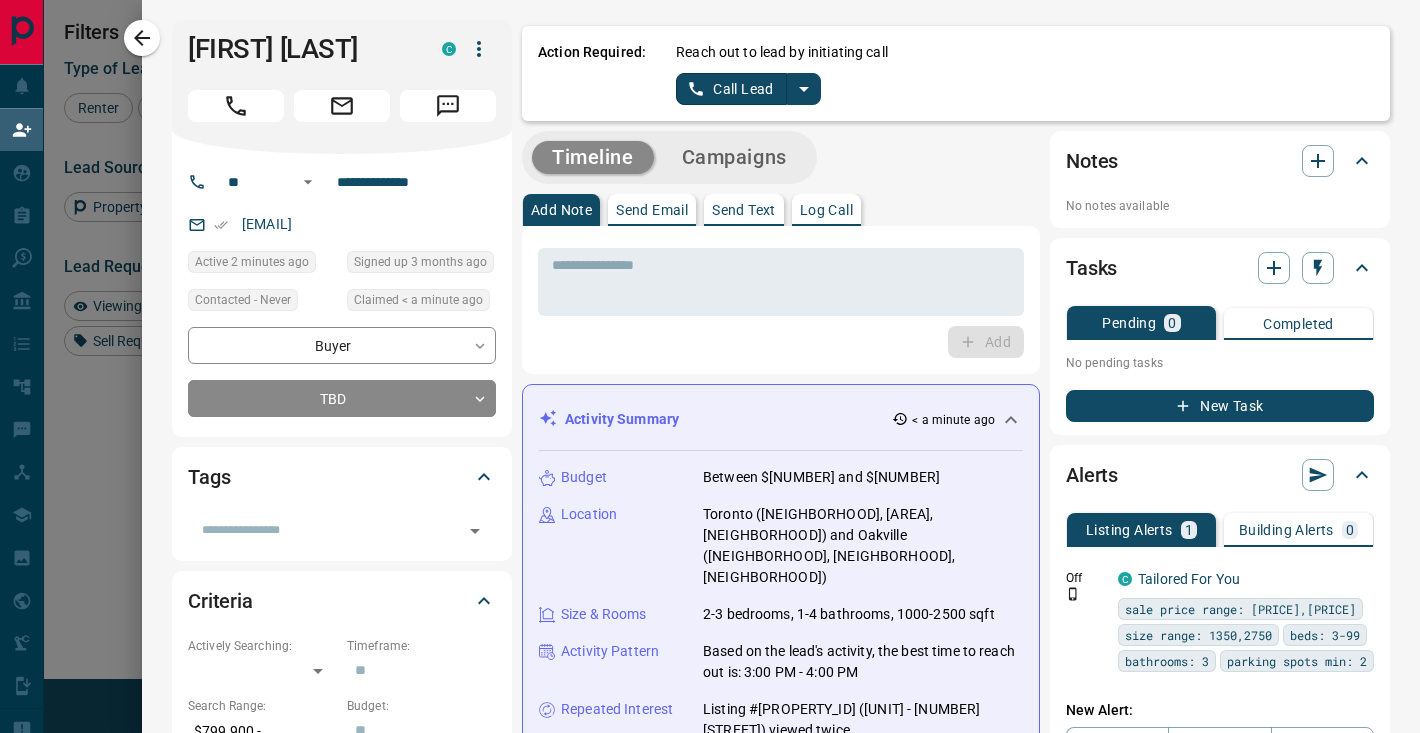 click on "Send Text" at bounding box center (744, 210) 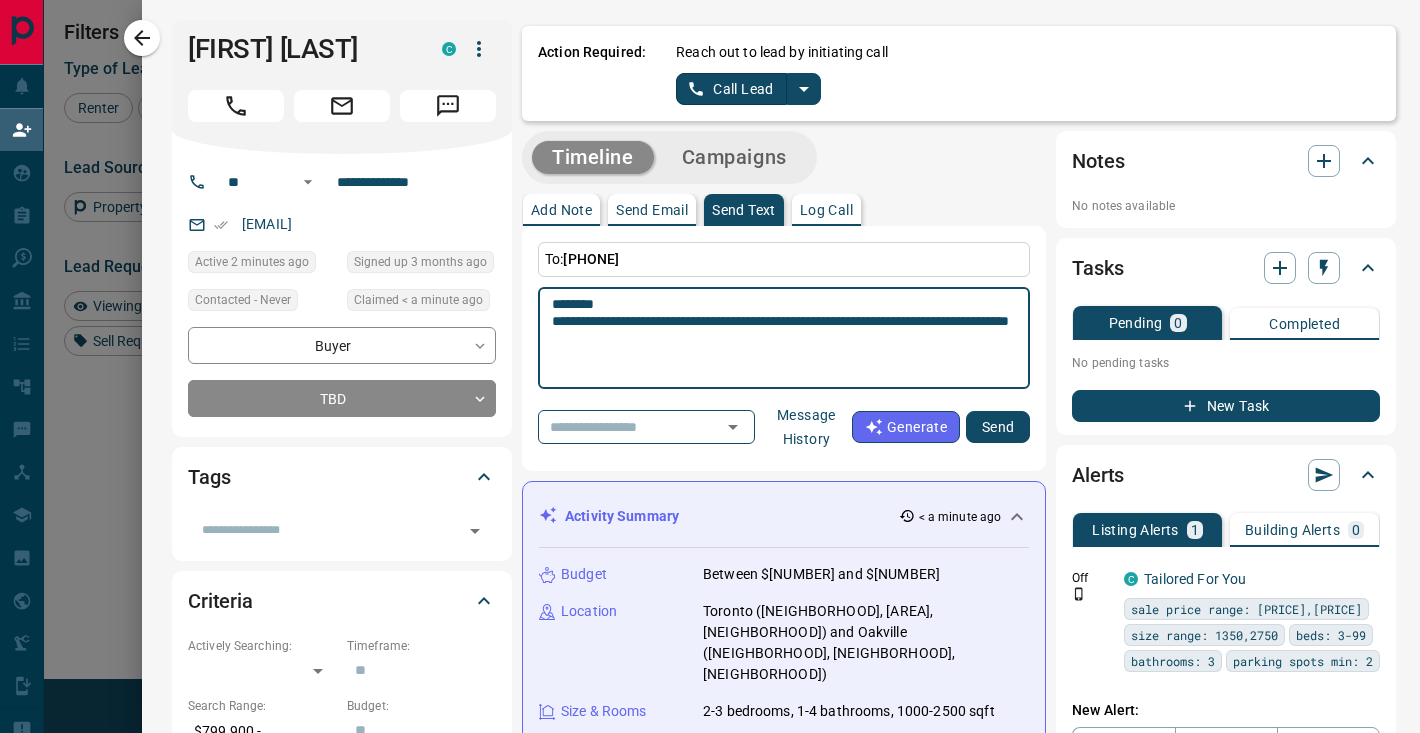 type on "**********" 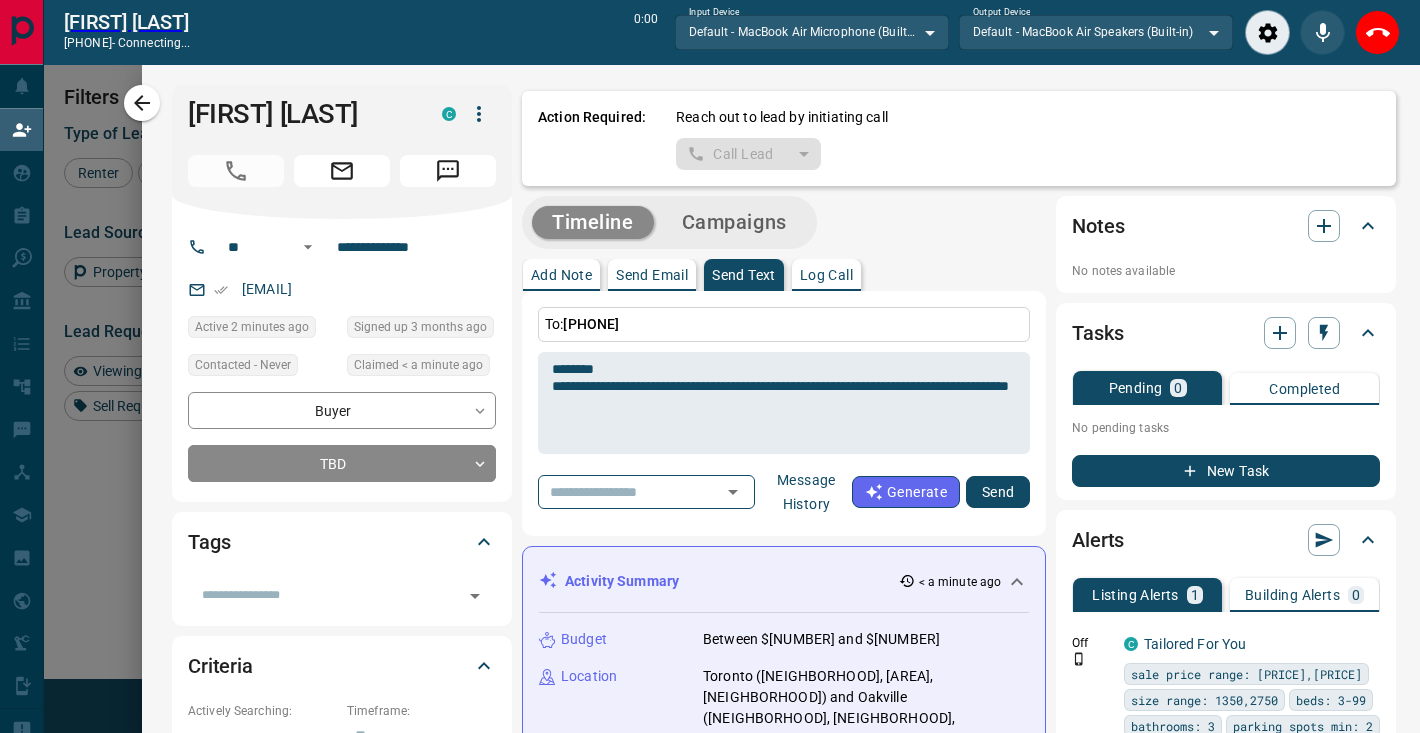 scroll, scrollTop: 504, scrollLeft: 1008, axis: both 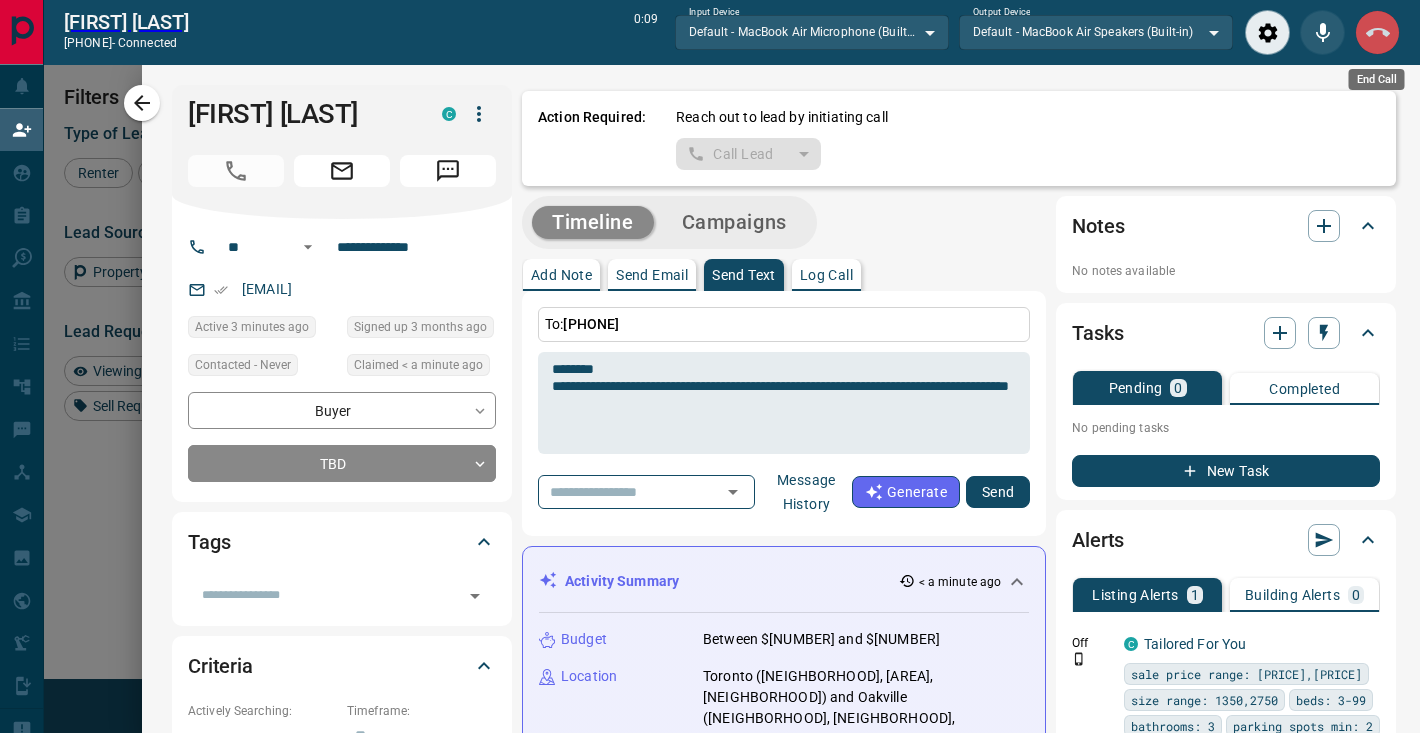 click 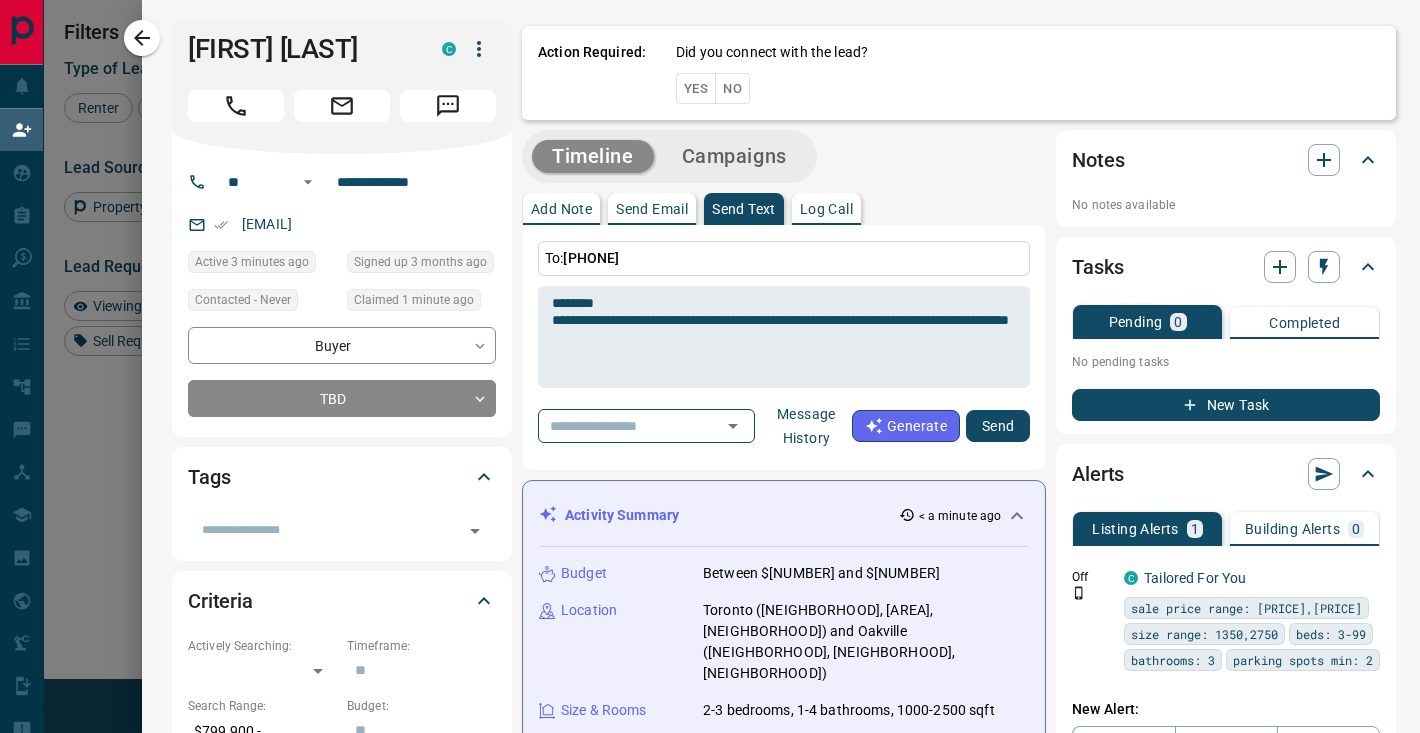 scroll, scrollTop: 0, scrollLeft: 1, axis: horizontal 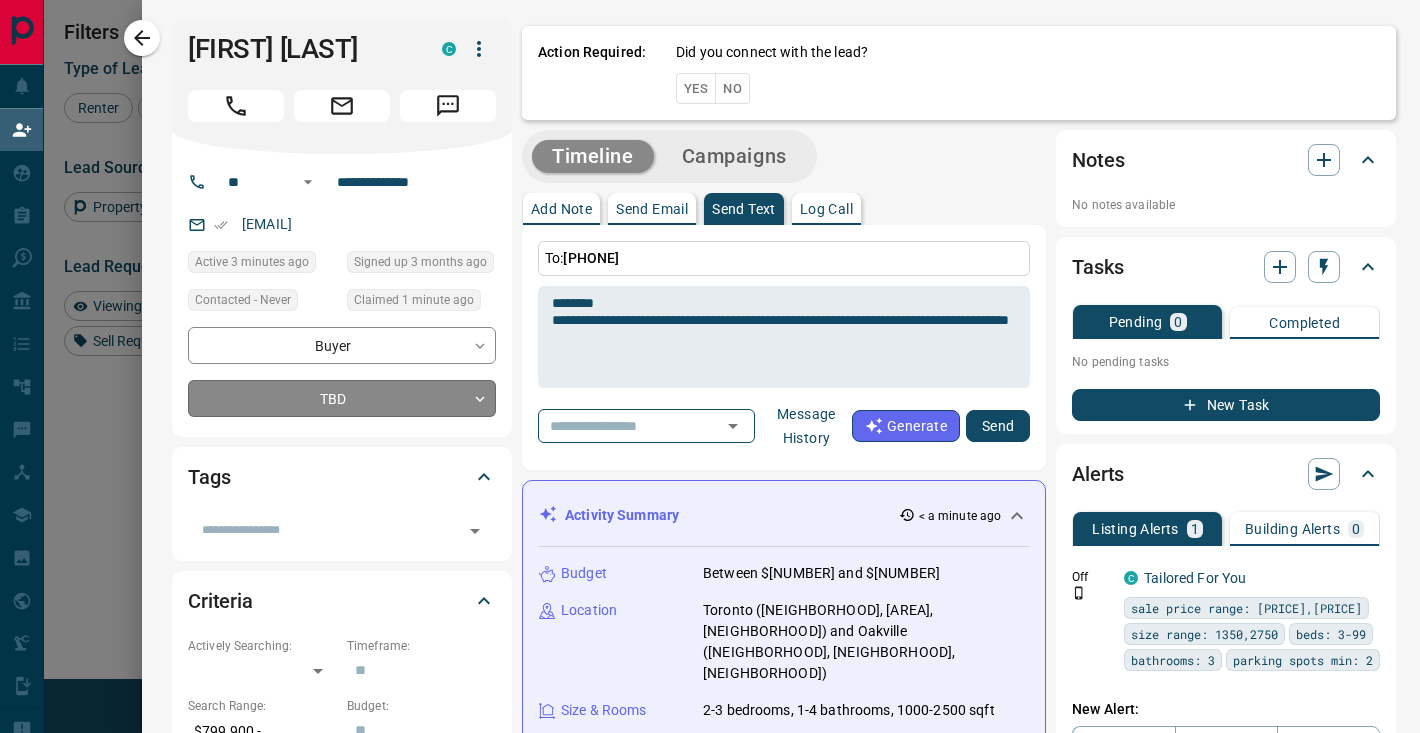 click on "Lead Transfers Claim Leads My Leads Tasks Opportunities Deals Campaigns Automations Messages Broker Bay Training Media Services Agent Resources Precon Worksheet Mobile Apps Disclosure Logout My Daily Quota Renter 0 / 3 Buyer 1 / 6 Precon 0 / 6 Filters Lead Transfers Refresh Name Contact Search   Search Range Location Requests AI Status Recent Opportunities (30d) Buyer [FIRST] [LAST] C [EMAIL] +[COUNTRY_CODE]- [PHONE_EXTENSION] Active $1K - $3K Toronto, Downtown Favourite Renter [FIRST] [LAST] C [EMAIL] +[COUNTRY_CODE]- [PHONE_EXTENSION] Active $2K - $2K Toronto, Downtown High Interest Renter [FIRST] [LAST] C [EMAIL] +[COUNTRY_CODE]- [PHONE_EXTENSION] Active $2K - $6K Toronto, Downtown, North York, East End High Interest Renter [FIRST] [LAST] C [EMAIL] +[COUNTRY_CODE]- [PHONE_EXTENSION] $1K - $2K Toronto, Downtown High Interest Favourite Renter [FIRST] [LAST] C [EMAIL] +[COUNTRY_CODE]- [PHONE_EXTENSION] $2K - $2K Toronto, Barrie, Downtown, Etobicoke, +1 Buyer Renter [FIRST] [LAST] C [EMAIL] +[COUNTRY_CODE]-   (" at bounding box center [710, 313] 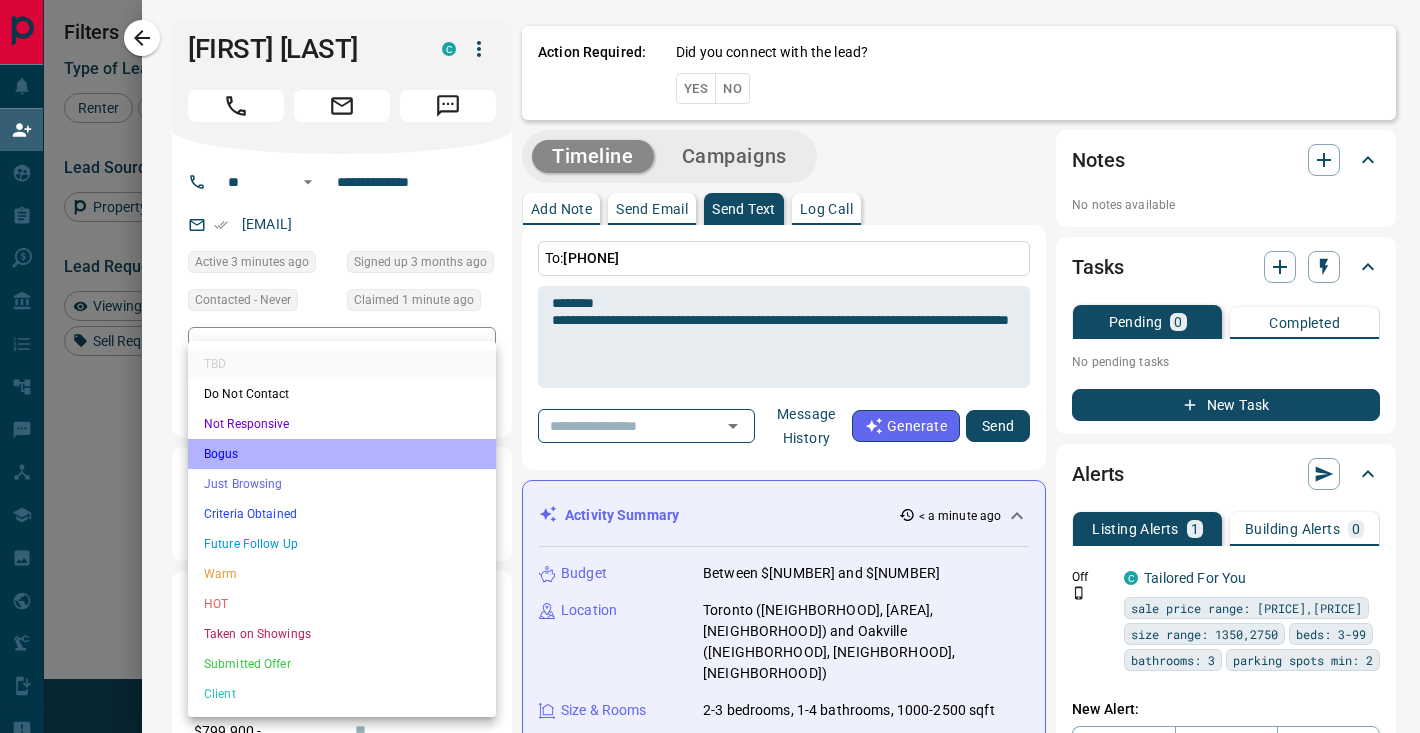 click on "Bogus" at bounding box center (342, 454) 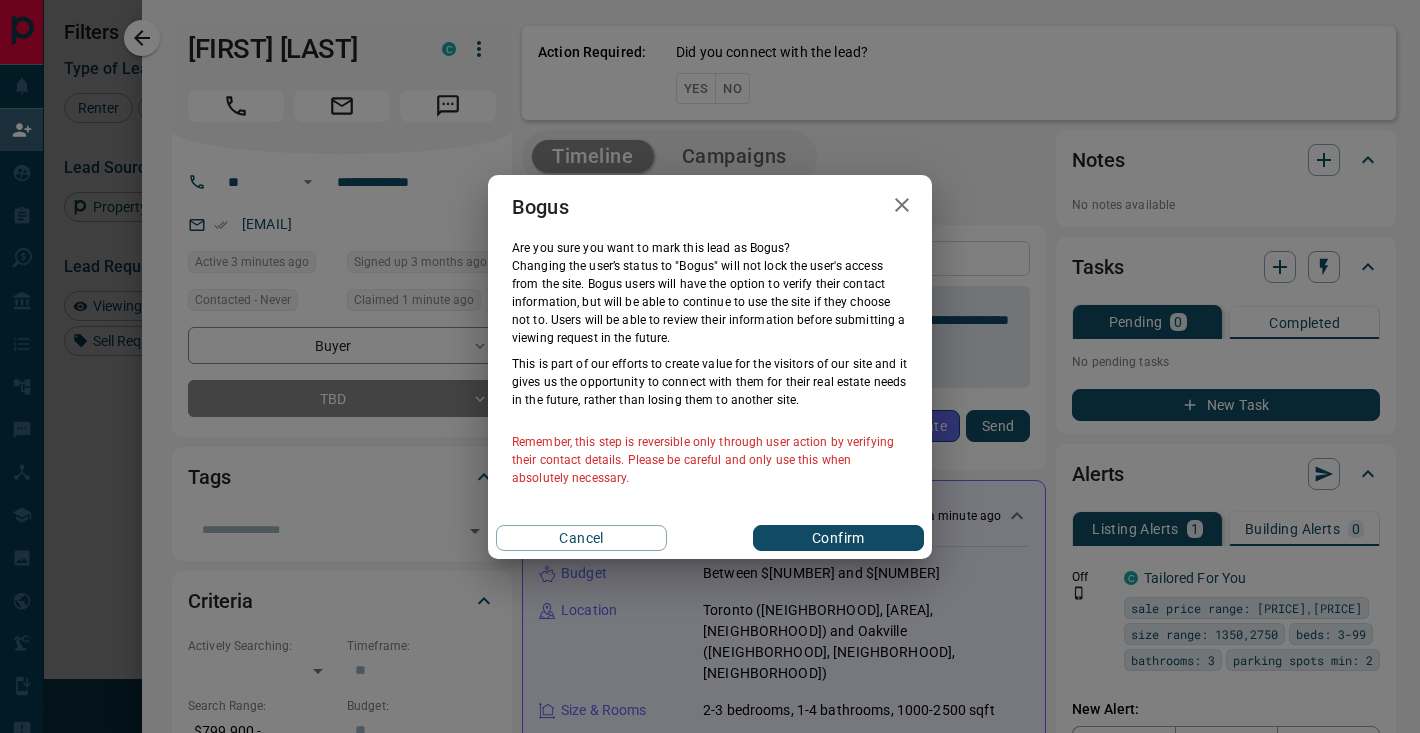 click on "Confirm" at bounding box center (838, 538) 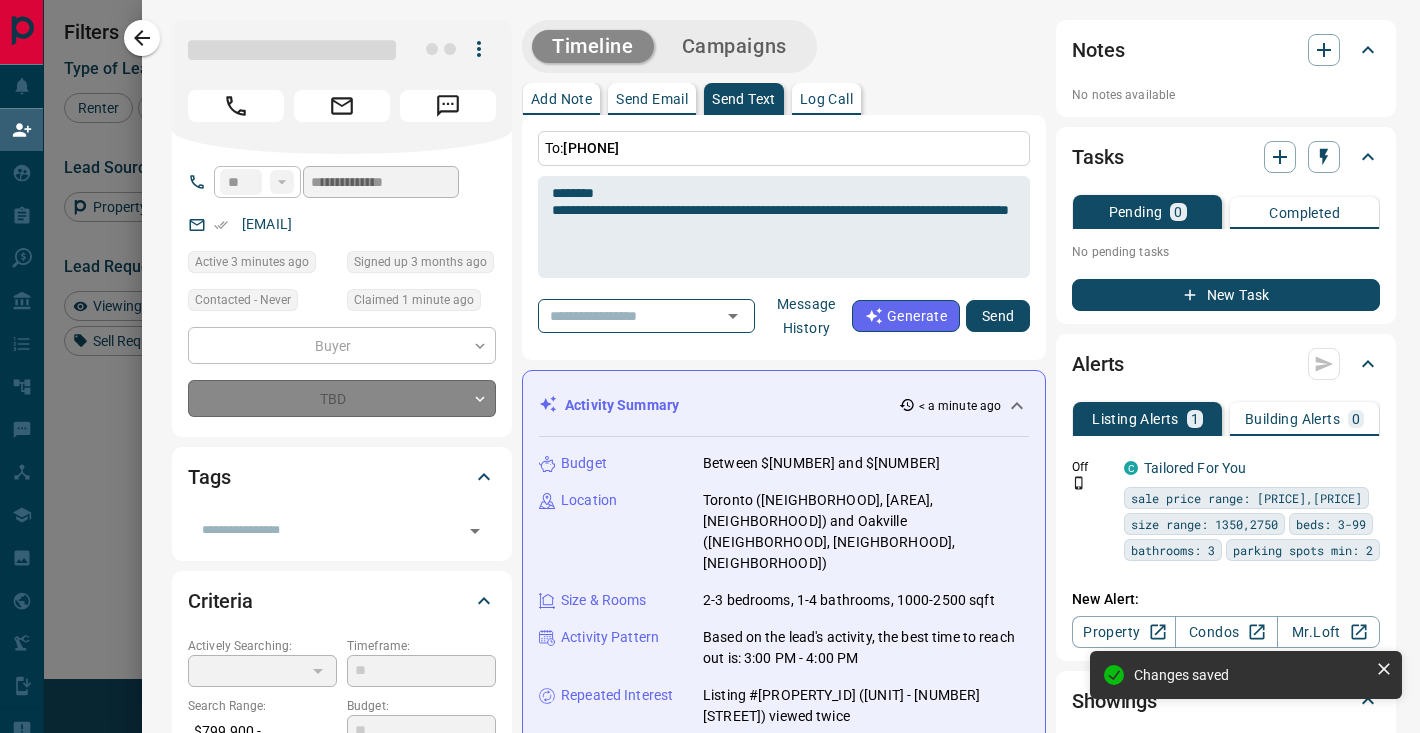 type on "**********" 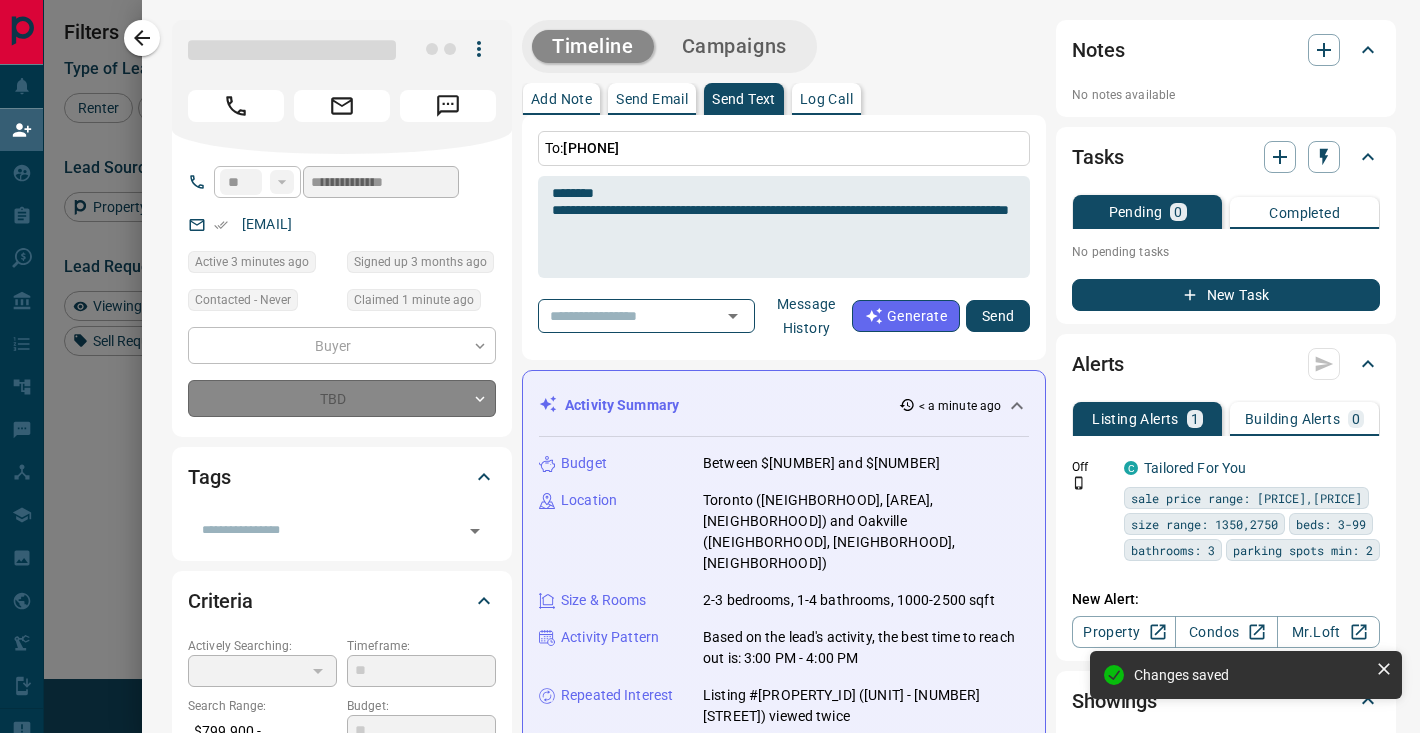 type on "*" 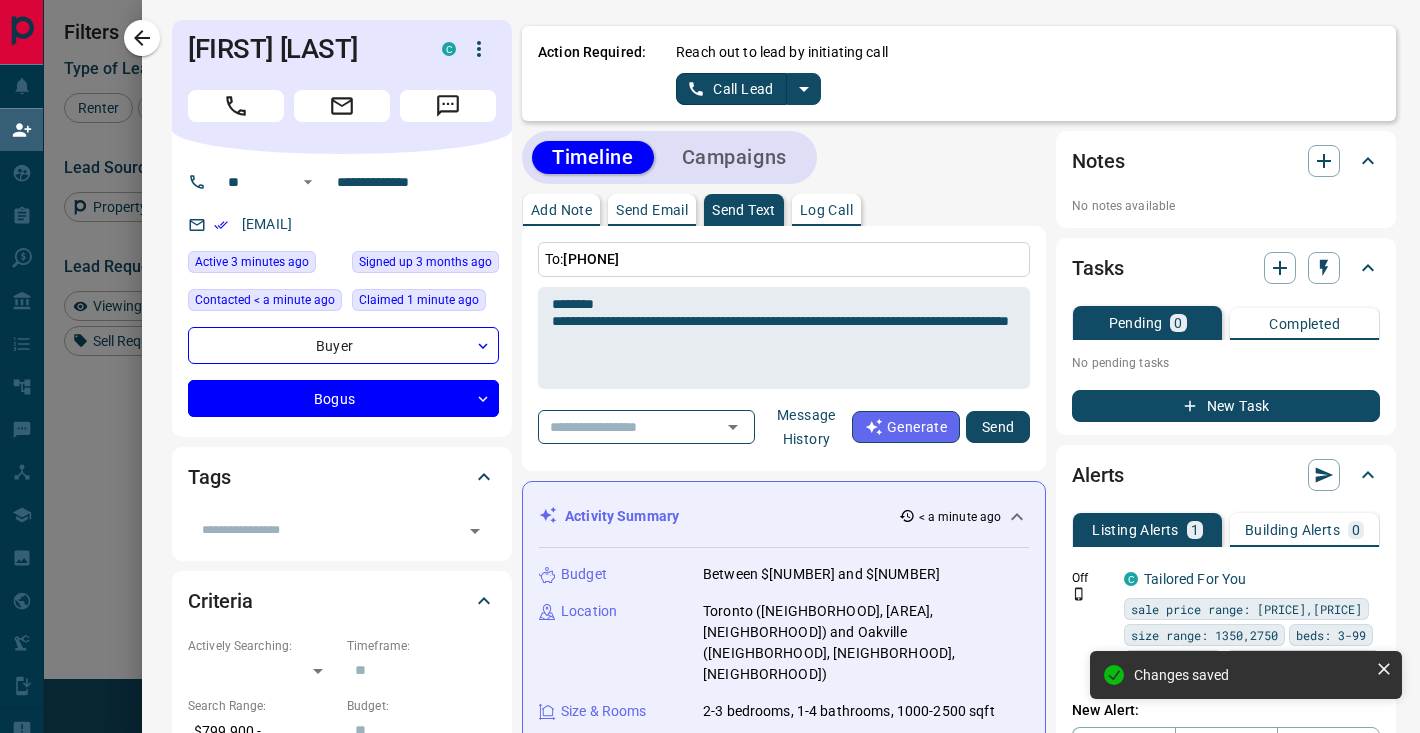 click 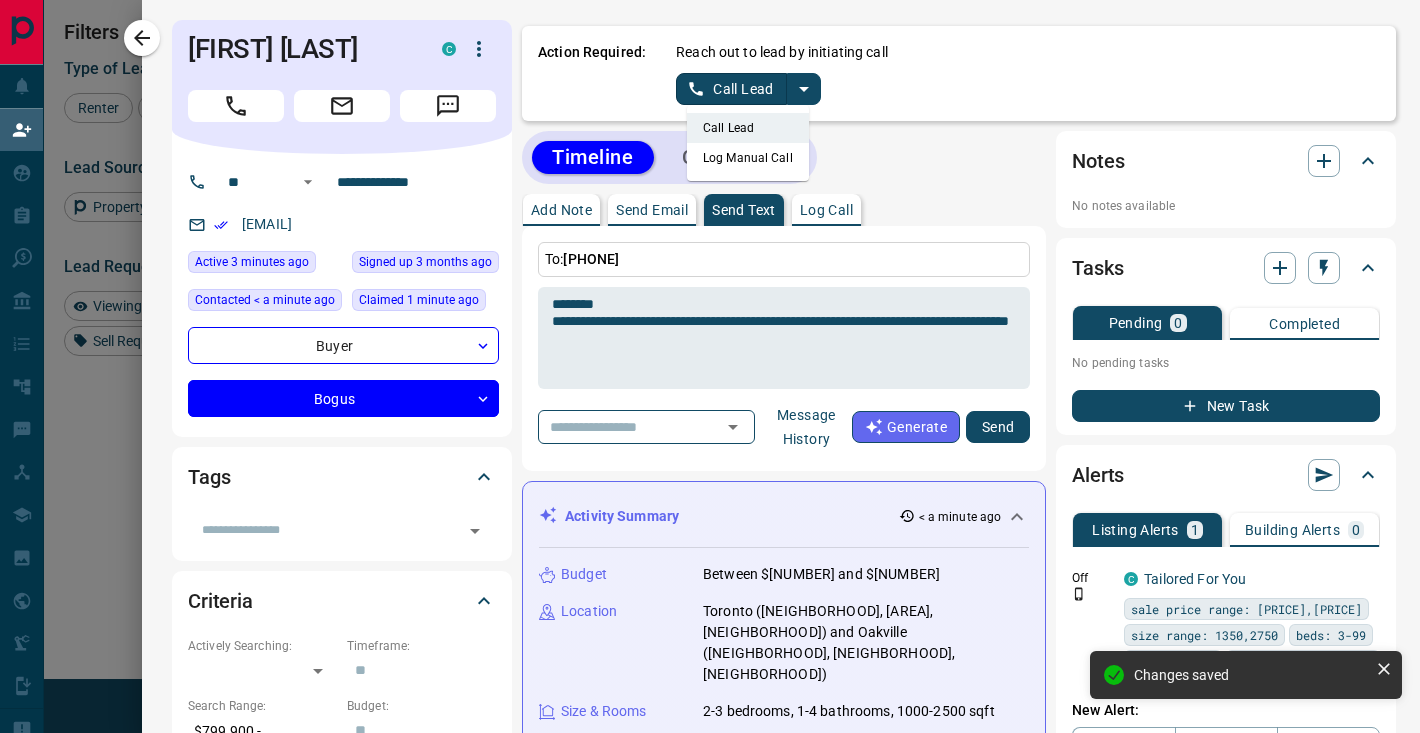 click on "Log Manual Call" at bounding box center [748, 158] 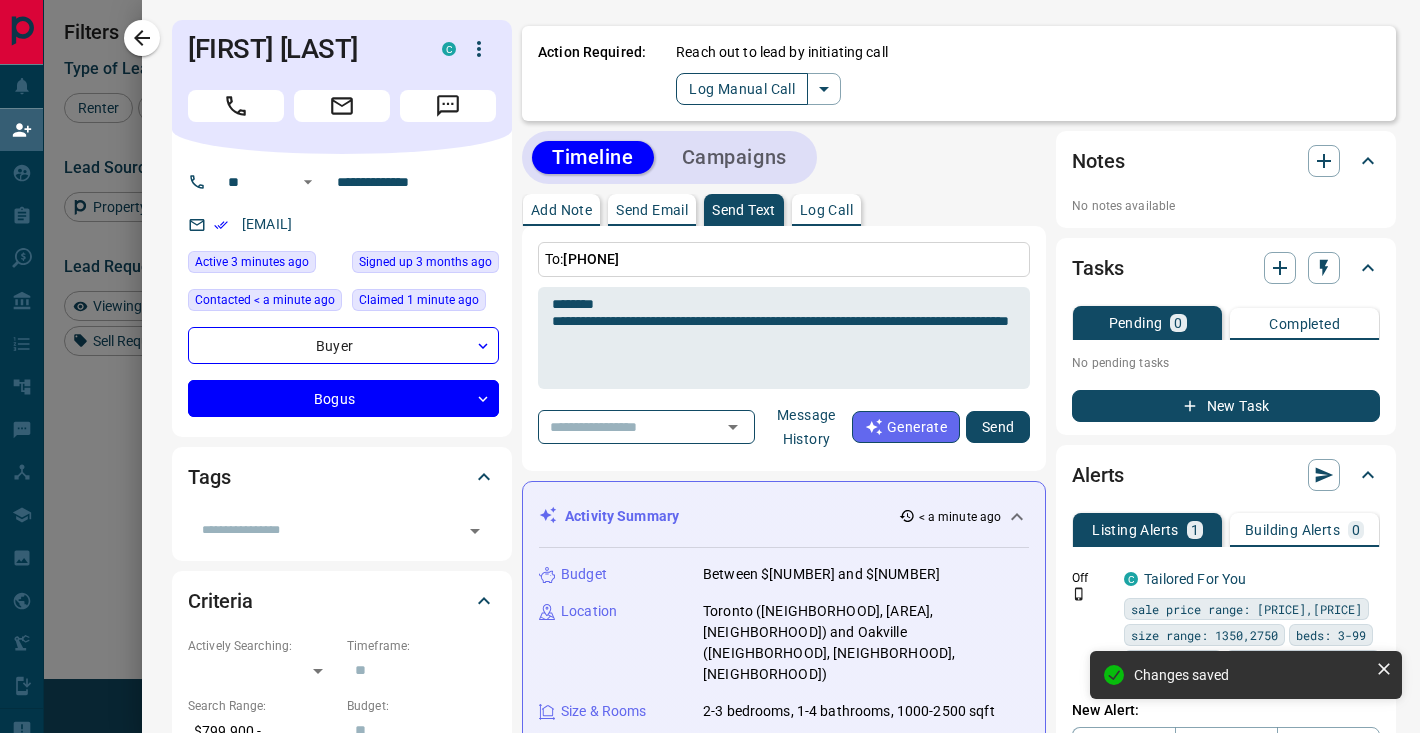 click on "Log Manual Call" at bounding box center (742, 89) 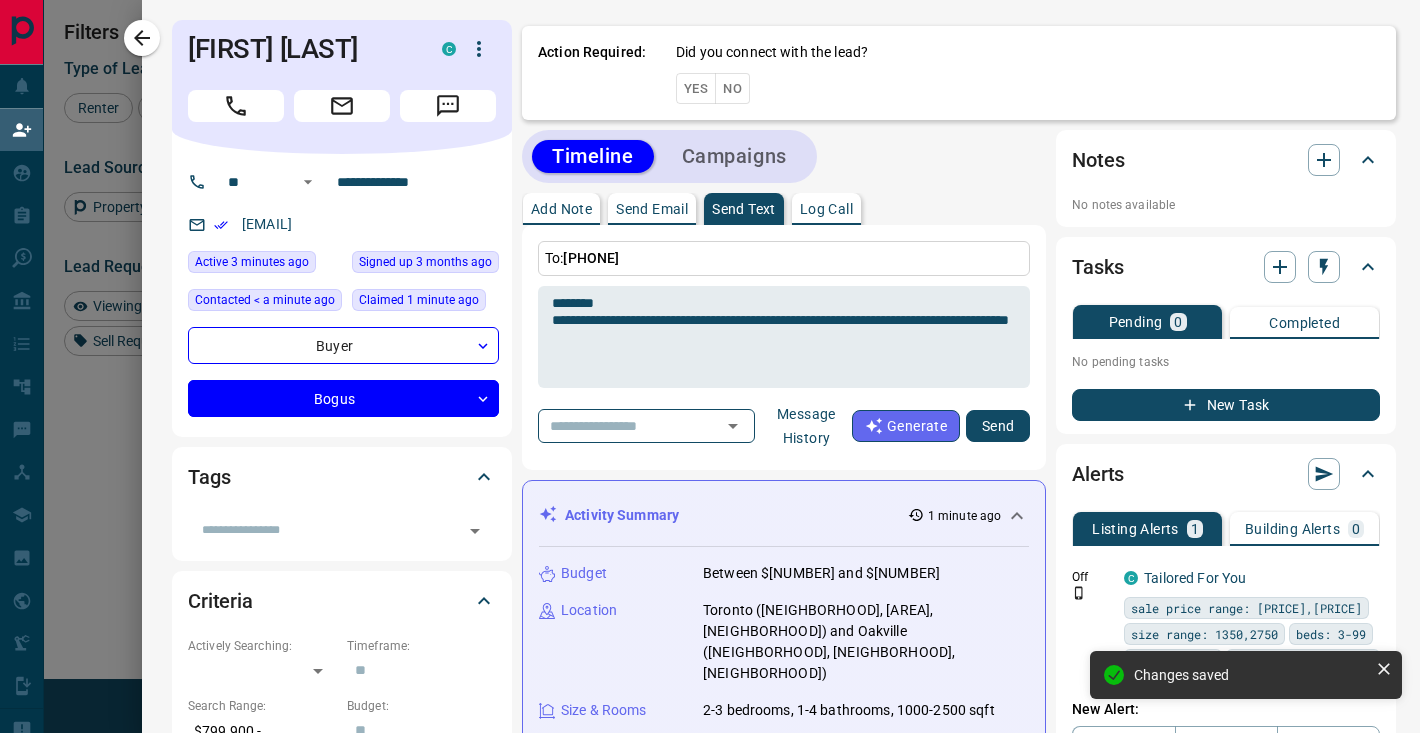 click on "Yes" at bounding box center [696, 88] 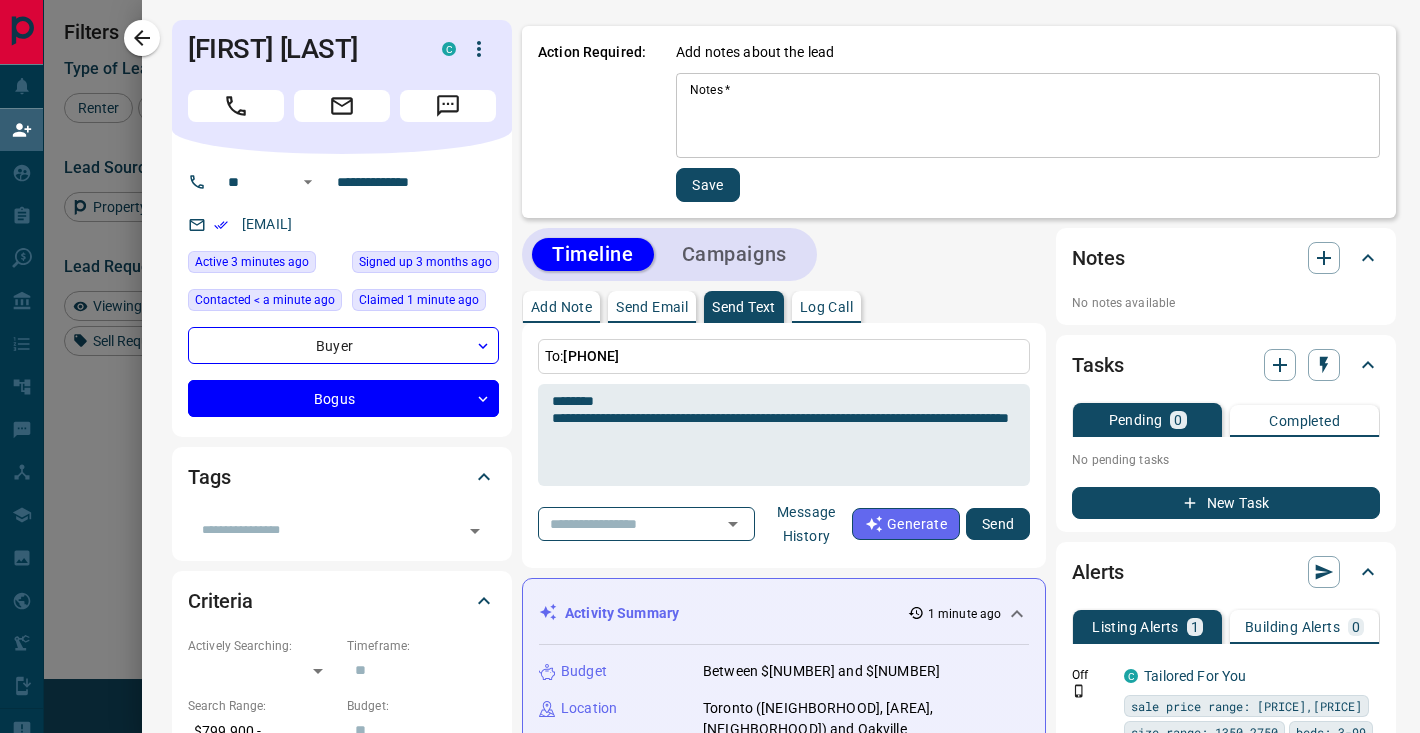 click on "* Notes   *" at bounding box center (1028, 115) 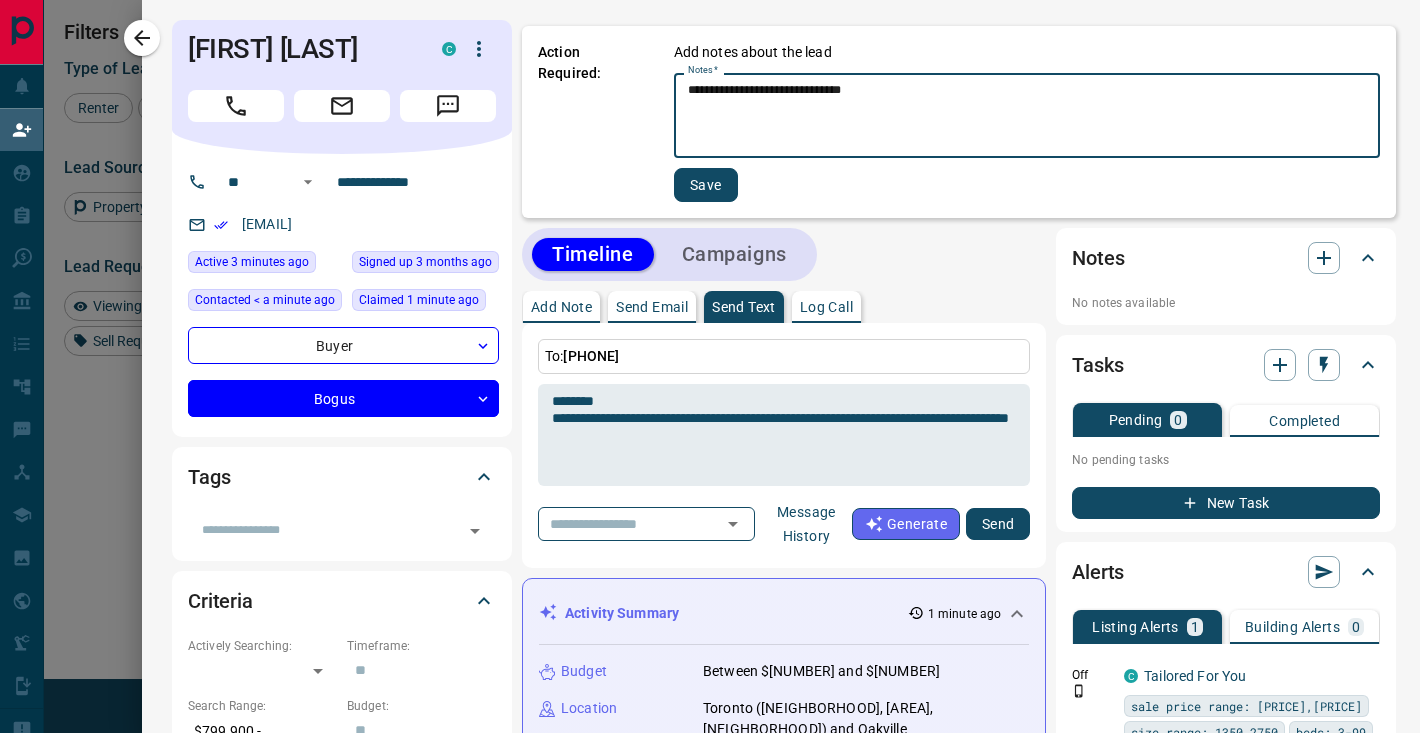 type on "**********" 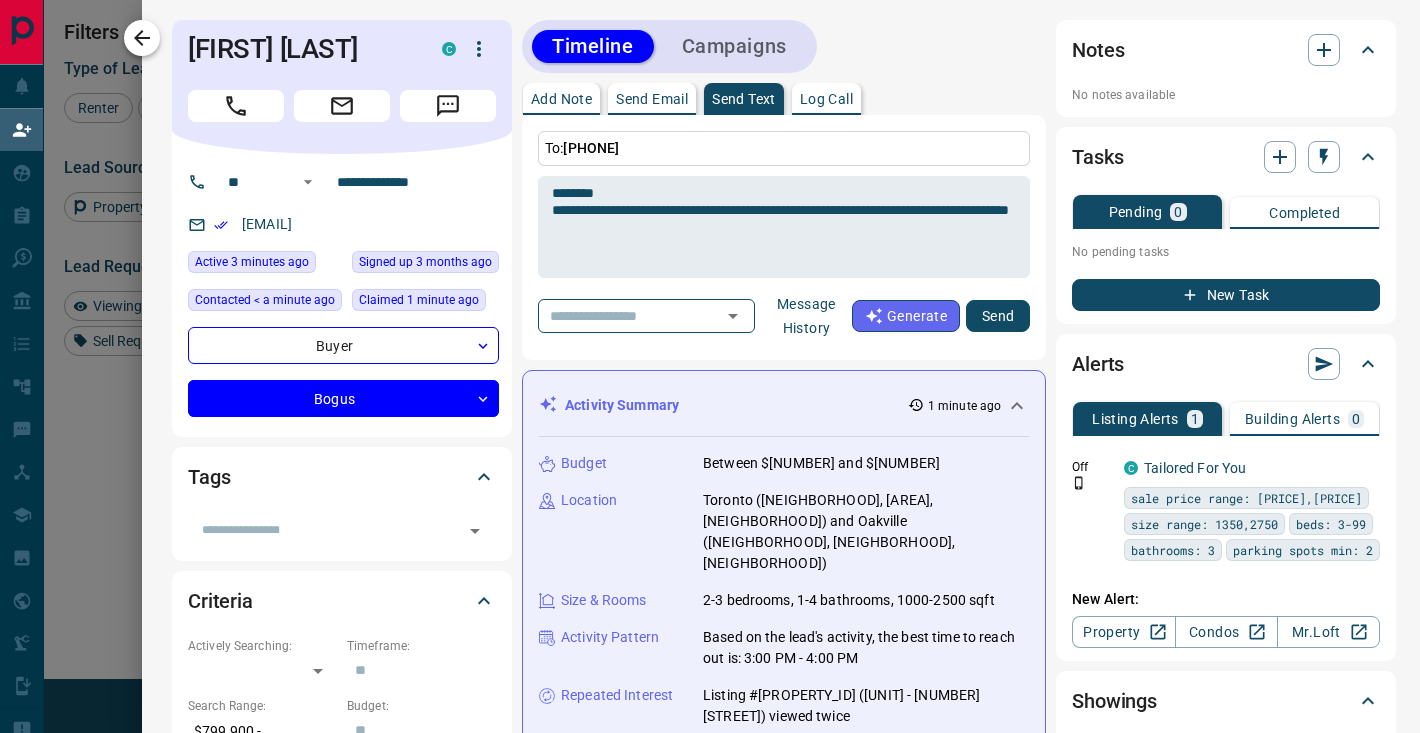 click at bounding box center [142, 38] 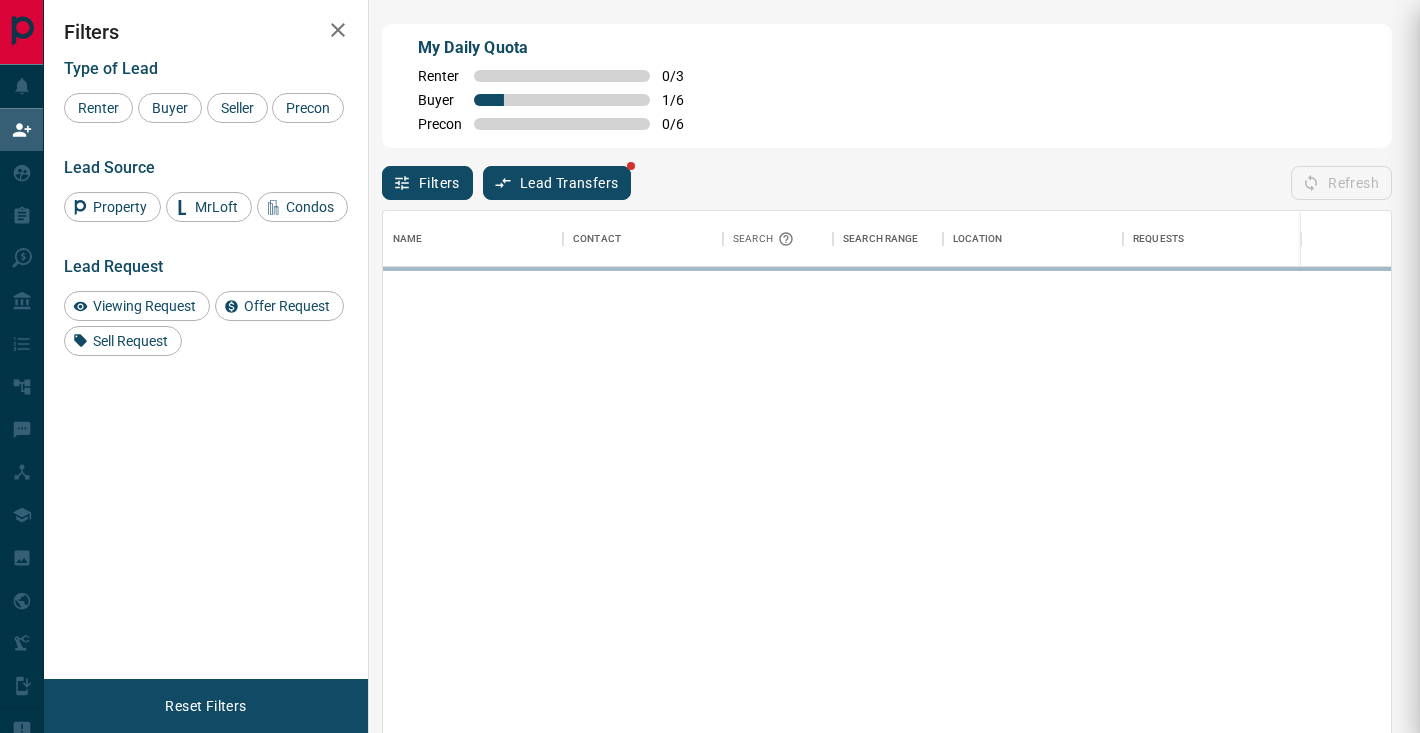 scroll, scrollTop: 0, scrollLeft: 1, axis: horizontal 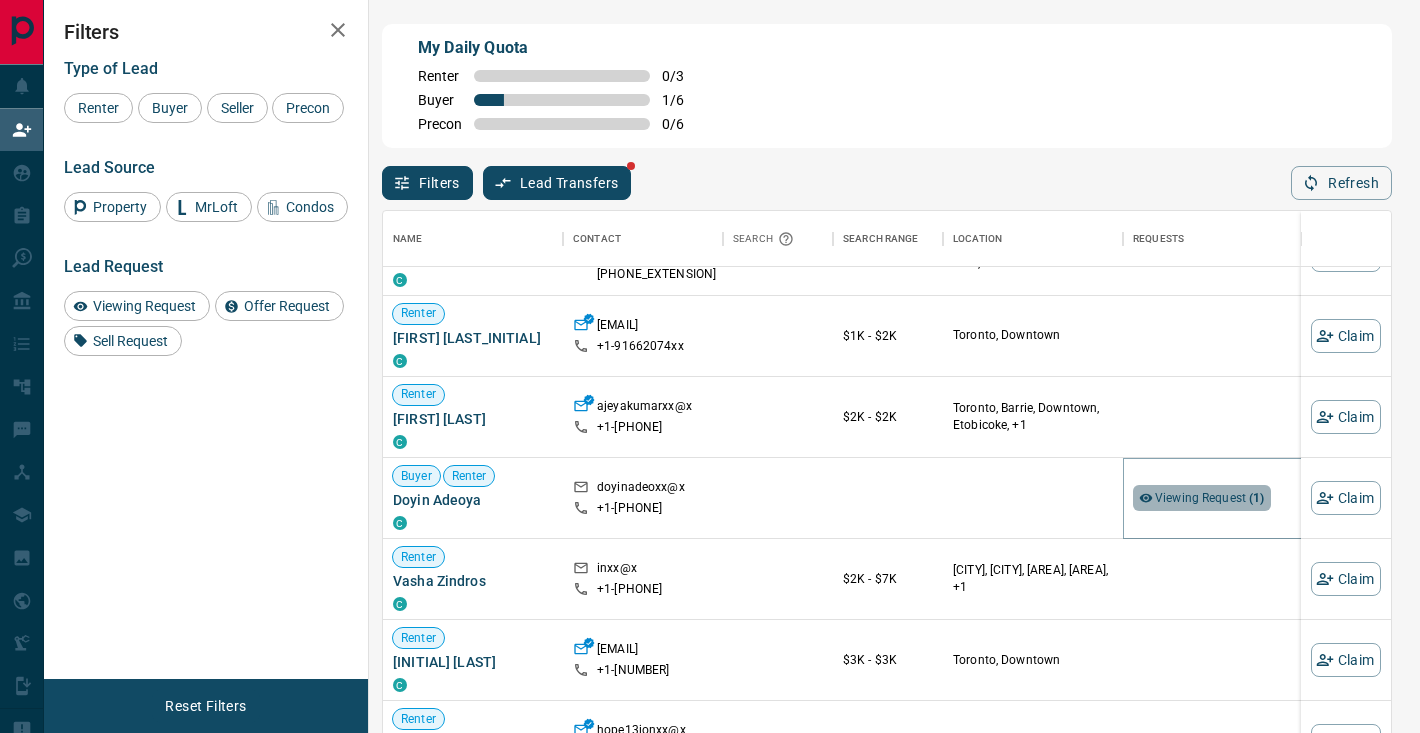 click on "Viewing Request   ( 1 )" at bounding box center [1210, 498] 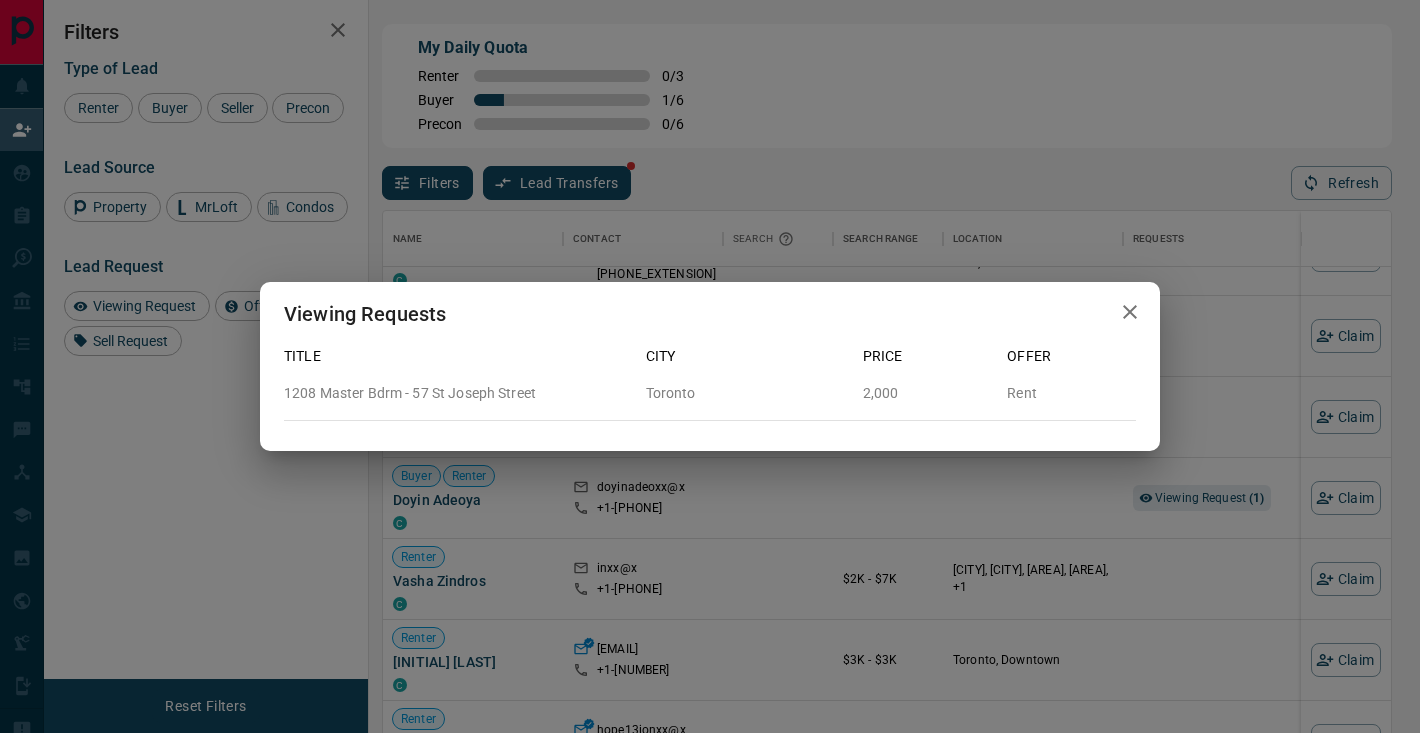 click 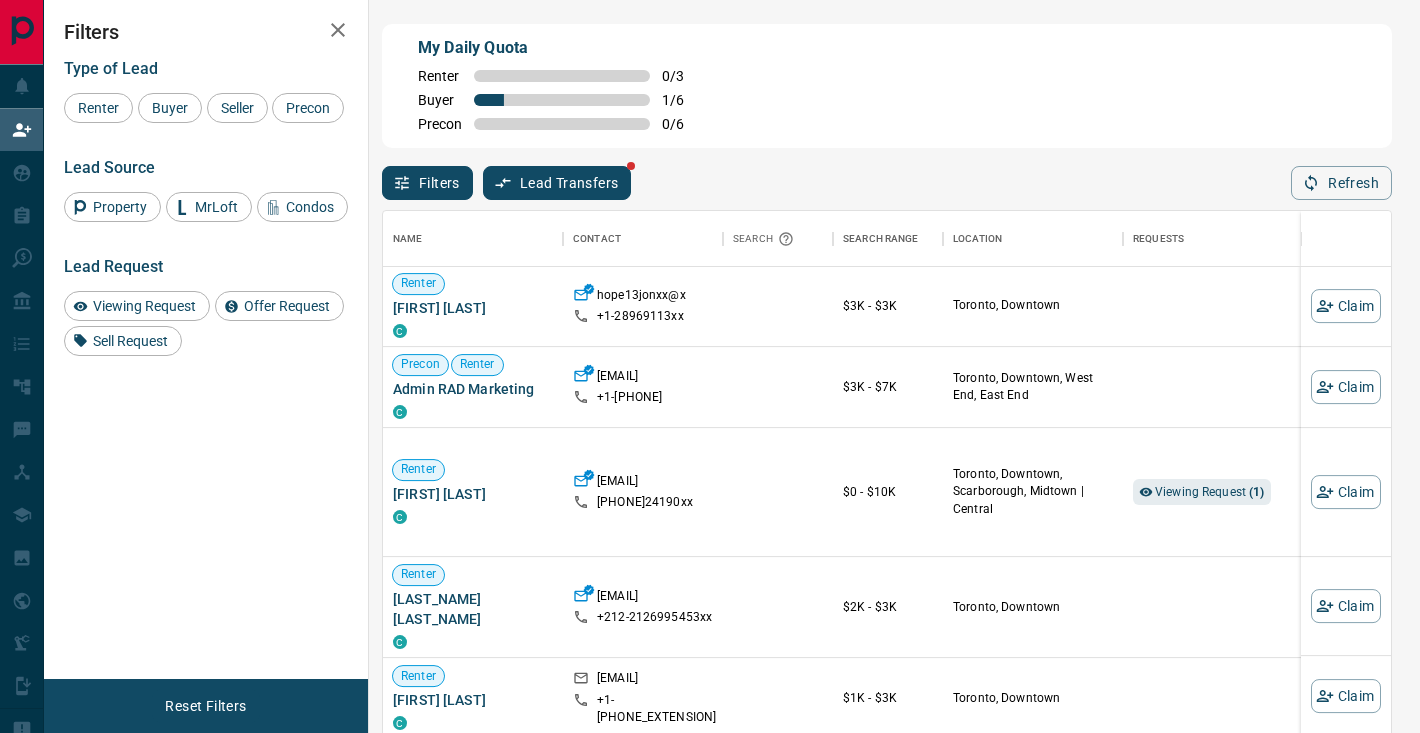 scroll, scrollTop: 714, scrollLeft: 0, axis: vertical 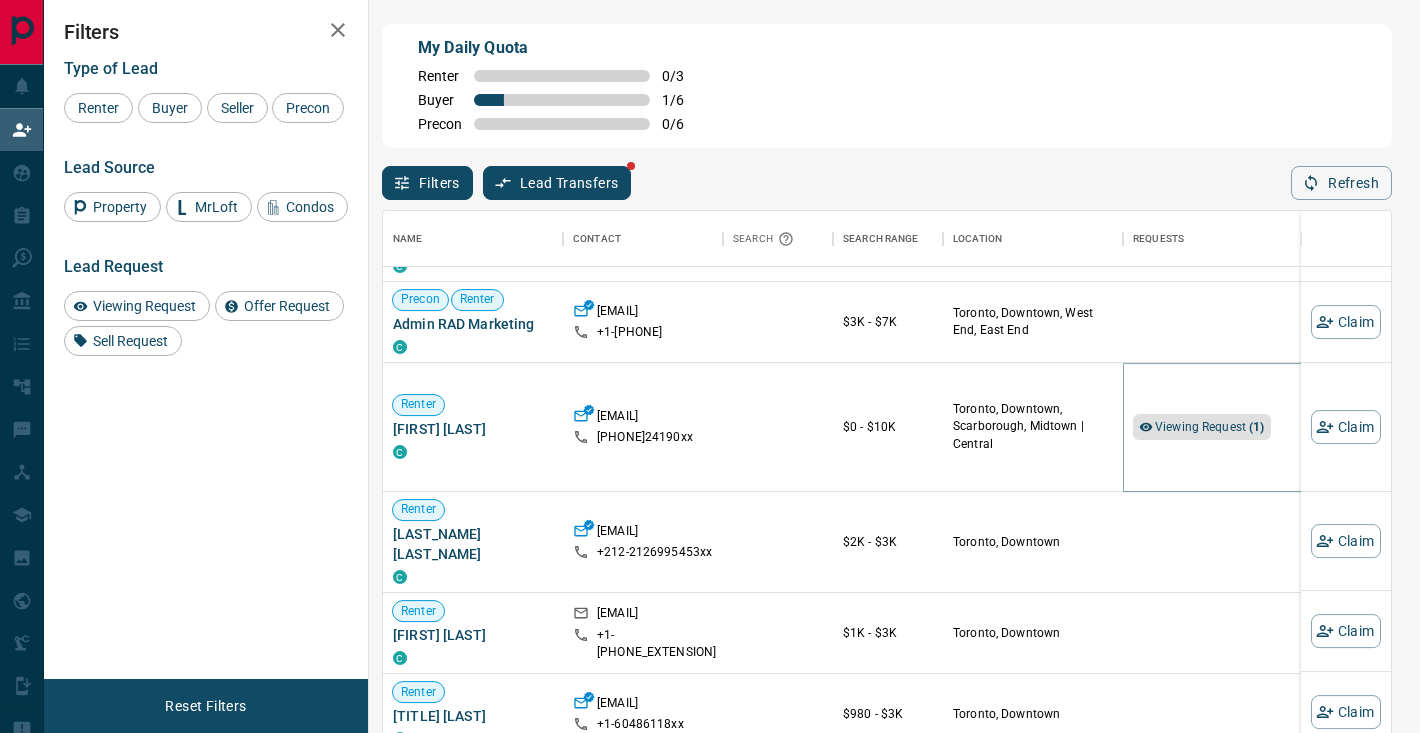 click on "Viewing Request   ( 1 )" at bounding box center [1210, 427] 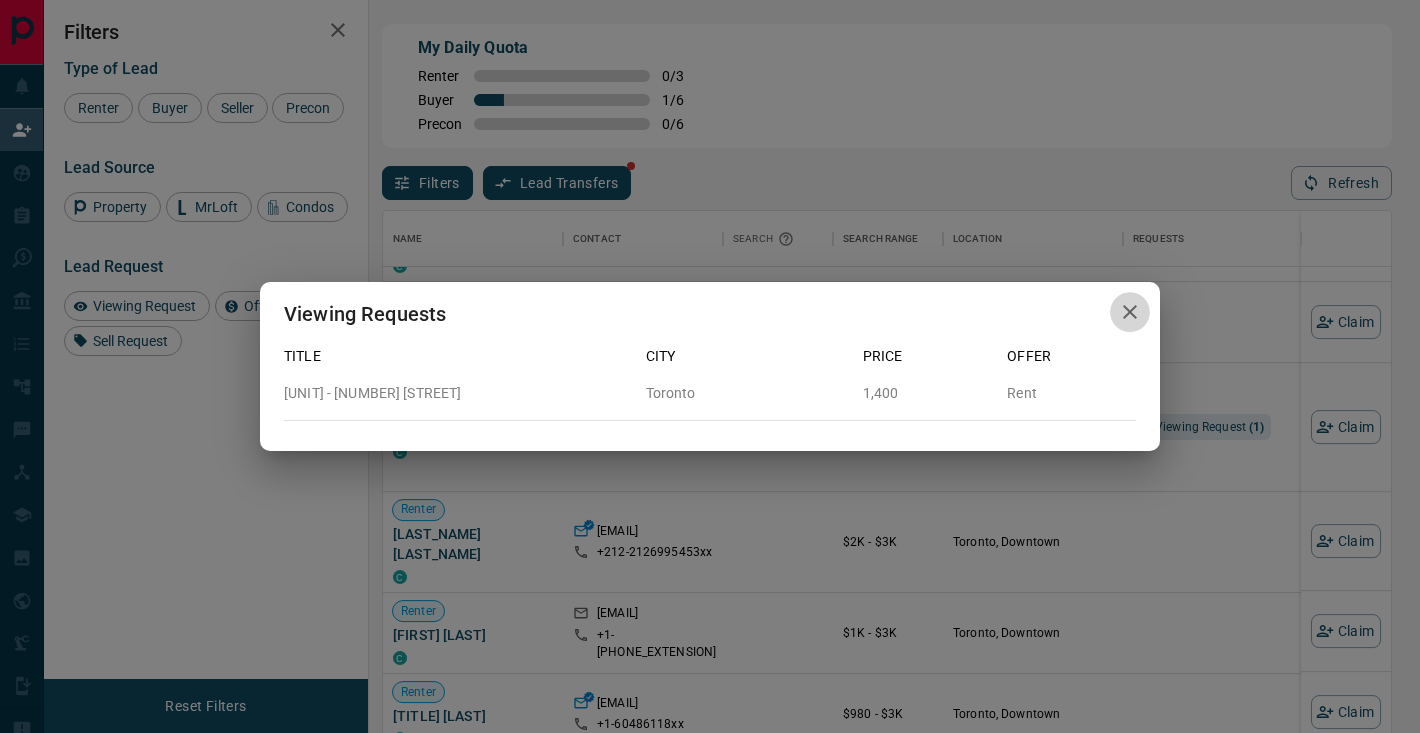 click 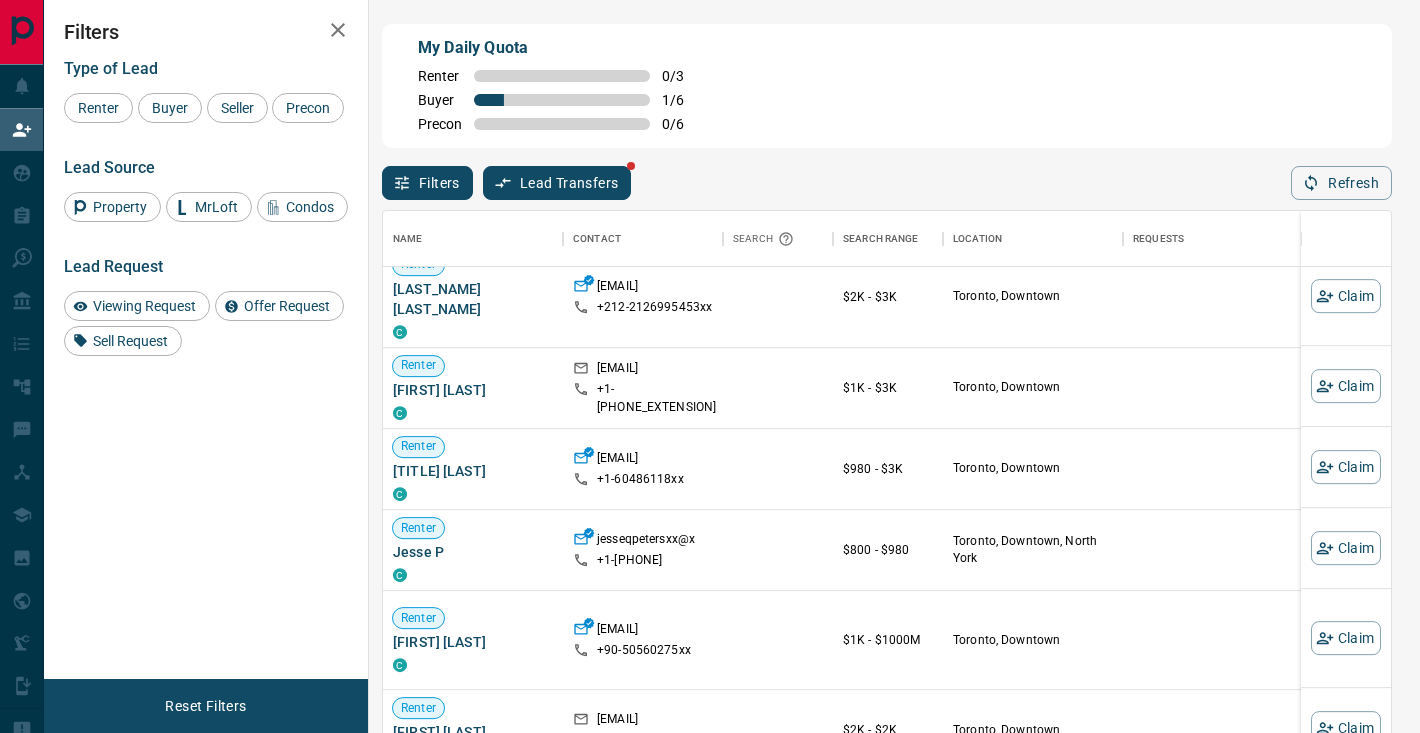 scroll, scrollTop: 1499, scrollLeft: 0, axis: vertical 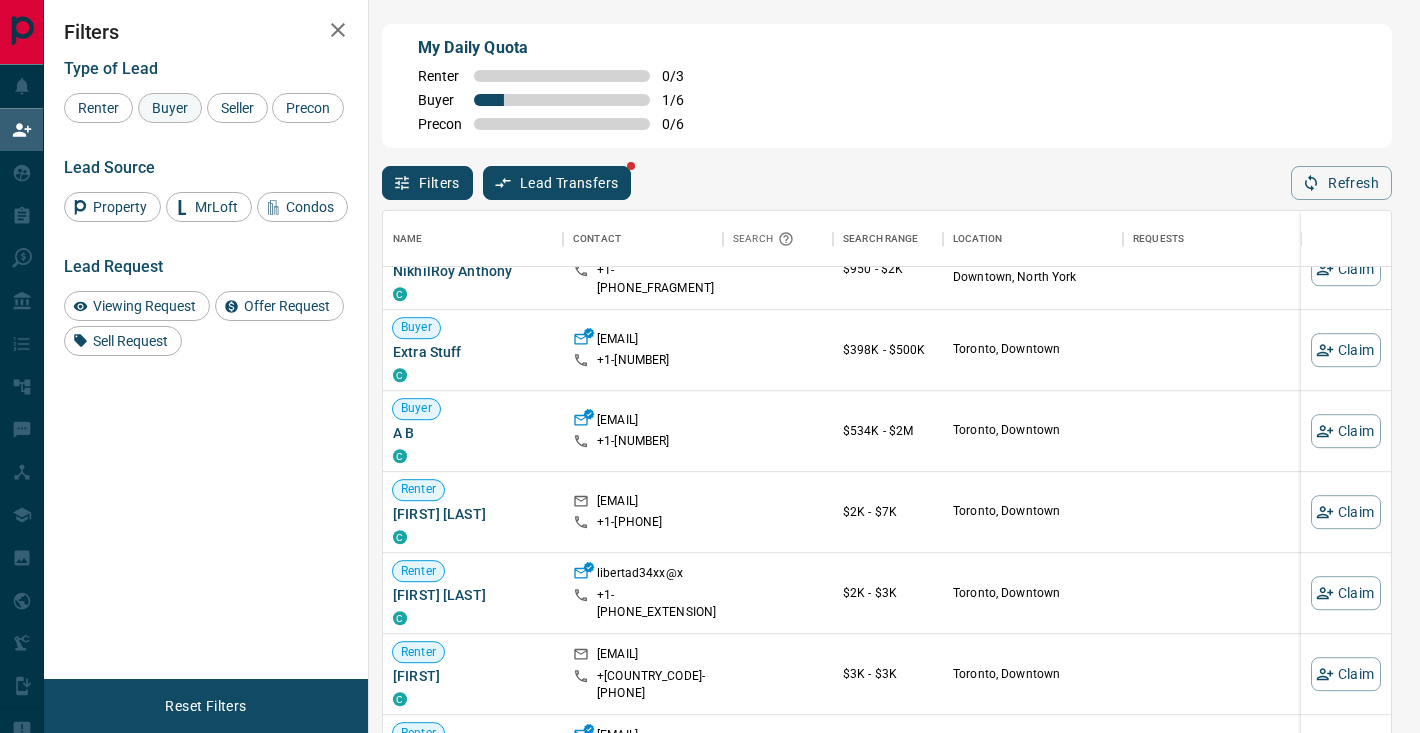 click on "Buyer" at bounding box center [170, 108] 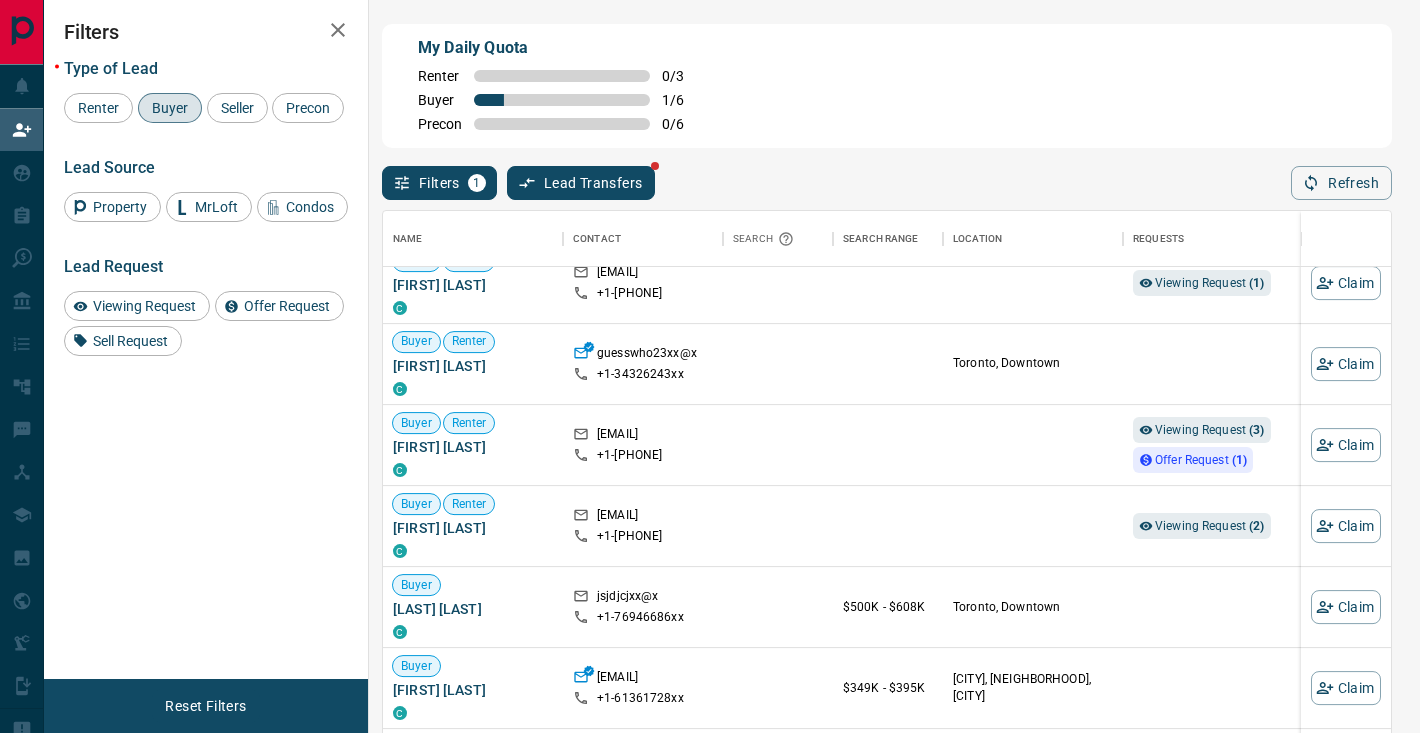 scroll, scrollTop: 759, scrollLeft: 0, axis: vertical 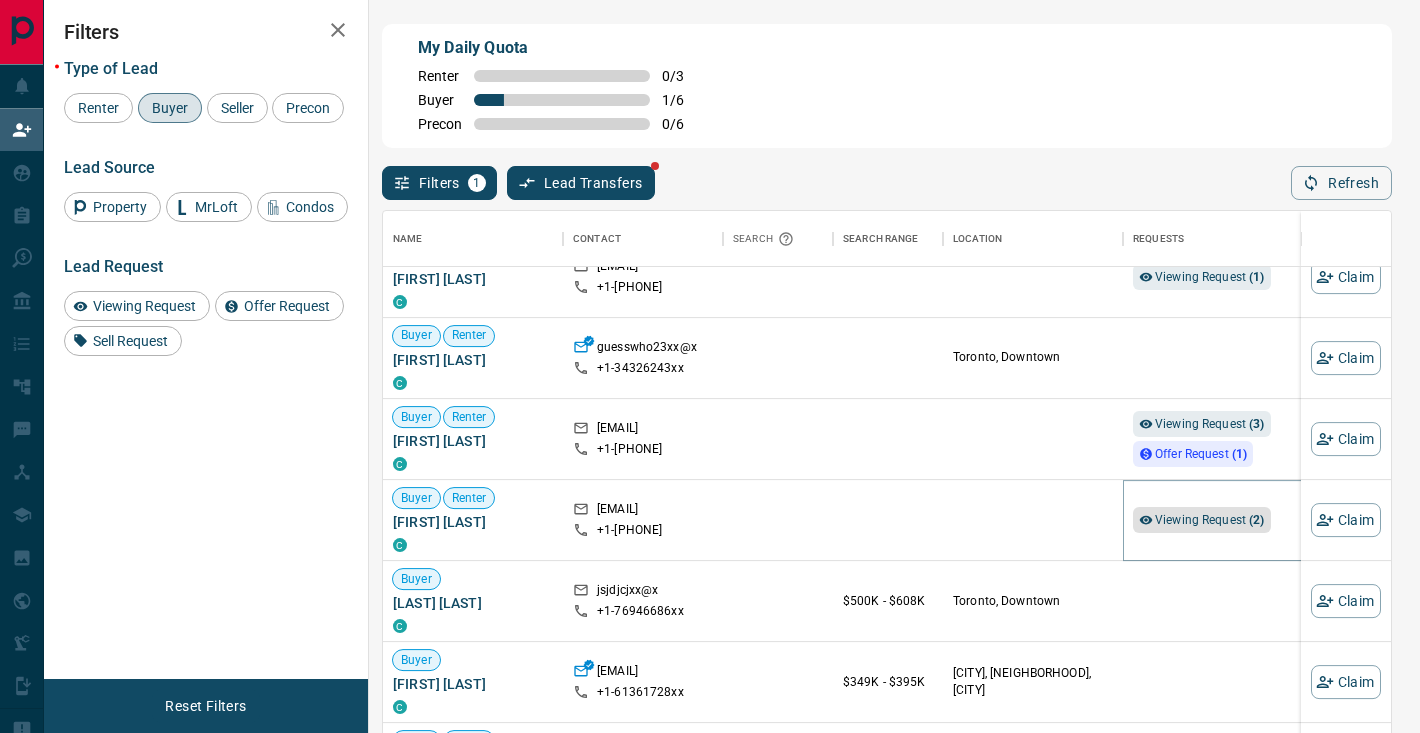 click on "Viewing Request   ( 2 )" at bounding box center (1210, 520) 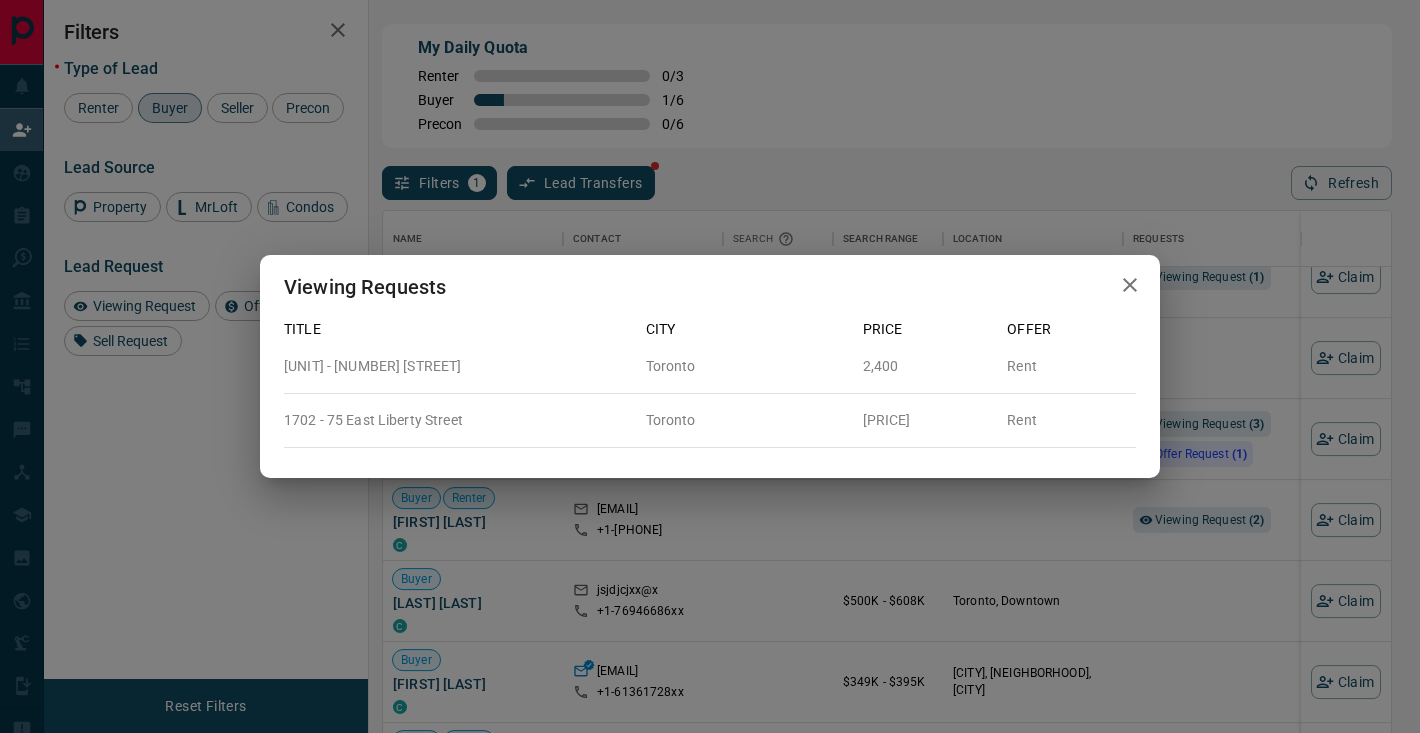 click 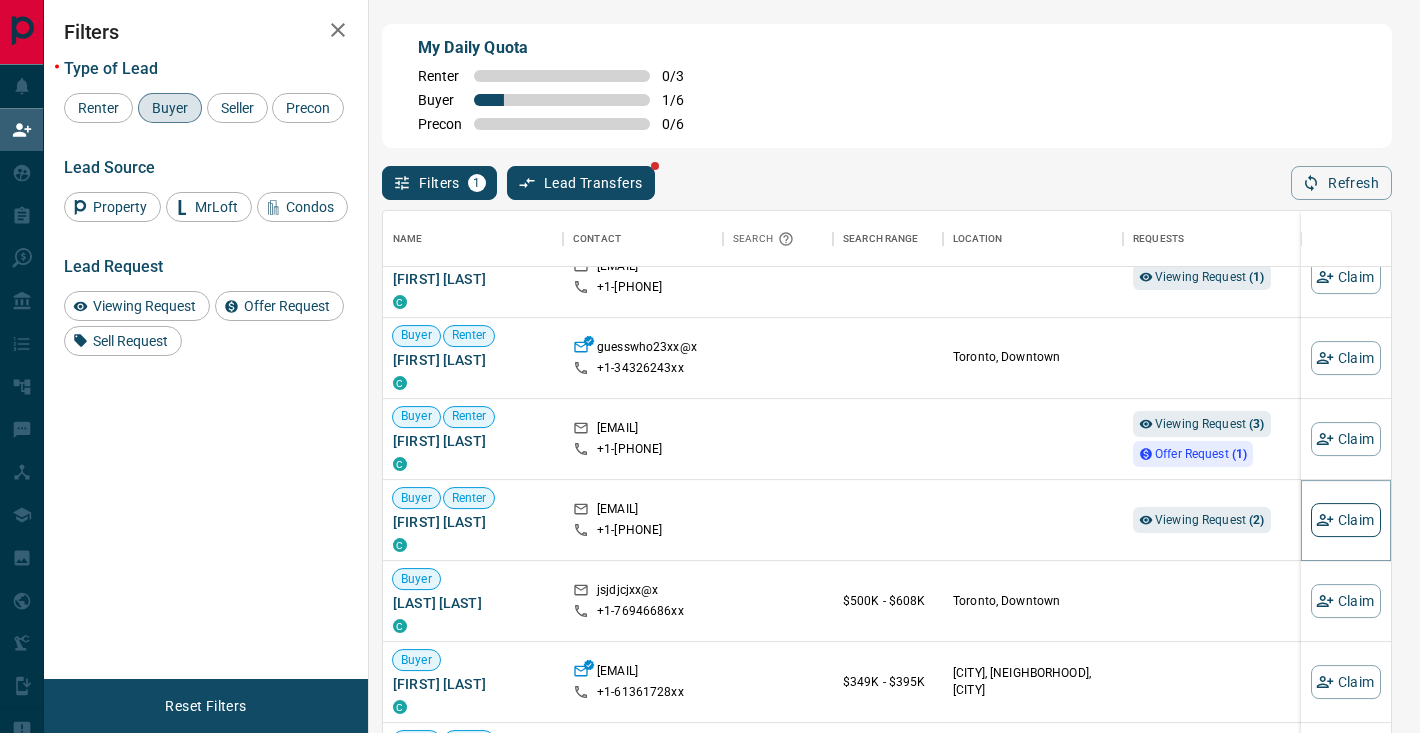 click on "Claim" at bounding box center (1346, 520) 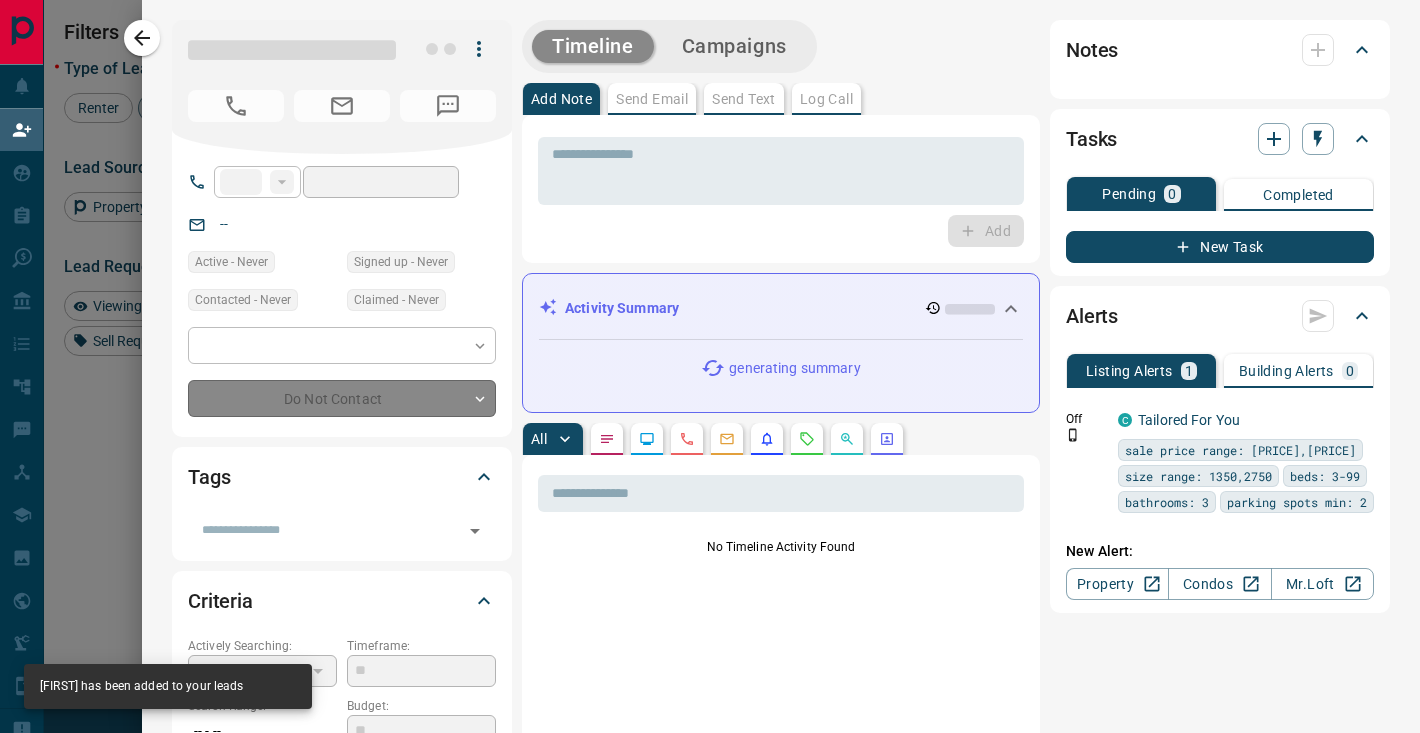 type on "**" 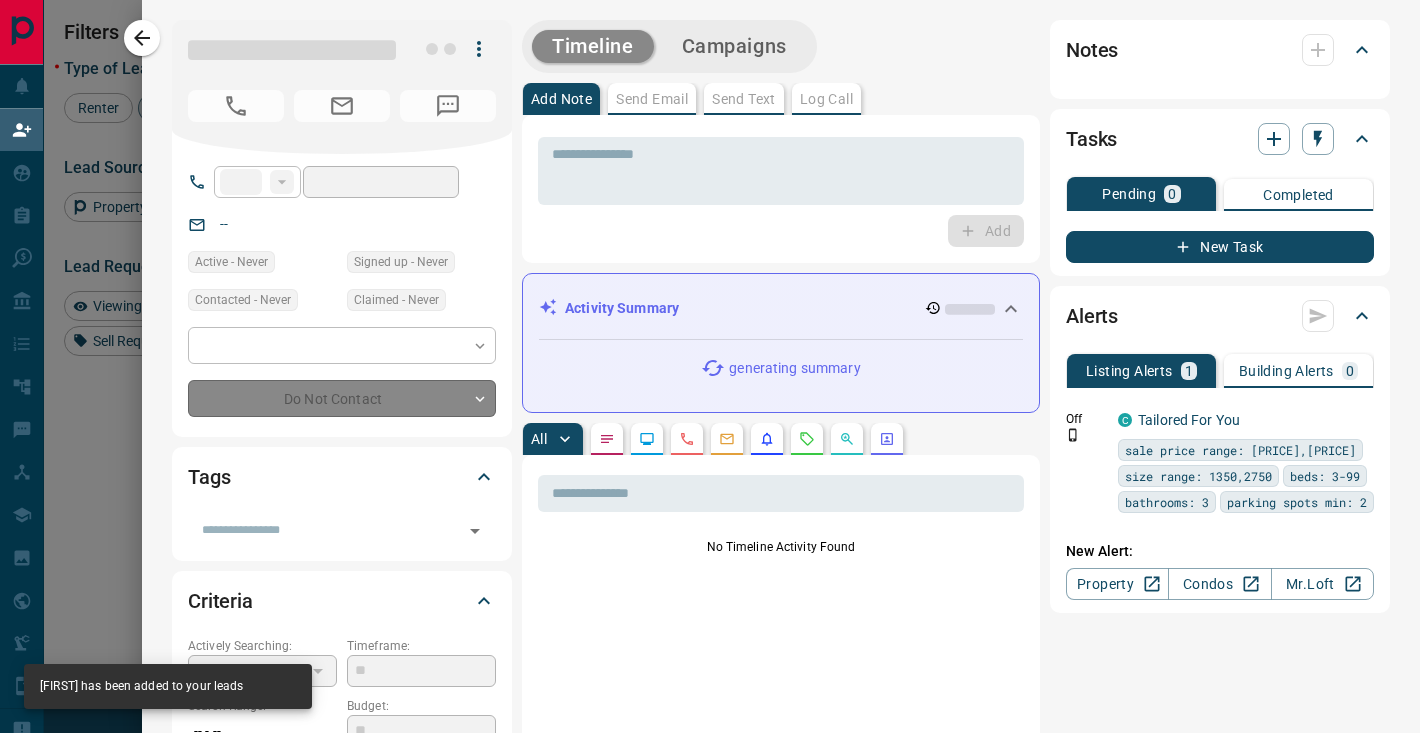 type on "**********" 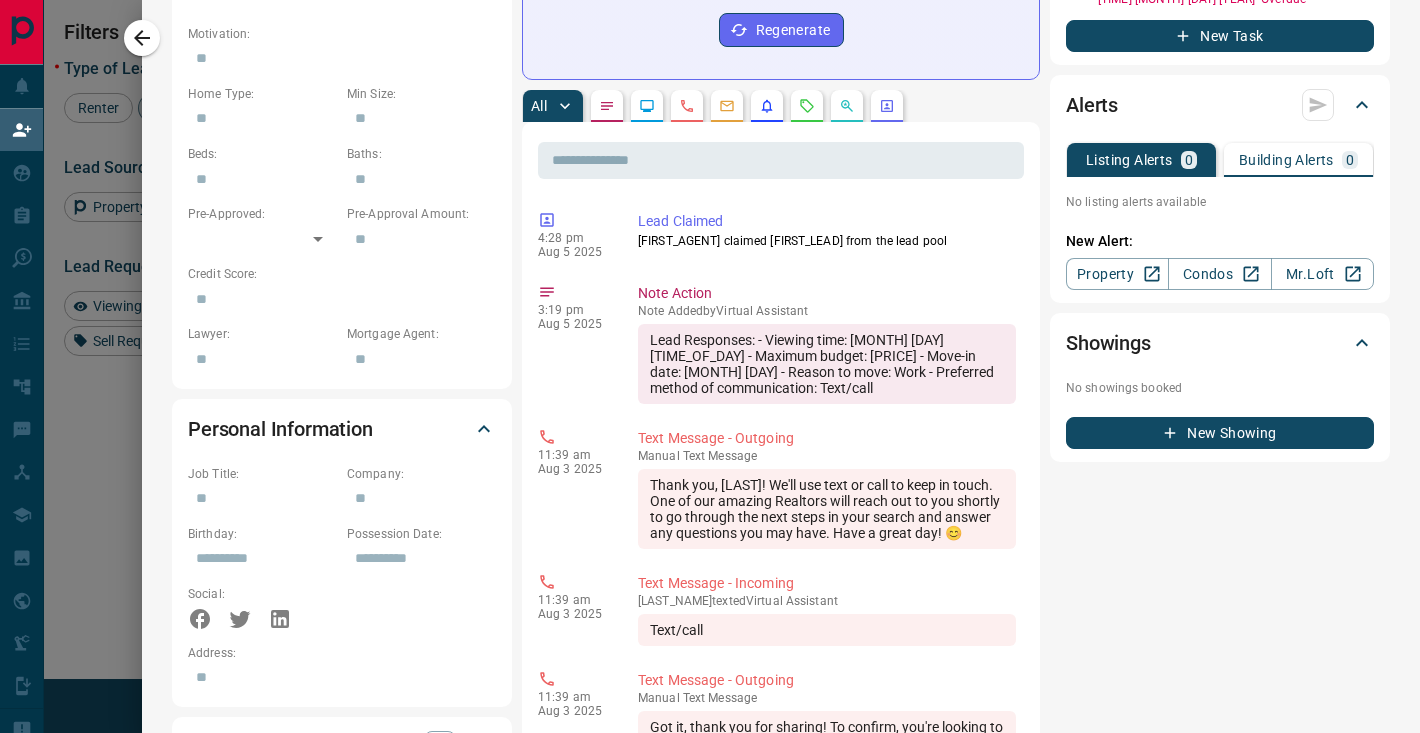 scroll, scrollTop: 881, scrollLeft: 0, axis: vertical 